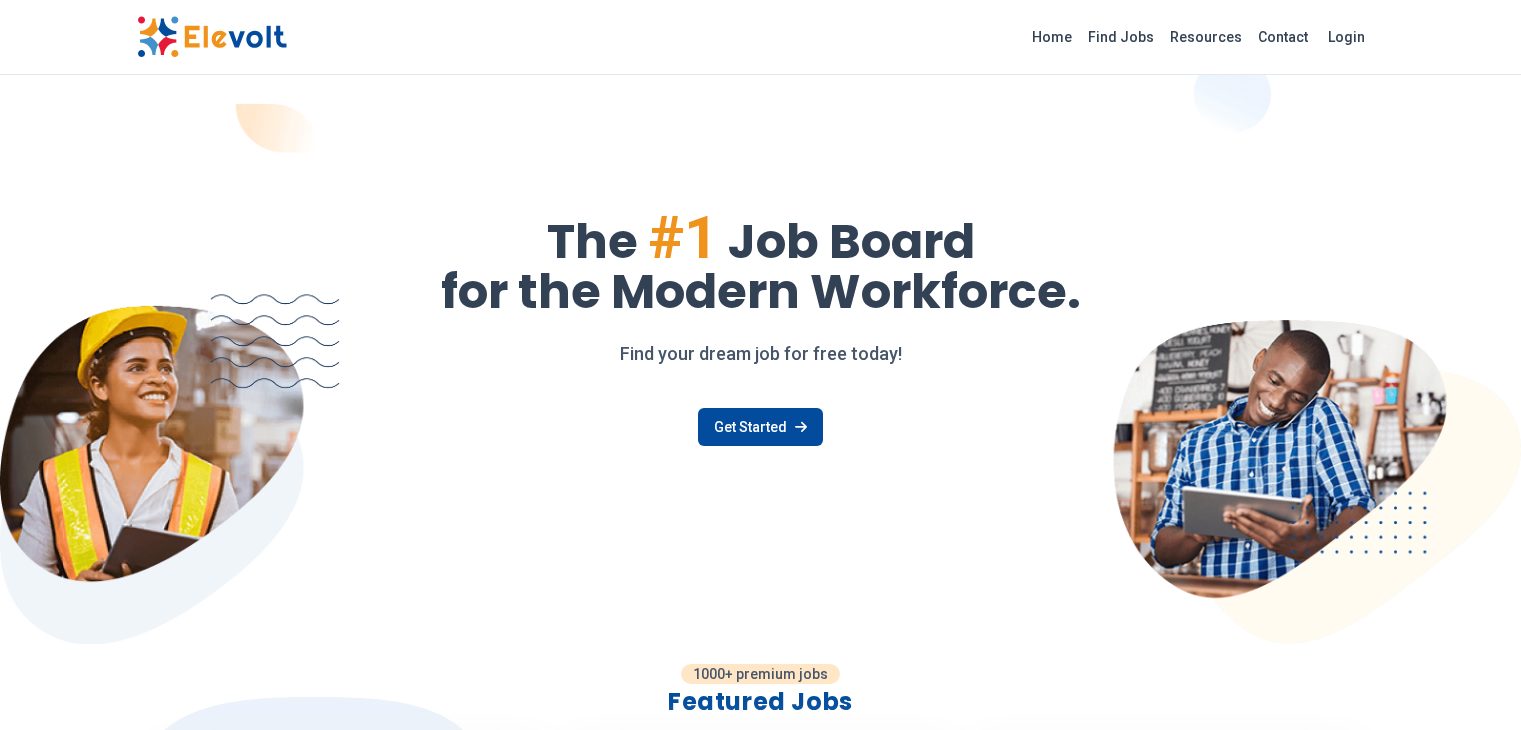 scroll, scrollTop: 0, scrollLeft: 0, axis: both 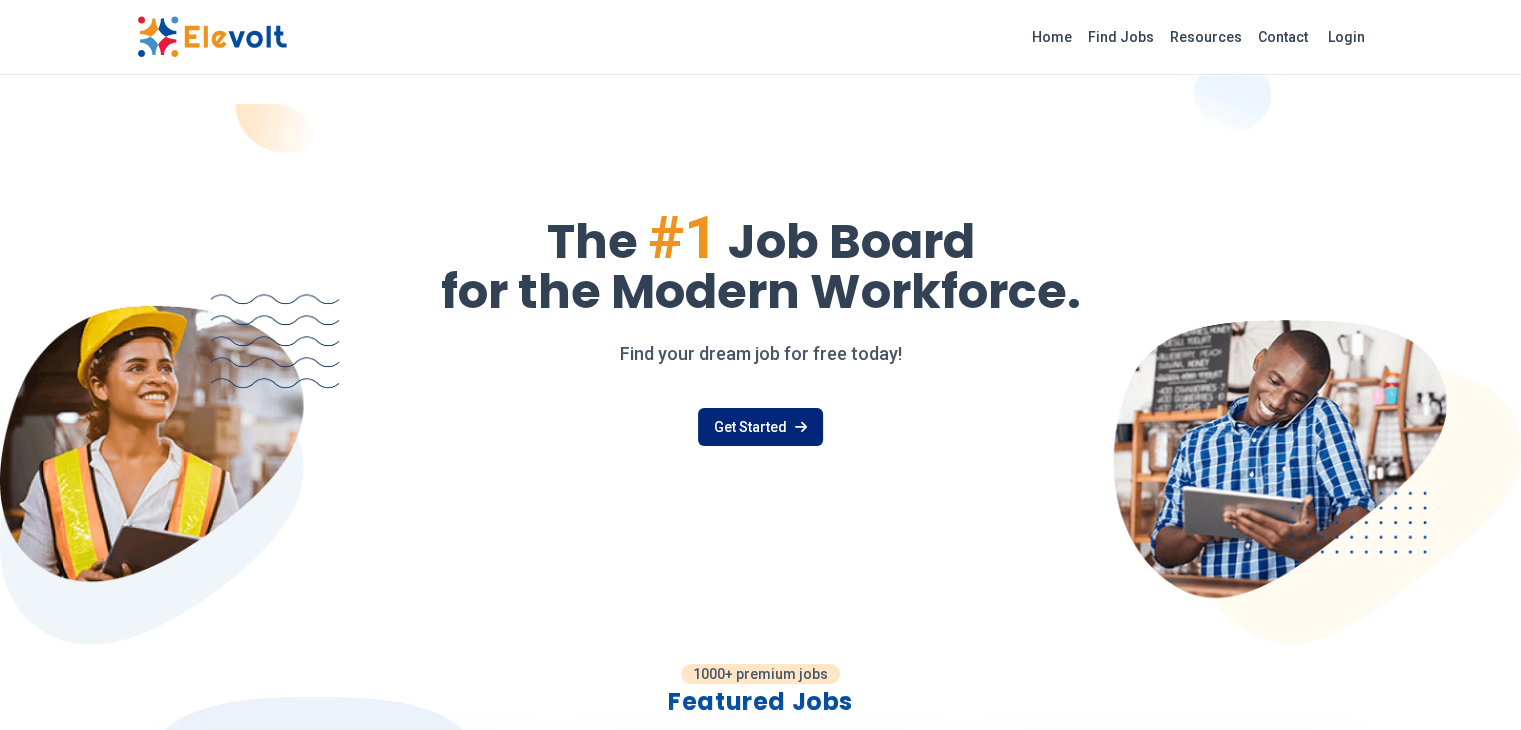 click on "Get Started" at bounding box center (760, 427) 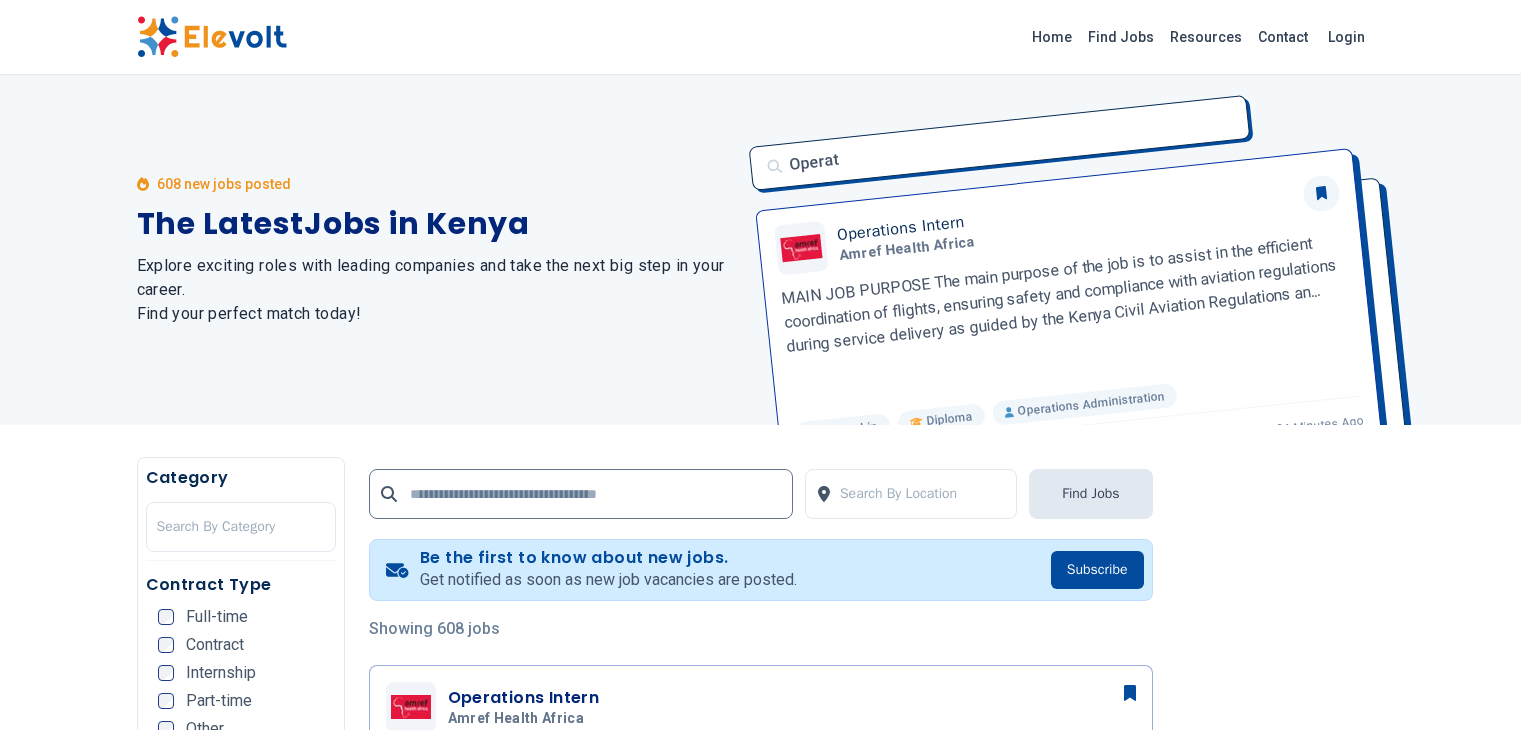 scroll, scrollTop: 0, scrollLeft: 0, axis: both 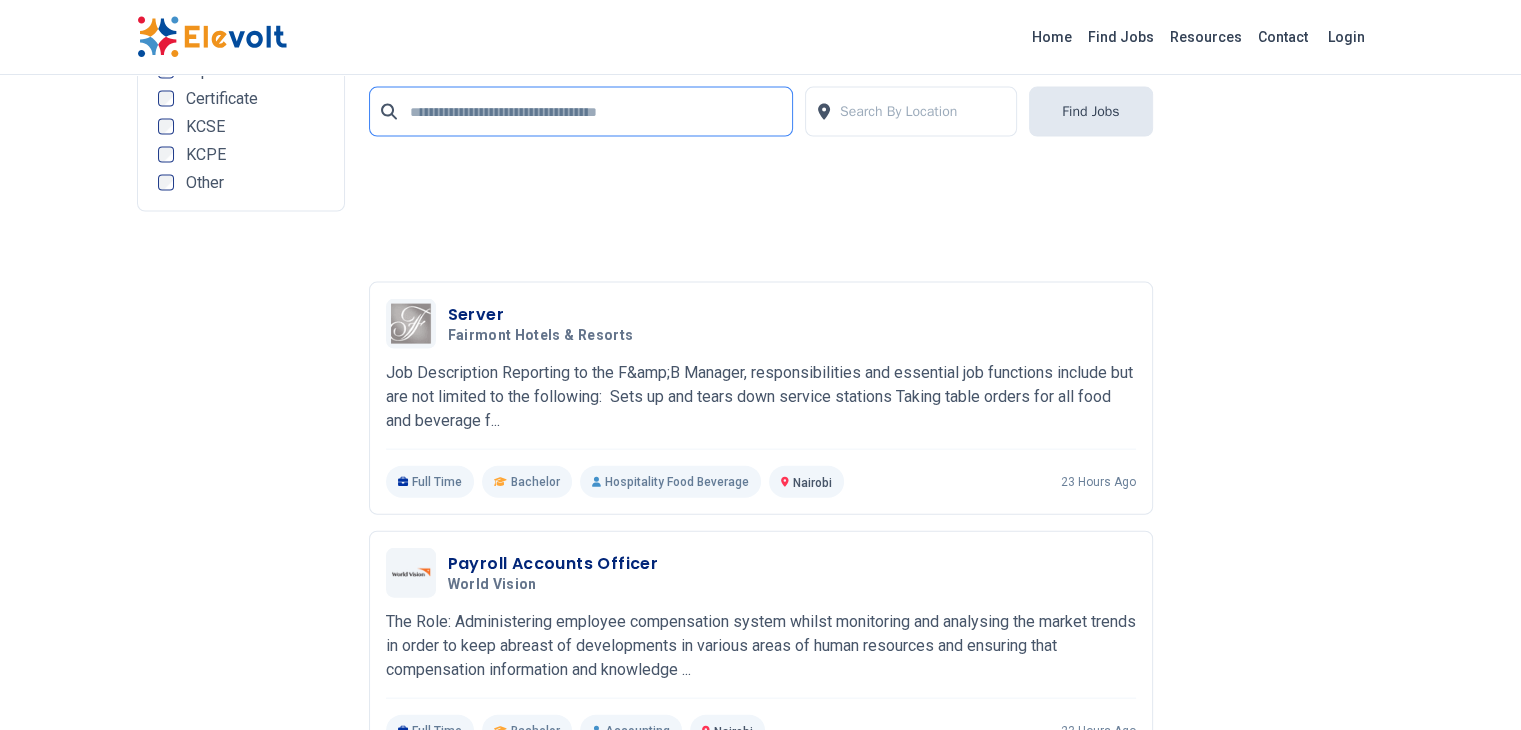 click at bounding box center (581, 112) 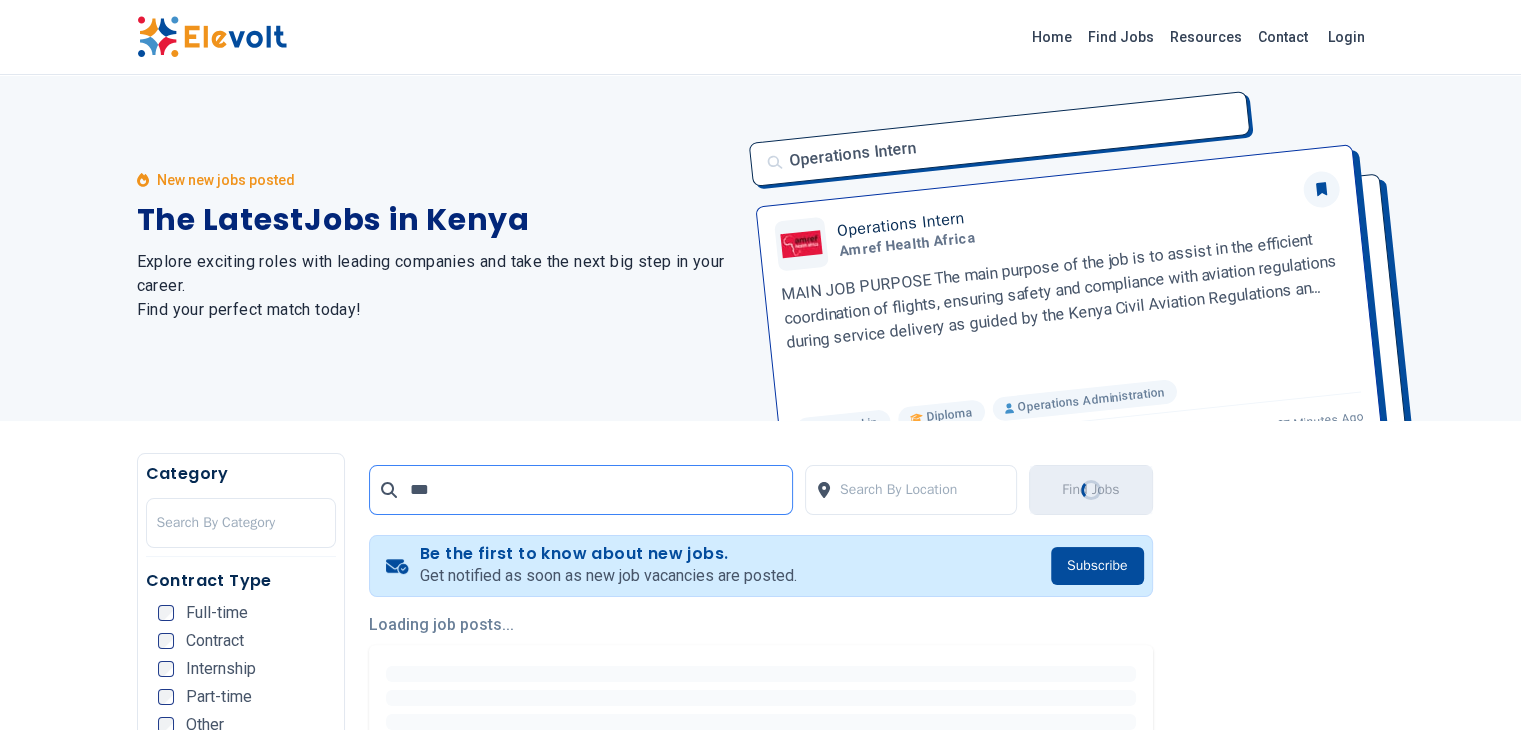 scroll, scrollTop: 0, scrollLeft: 0, axis: both 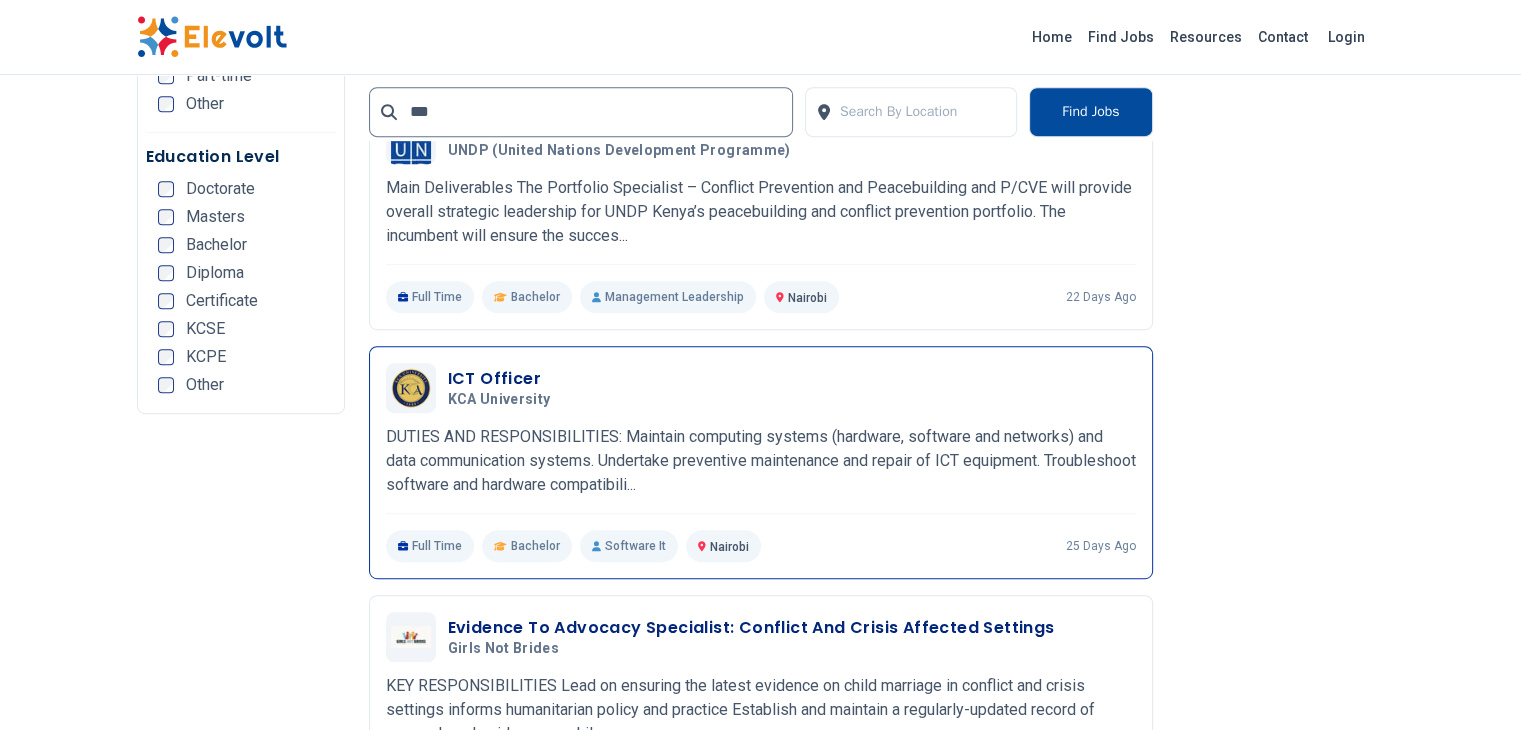 click on "ICT Officer KCA University 06/16/2025 07/16/2025 Nairobi KE DUTIES AND RESPONSIBILITIES:
Maintain computing systems (hardware, software and networks) and data communication systems.
Undertake preventive maintenance and repair of ICT equipment.
Troubleshoot software and hardware compatibili... DUTIES AND RESPONSIBILITIES:
Maintain computing systems (hardware, software and networks) and data communication systems.
Undertake preventive maintenance and repair of ICT equipment.
Troubleshoot software and hardware compatibility issues and ensure all failed computer products and processes are identified and solved.
Troubleshoot, analyse and repair computing elements such as desktop computers, laptops and various components/peripherals IT networks.
Initiate procurement process for required ICT equipment by providing equipment specifications for different university units/departments.
Install and configure Enterprise Resource and planning software system for university computers." at bounding box center [761, 462] 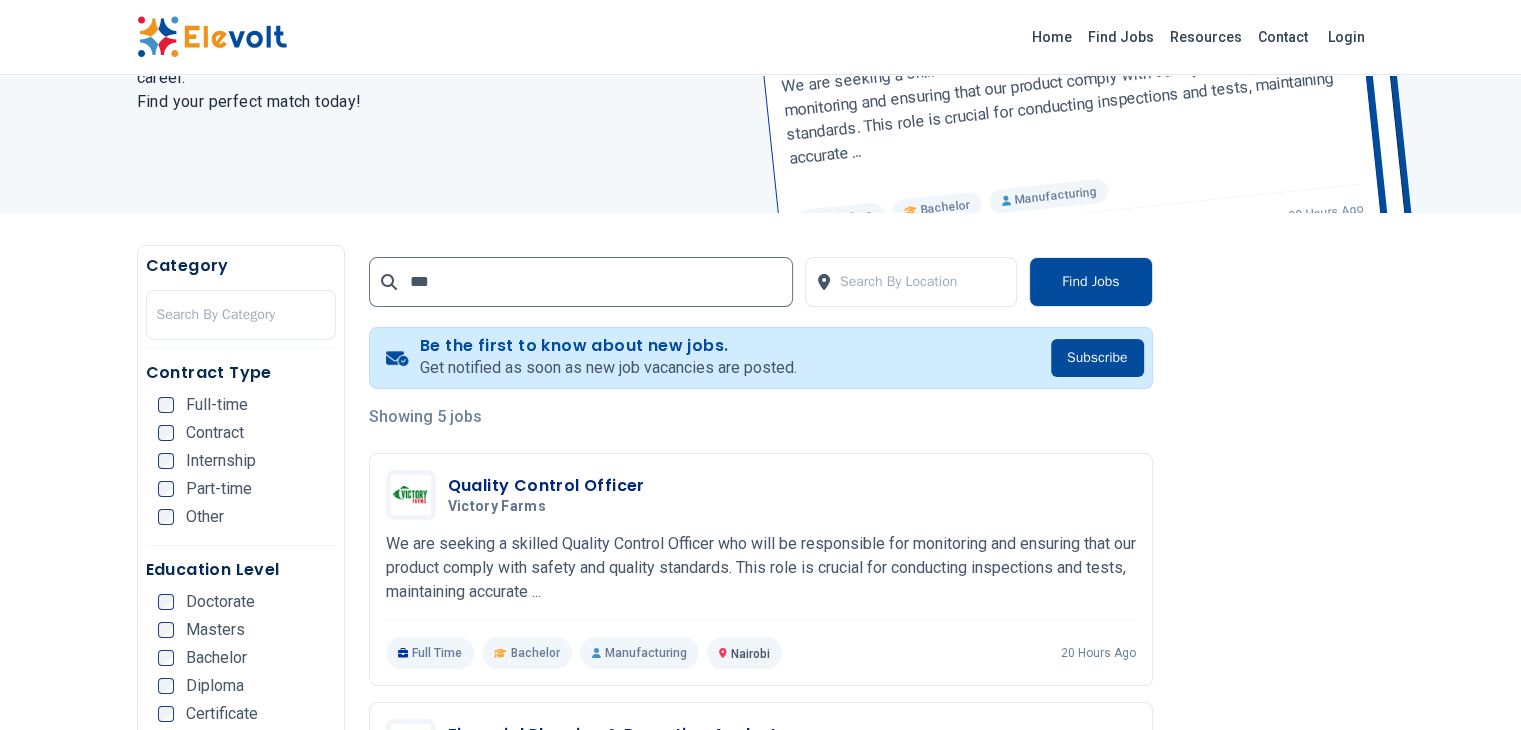 scroll, scrollTop: 0, scrollLeft: 0, axis: both 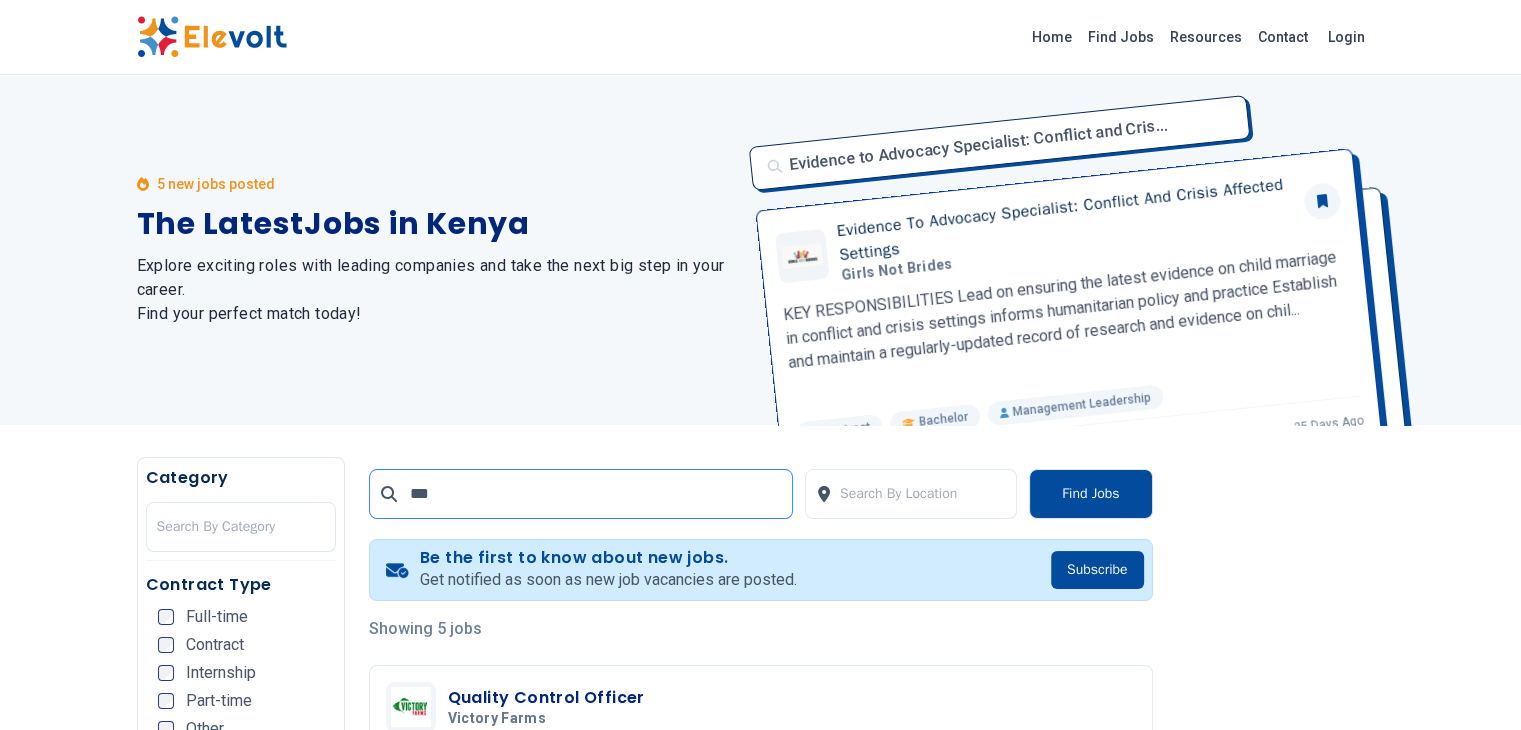 click on "***" at bounding box center (581, 494) 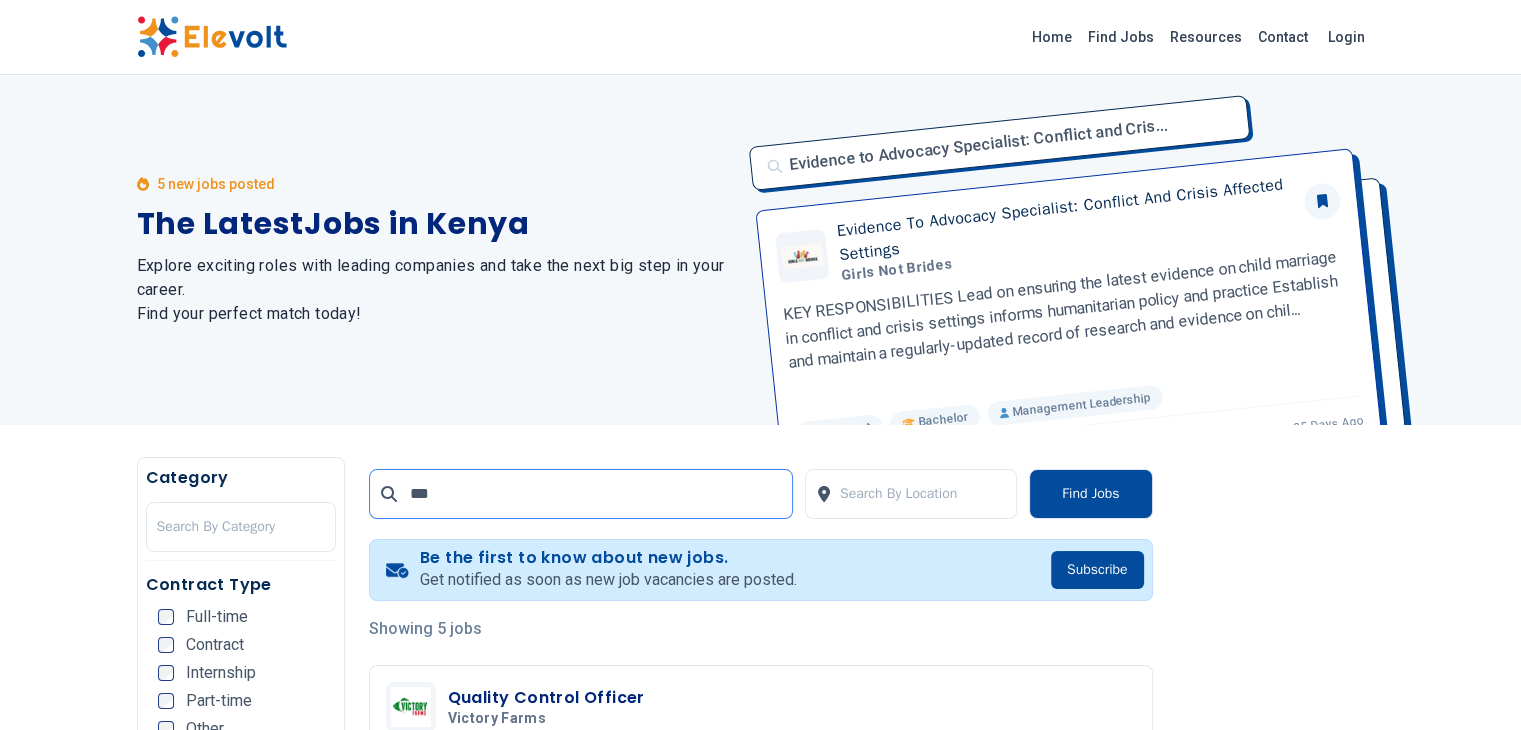 drag, startPoint x: 447, startPoint y: 503, endPoint x: 351, endPoint y: 487, distance: 97.3242 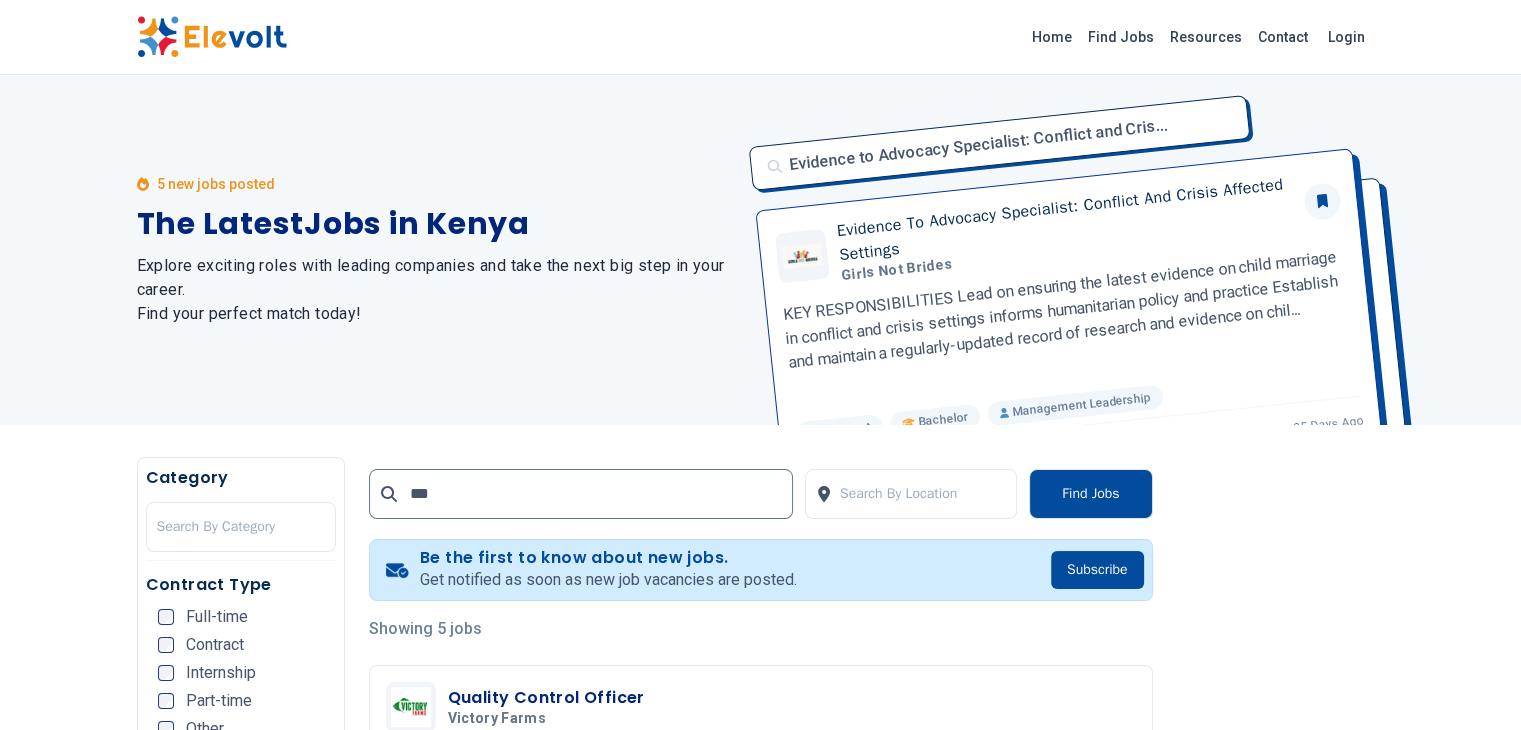 click 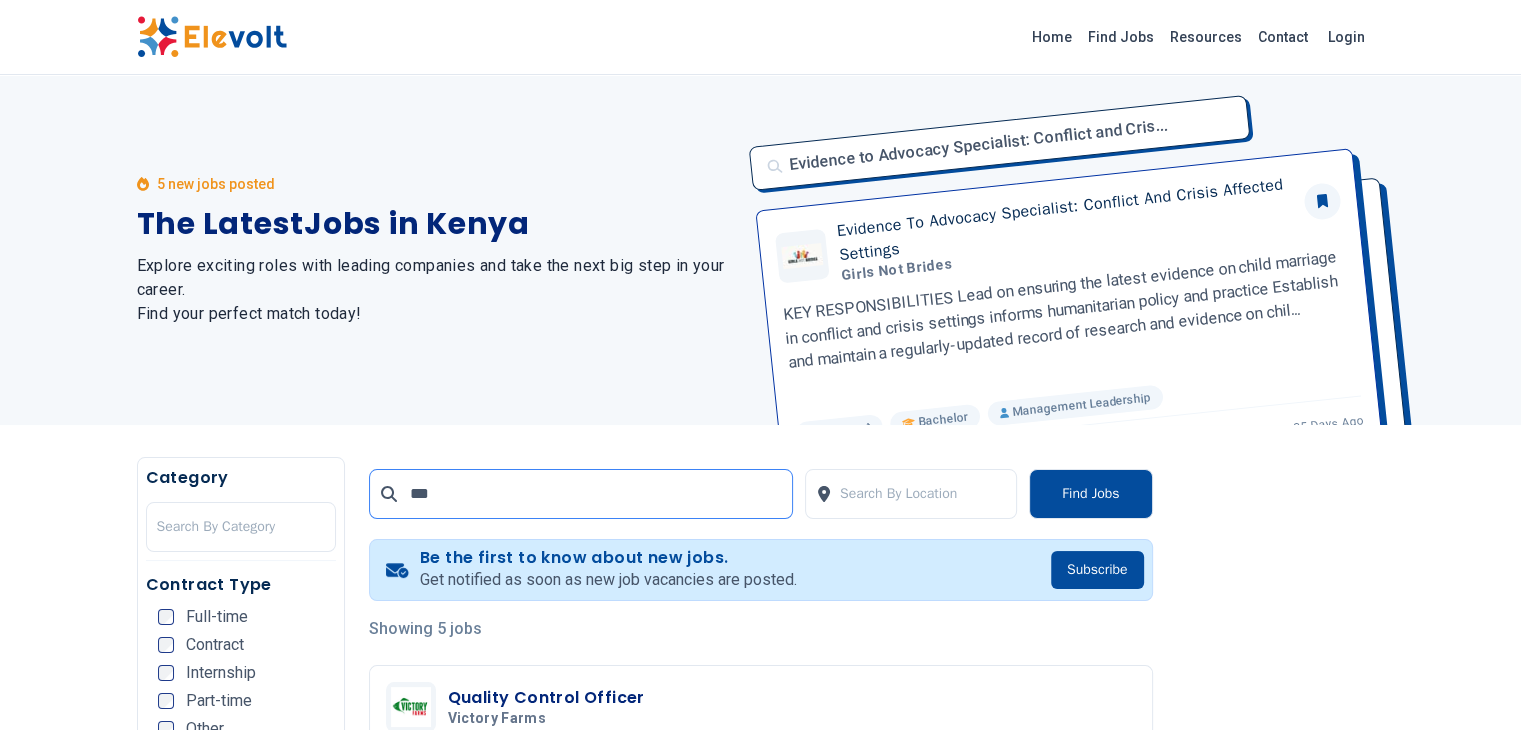 click on "***" at bounding box center [581, 494] 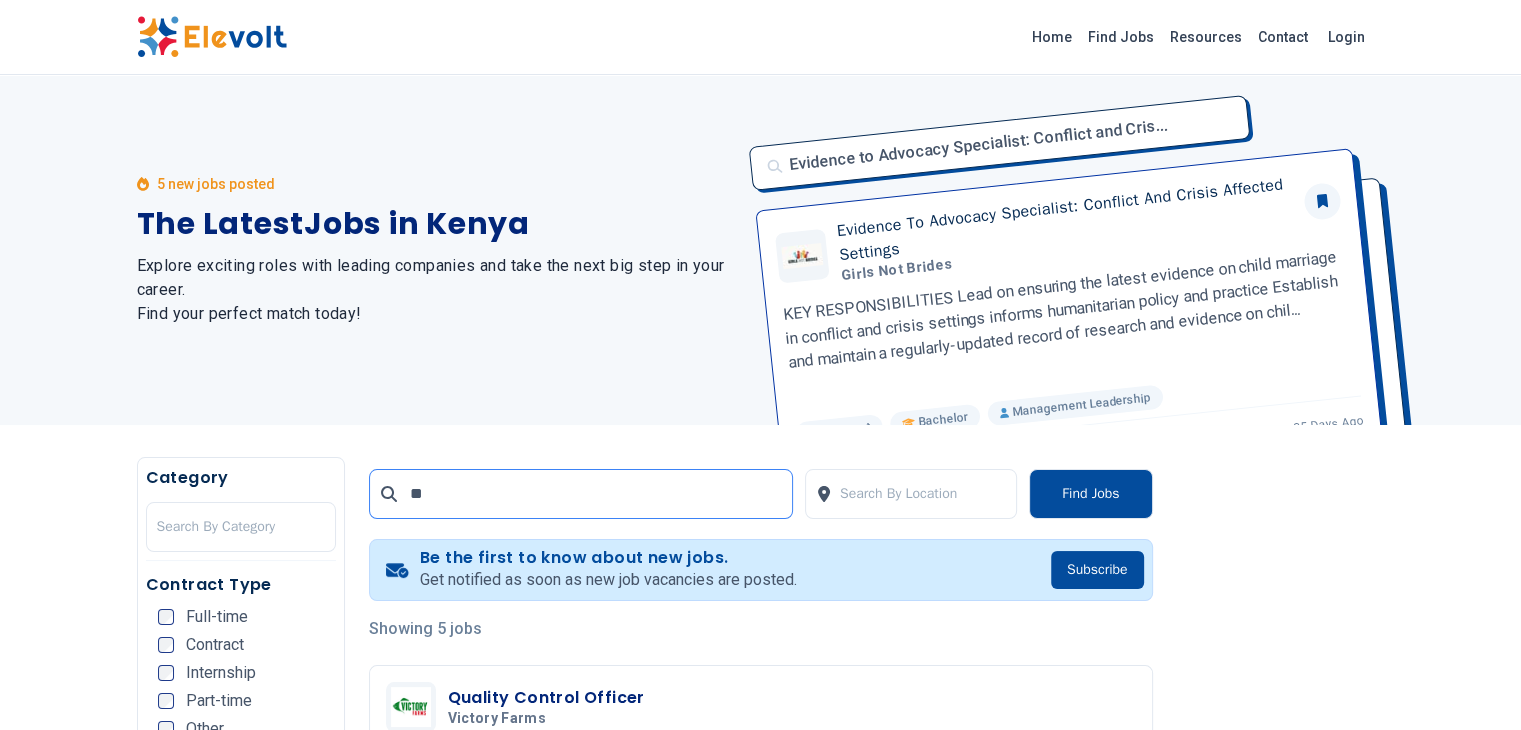 type on "*" 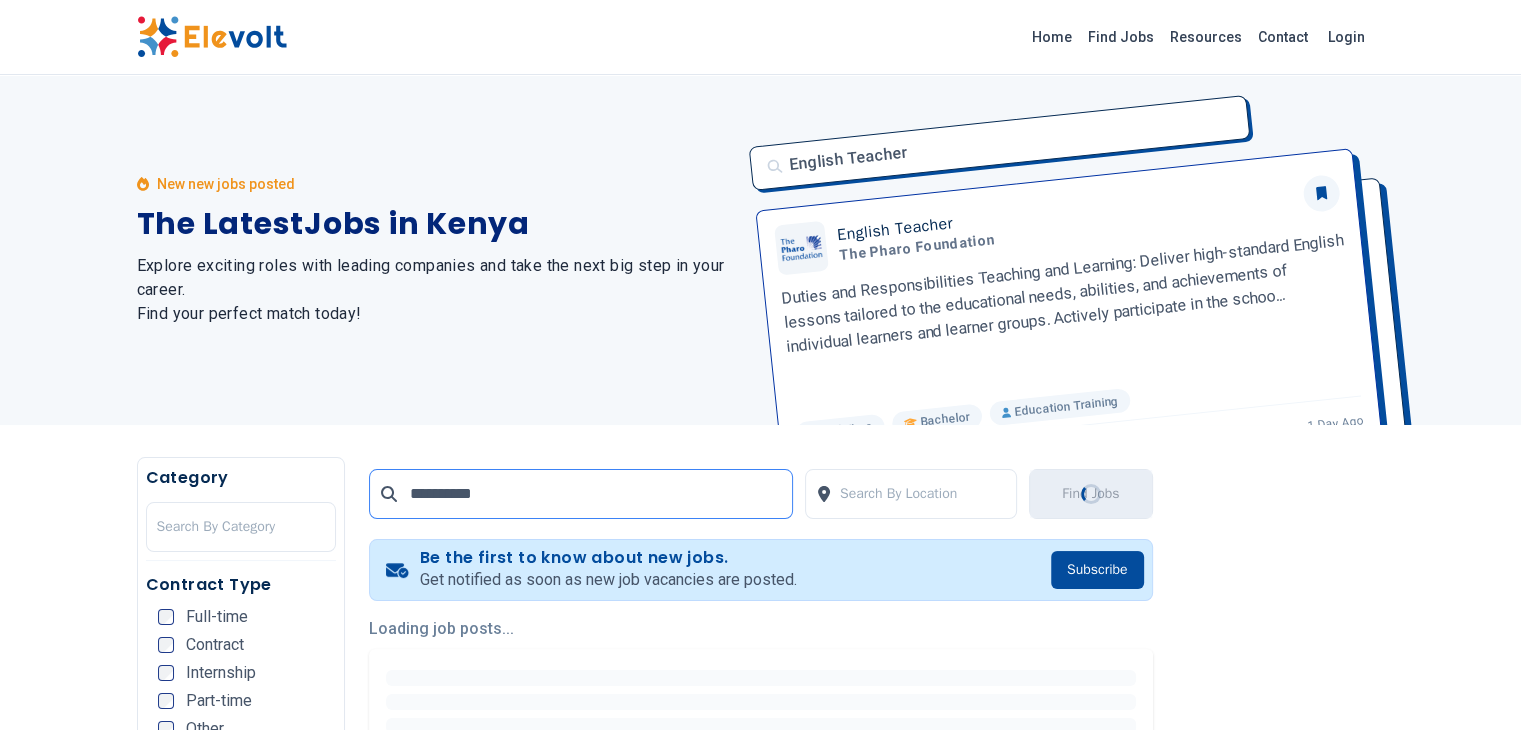 type on "**********" 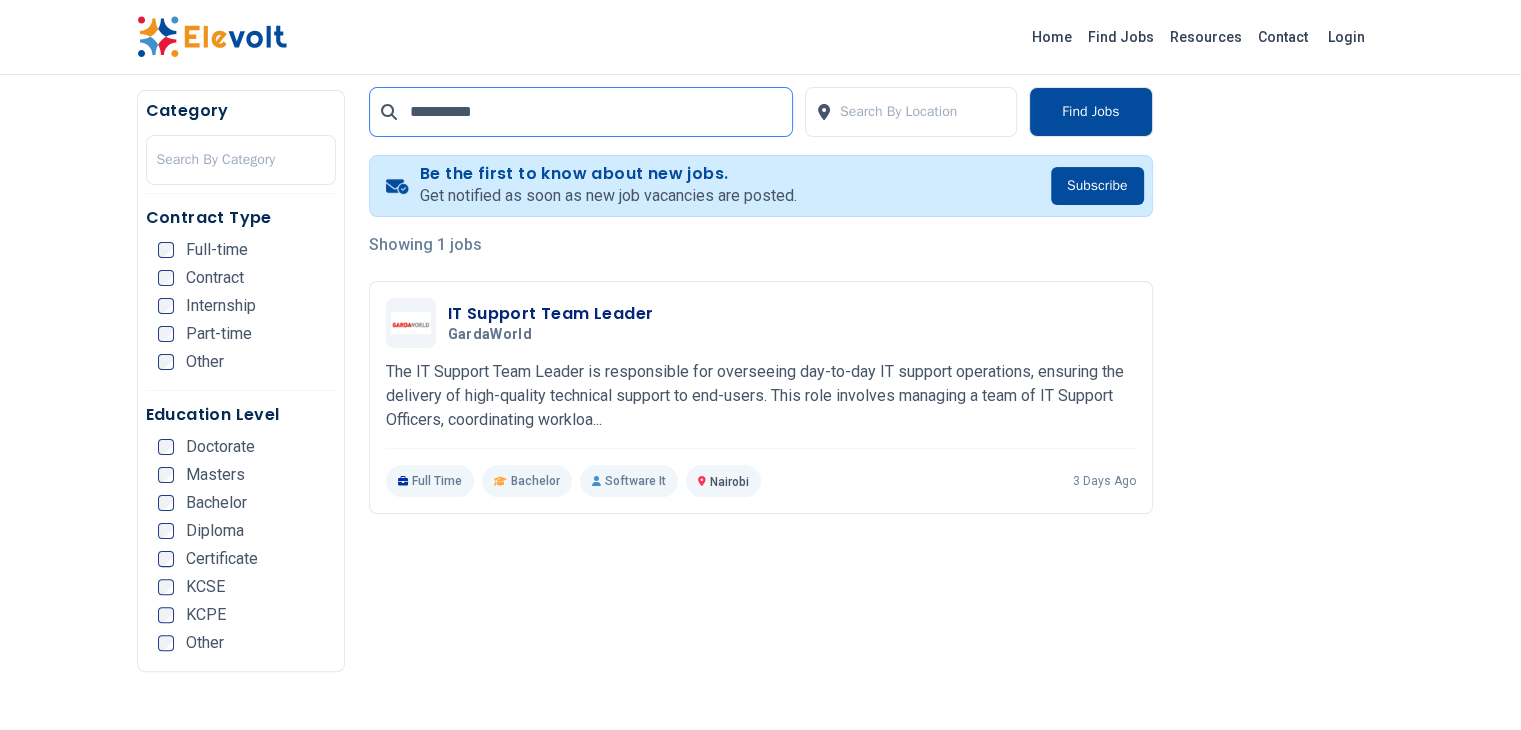 scroll, scrollTop: 397, scrollLeft: 0, axis: vertical 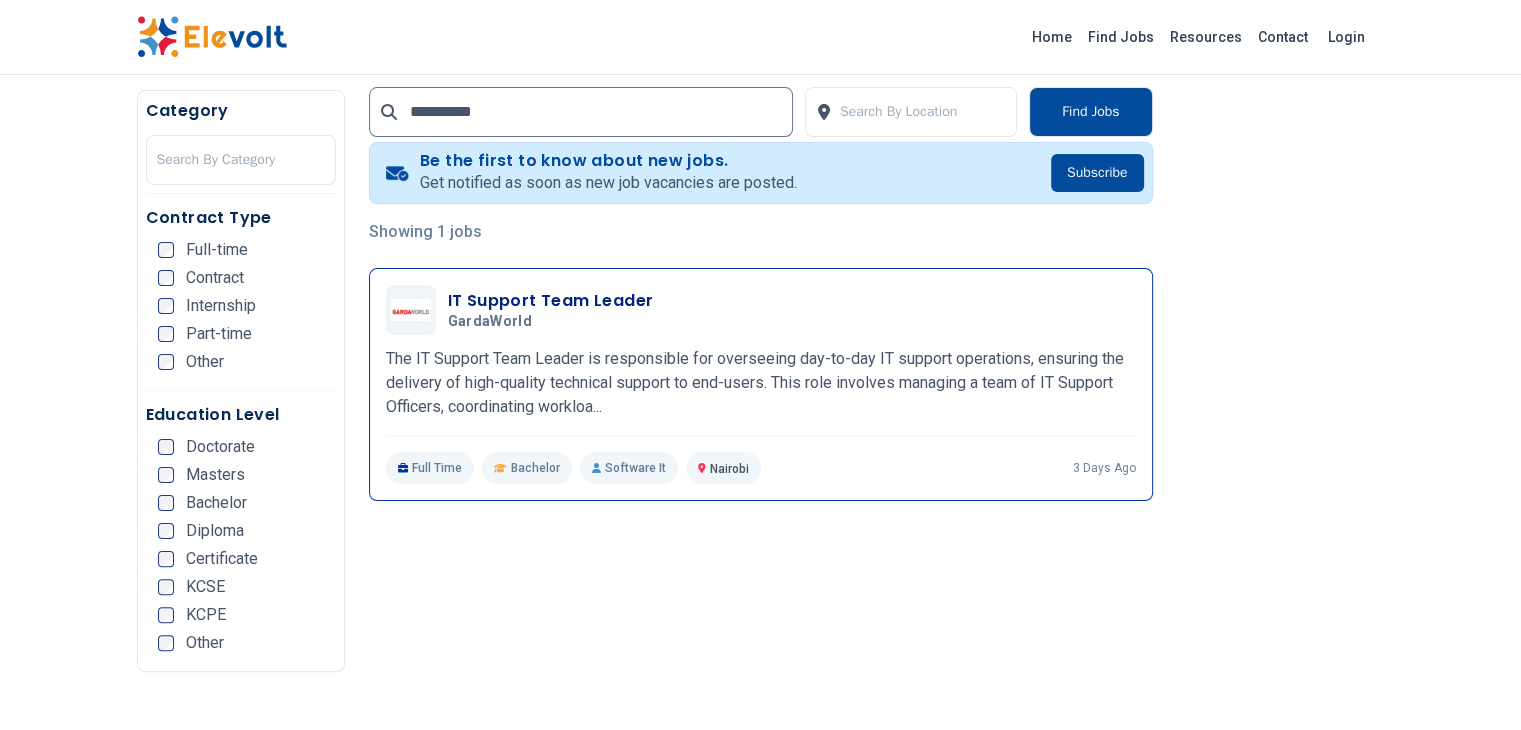click on "The IT Support Team Leader is responsible for overseeing day-to-day IT support operations, ensuring the delivery of high-quality technical support to end-users. This role involves managing a team of IT Support Officers, coordinating workloa..." at bounding box center [761, 383] 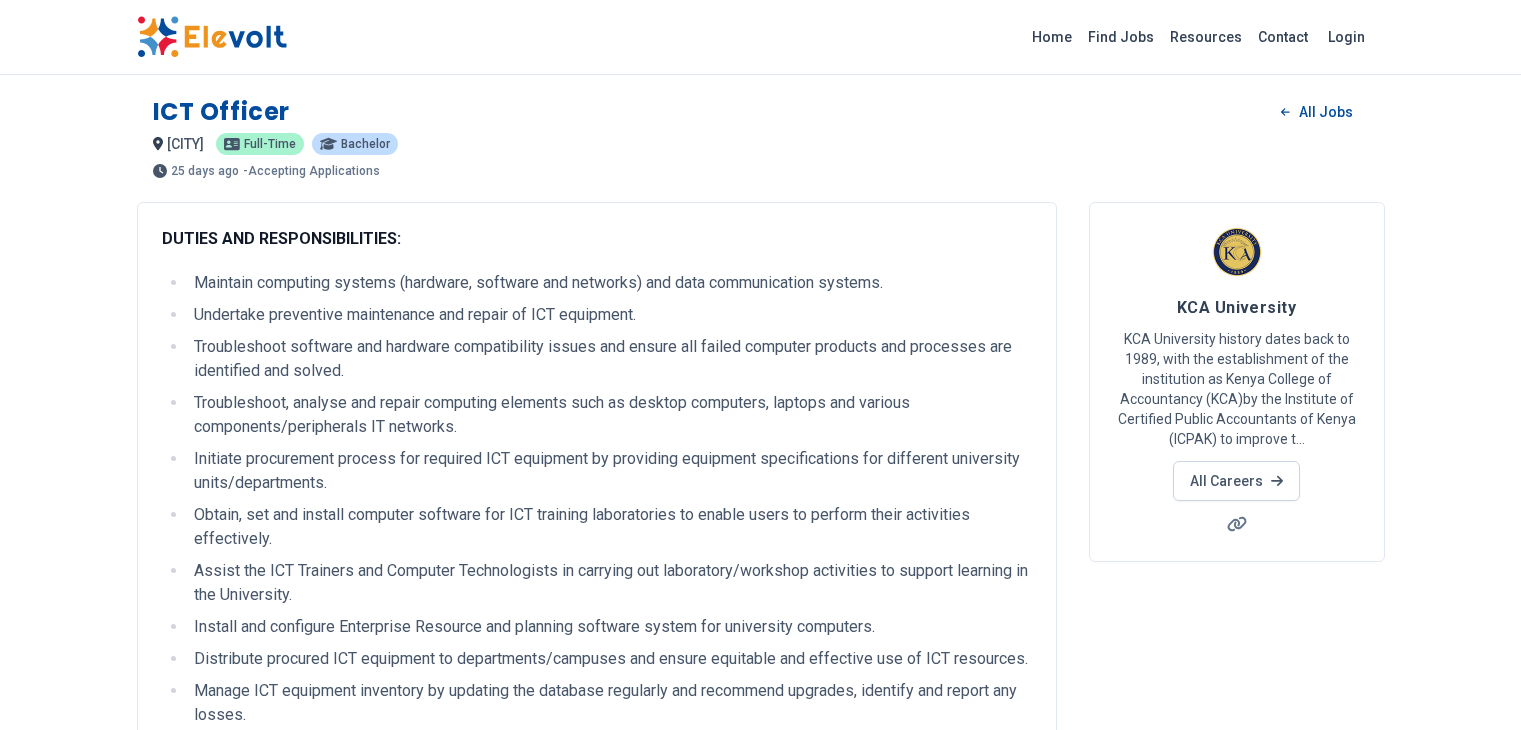 scroll, scrollTop: 0, scrollLeft: 0, axis: both 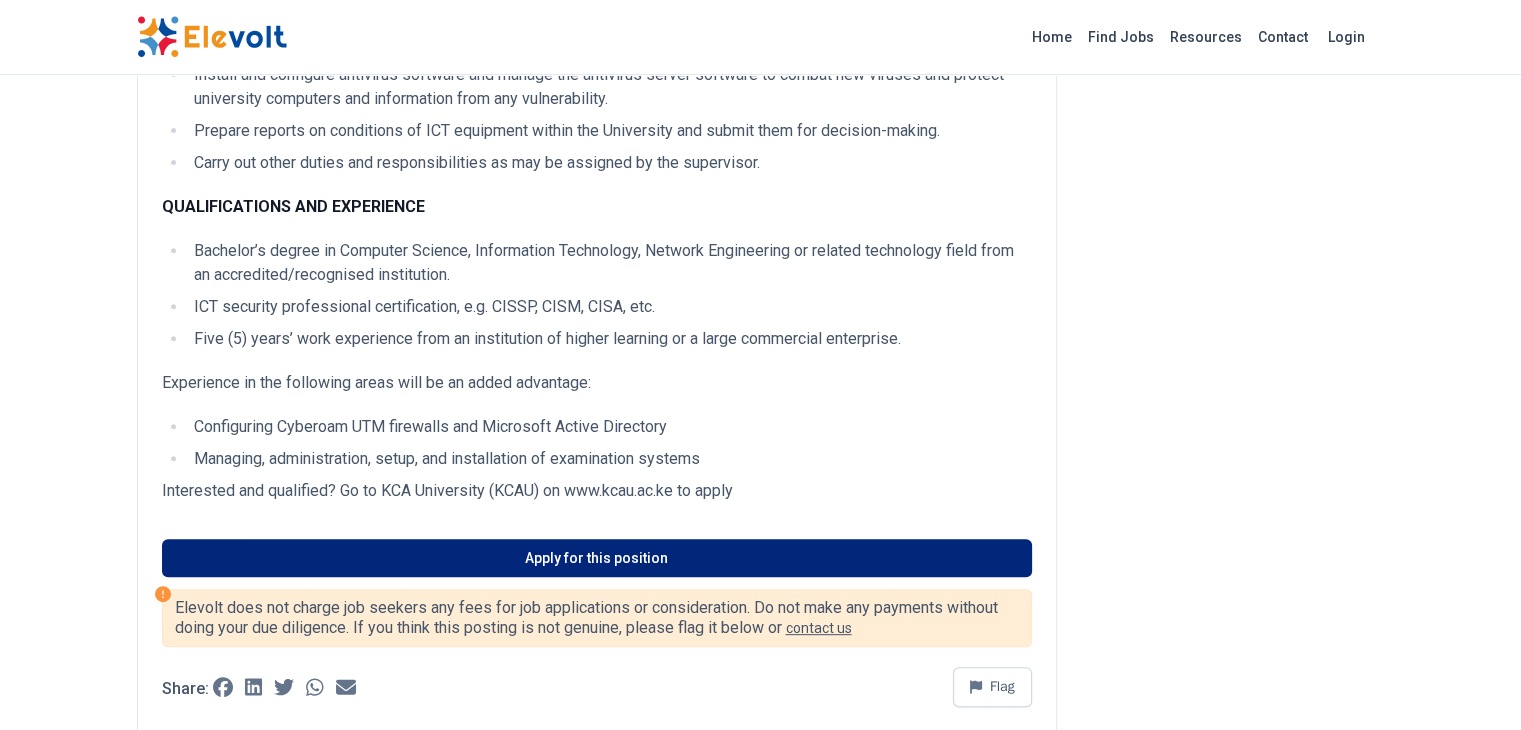 click on "Apply for this position" at bounding box center [597, 558] 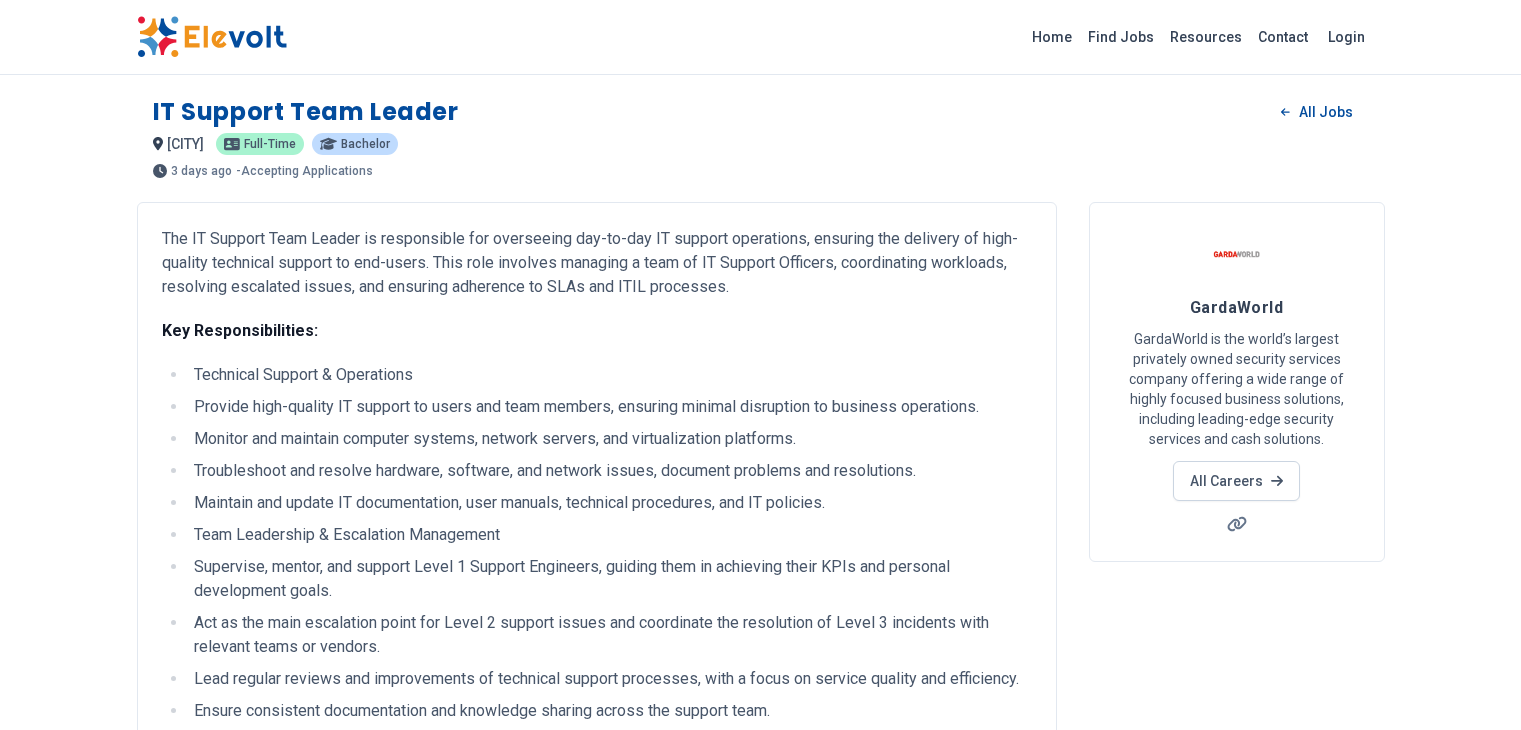 scroll, scrollTop: 0, scrollLeft: 0, axis: both 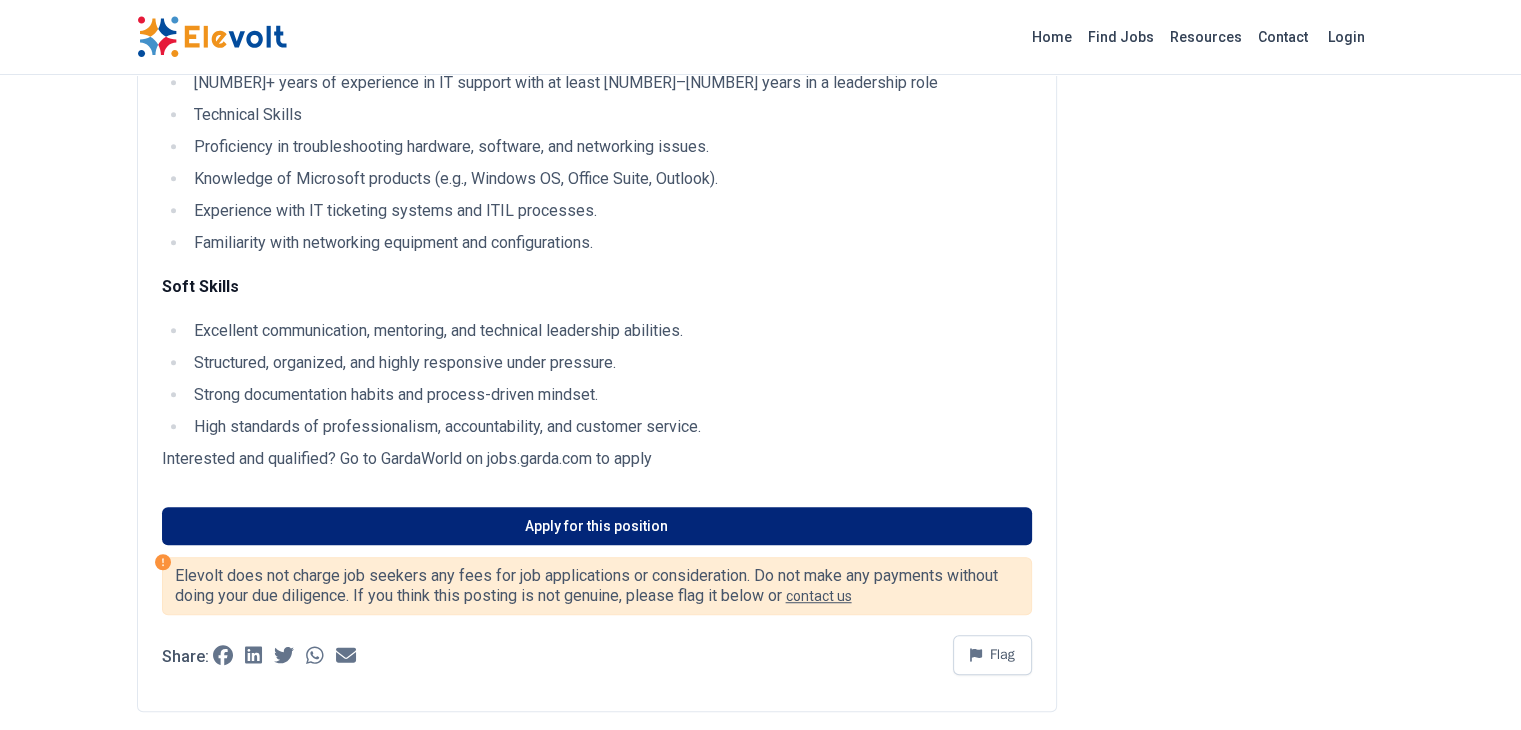 click on "Apply for this position" at bounding box center (597, 526) 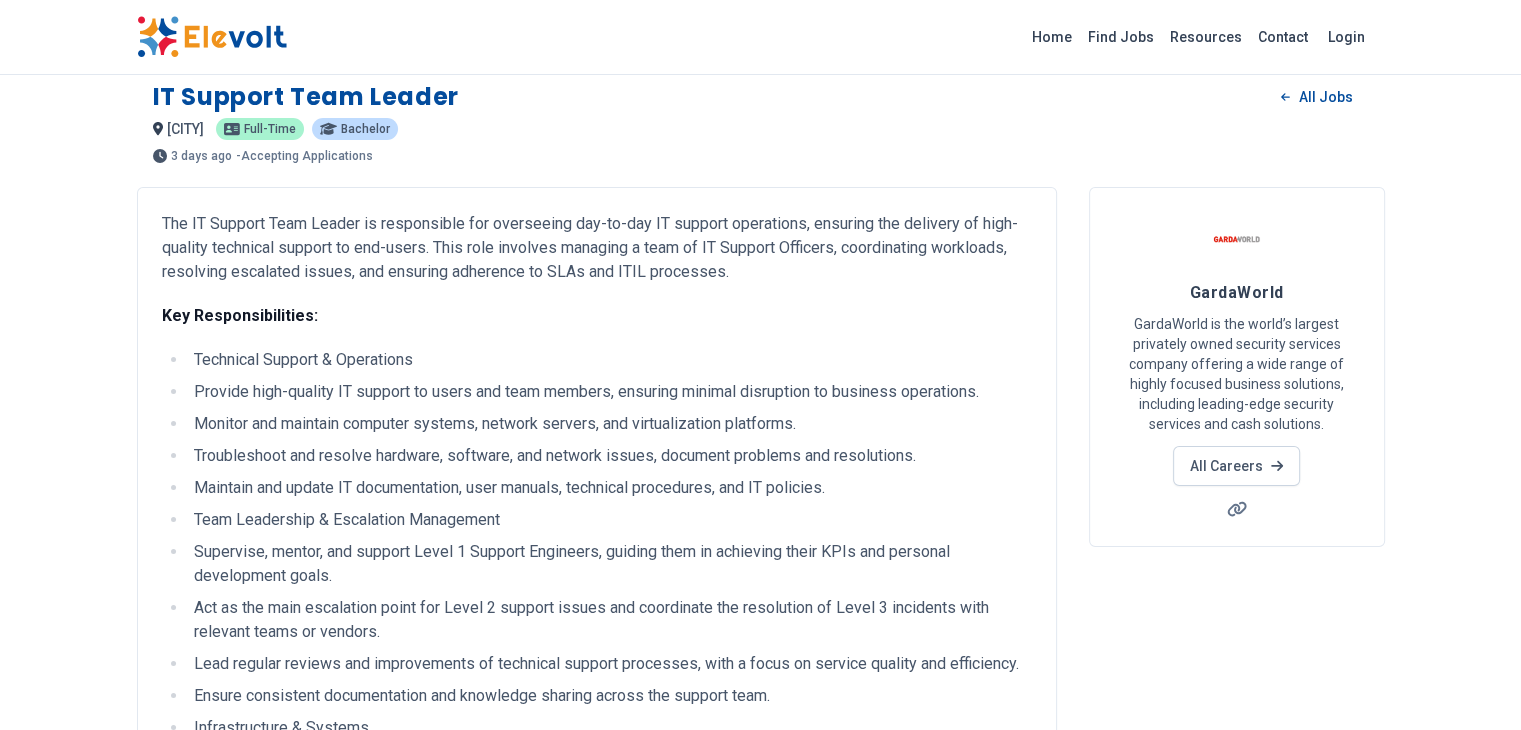 scroll, scrollTop: 0, scrollLeft: 0, axis: both 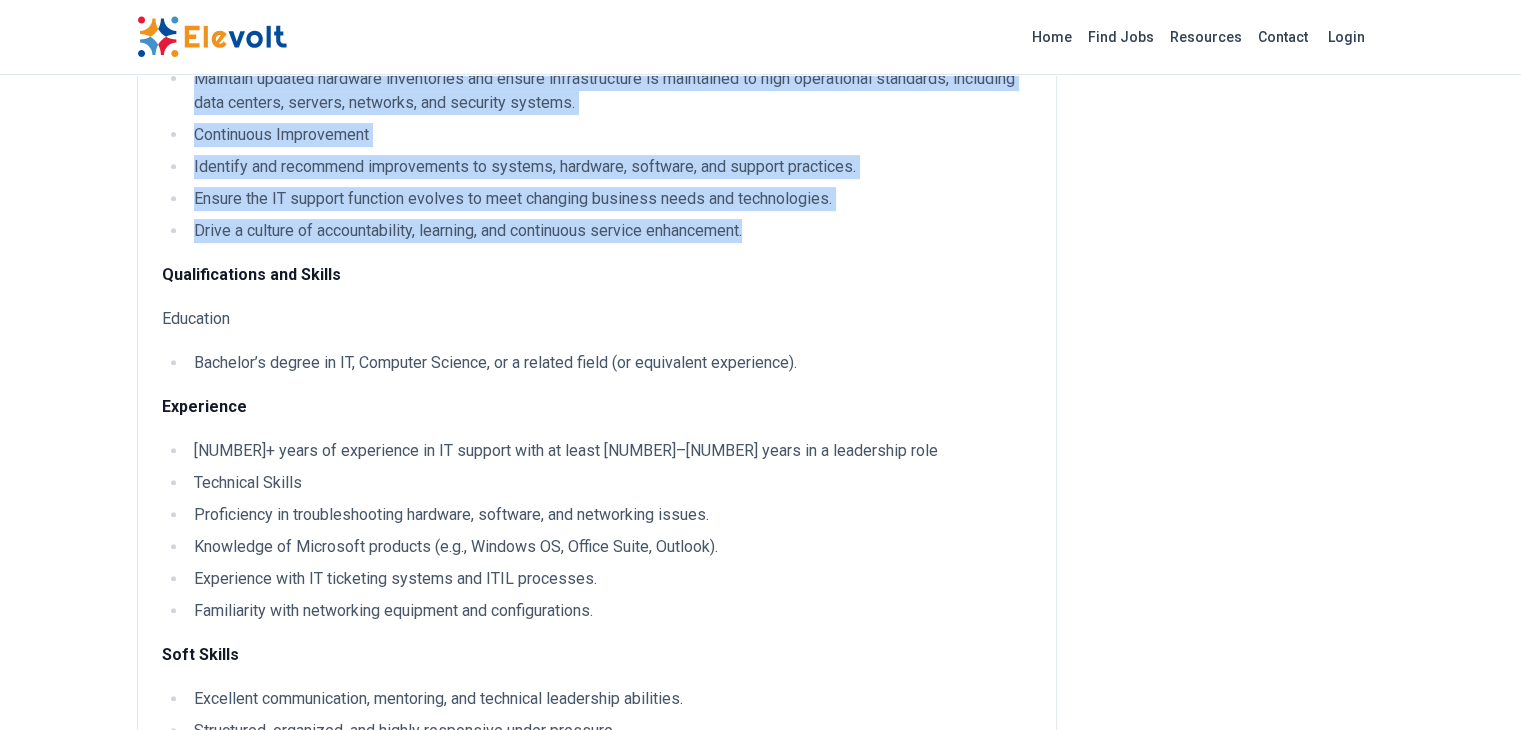 drag, startPoint x: 56, startPoint y: 149, endPoint x: 710, endPoint y: 185, distance: 654.99005 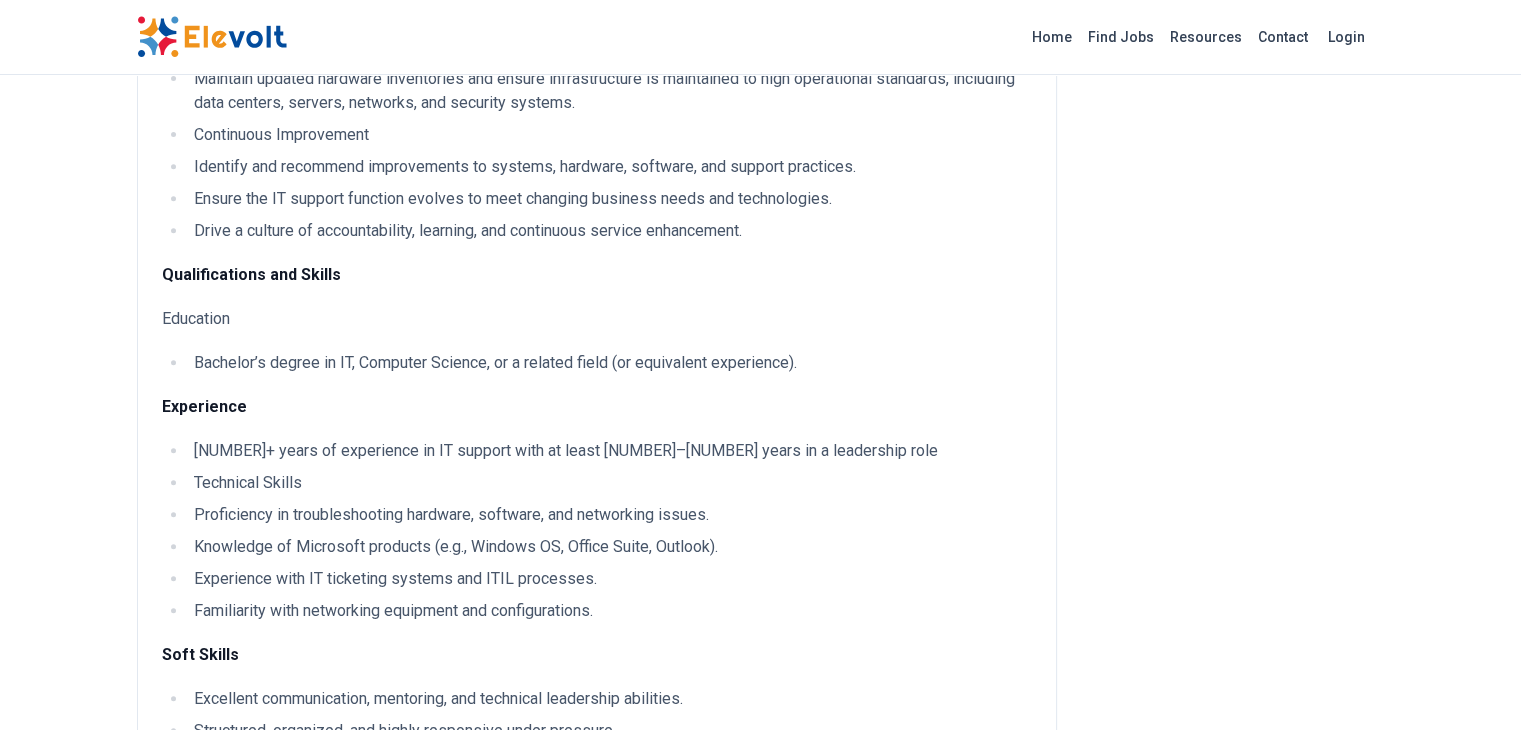 drag, startPoint x: 644, startPoint y: 368, endPoint x: 653, endPoint y: 346, distance: 23.769728 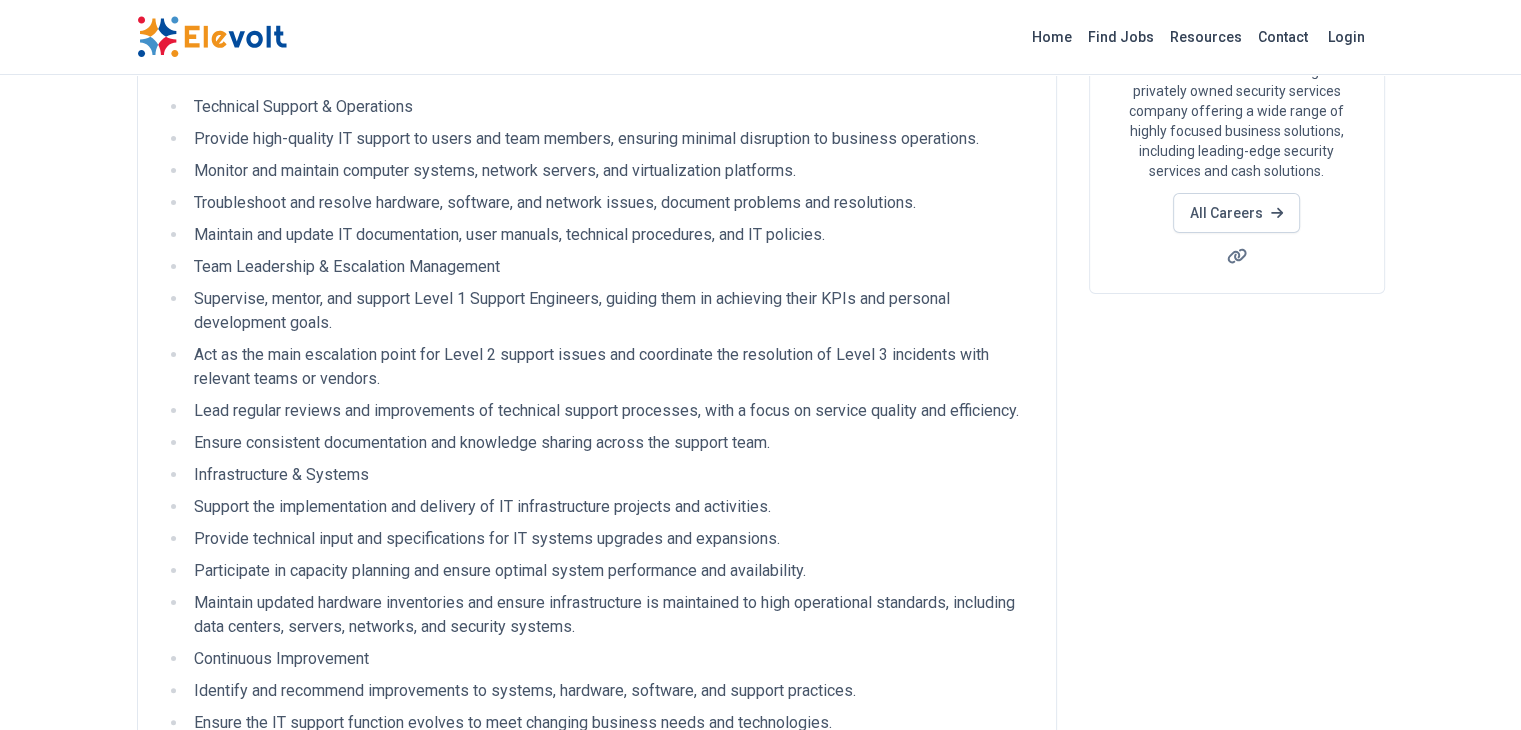 scroll, scrollTop: 0, scrollLeft: 0, axis: both 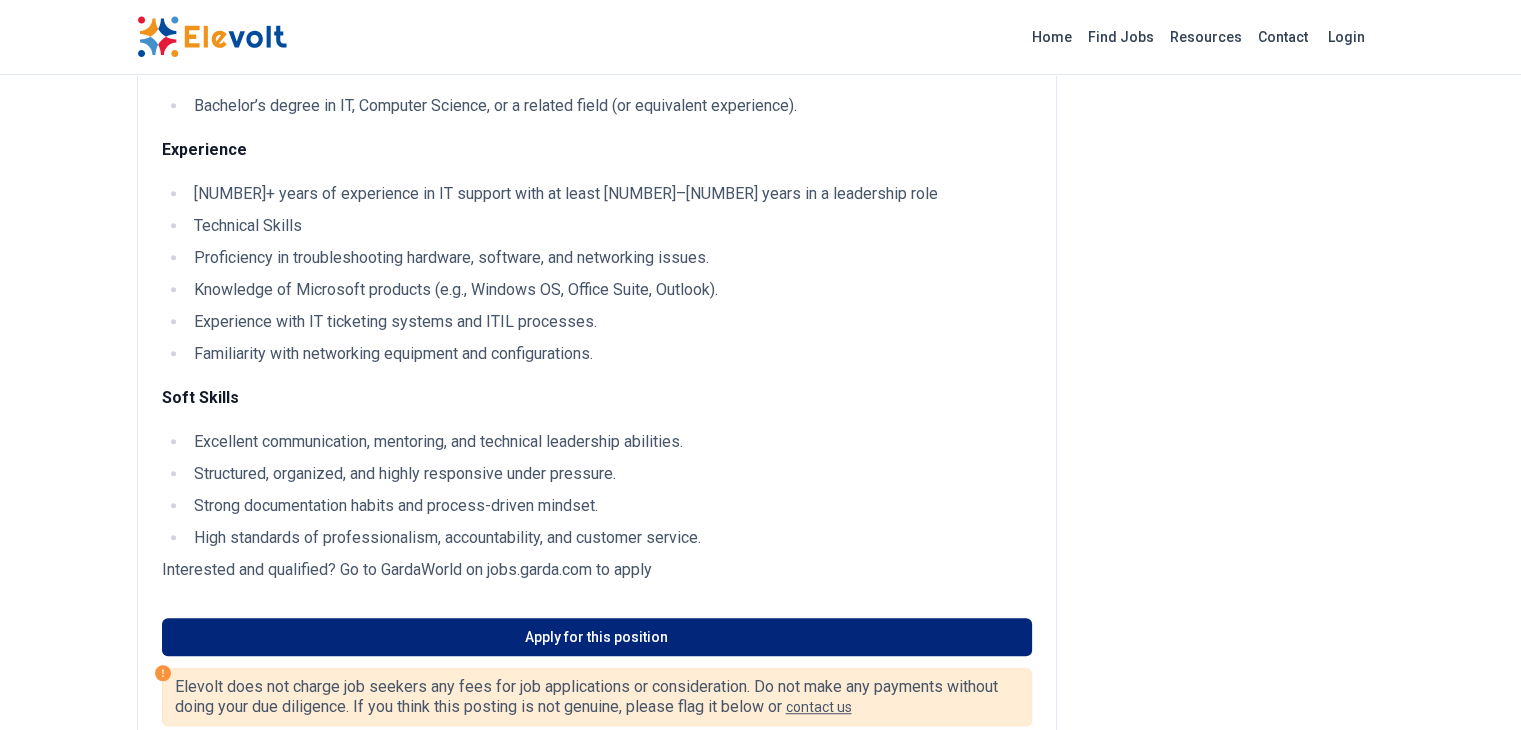 click on "Apply for this position" at bounding box center (597, 637) 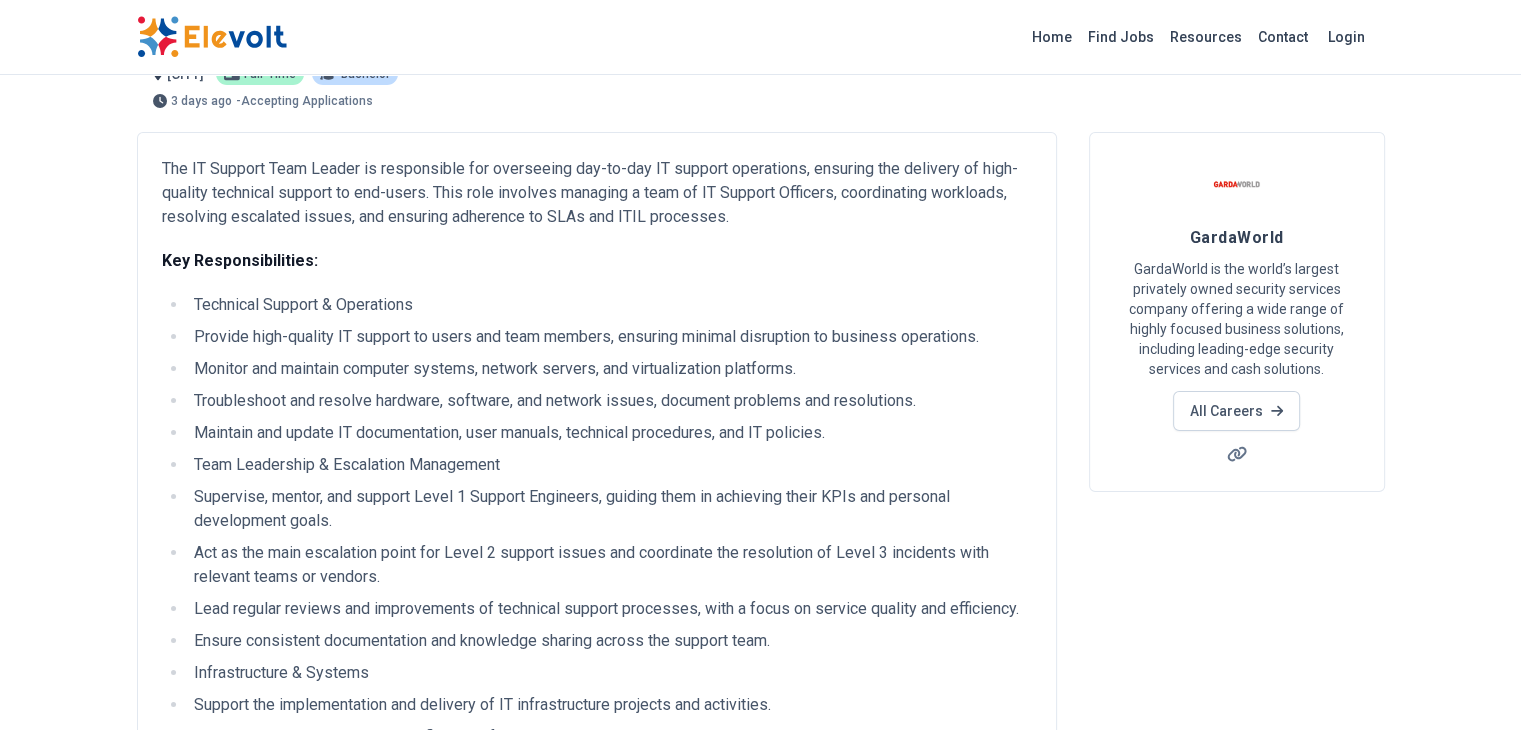 scroll, scrollTop: 0, scrollLeft: 0, axis: both 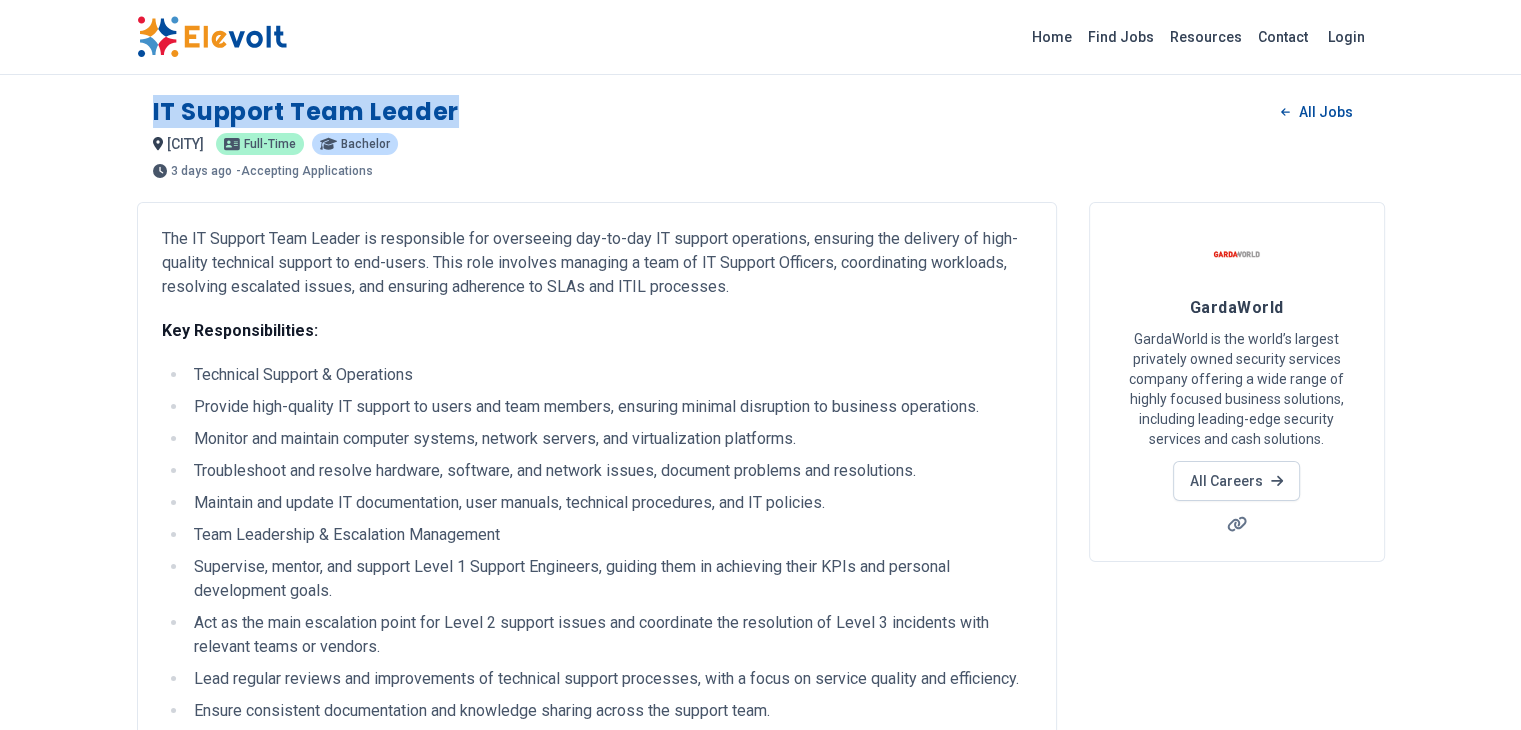 drag, startPoint x: 26, startPoint y: 109, endPoint x: 354, endPoint y: 107, distance: 328.0061 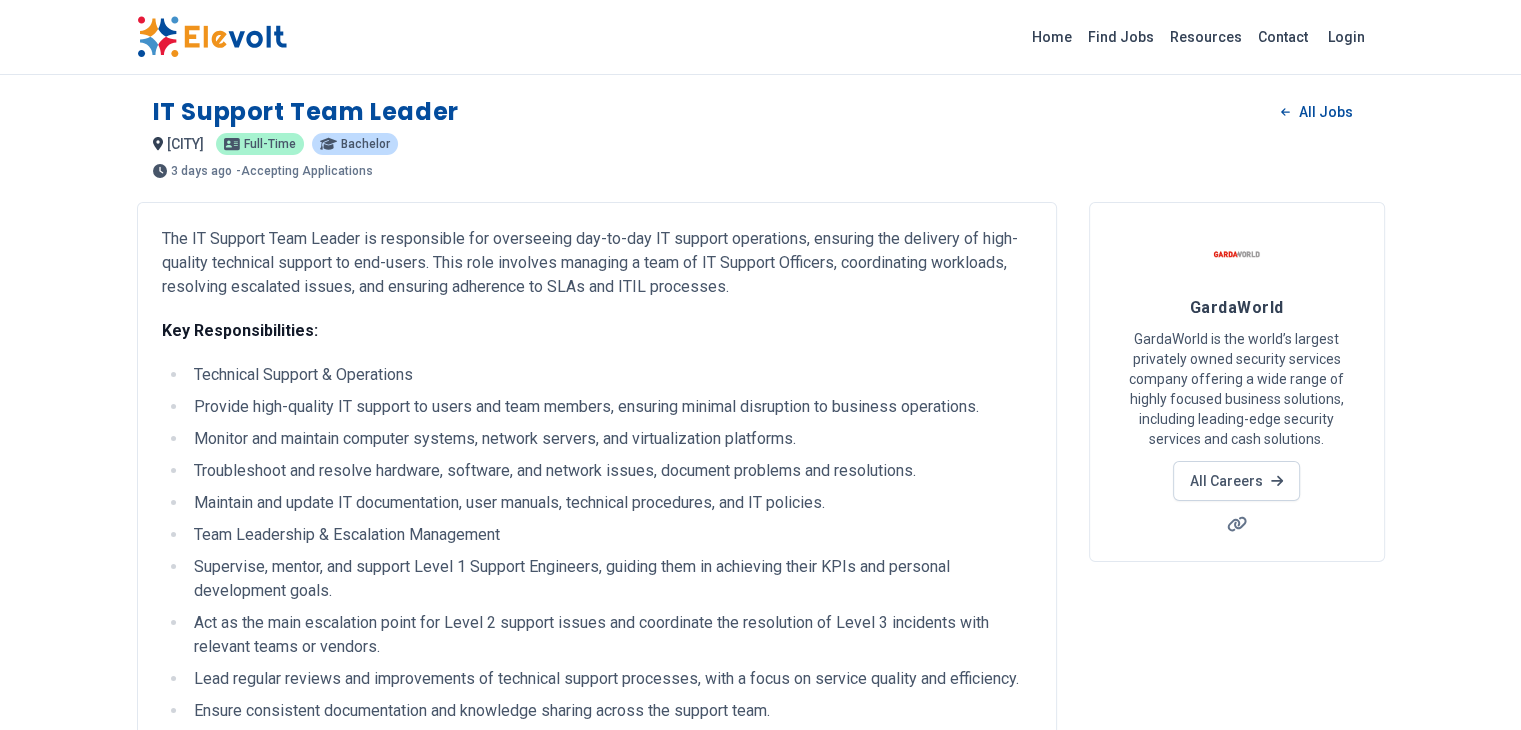 click on "Home Find Jobs Resources Contact Login" at bounding box center [760, 37] 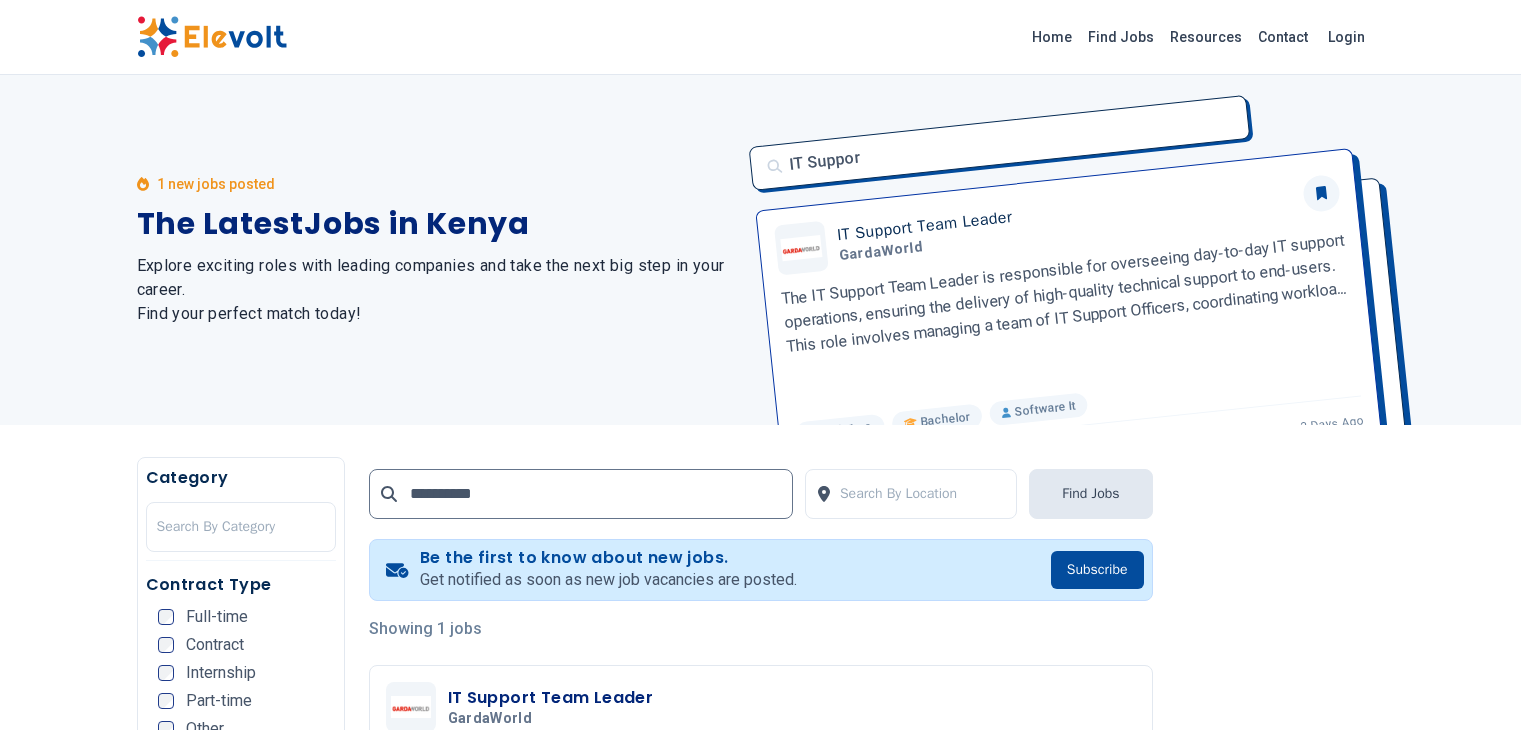 scroll, scrollTop: 0, scrollLeft: 0, axis: both 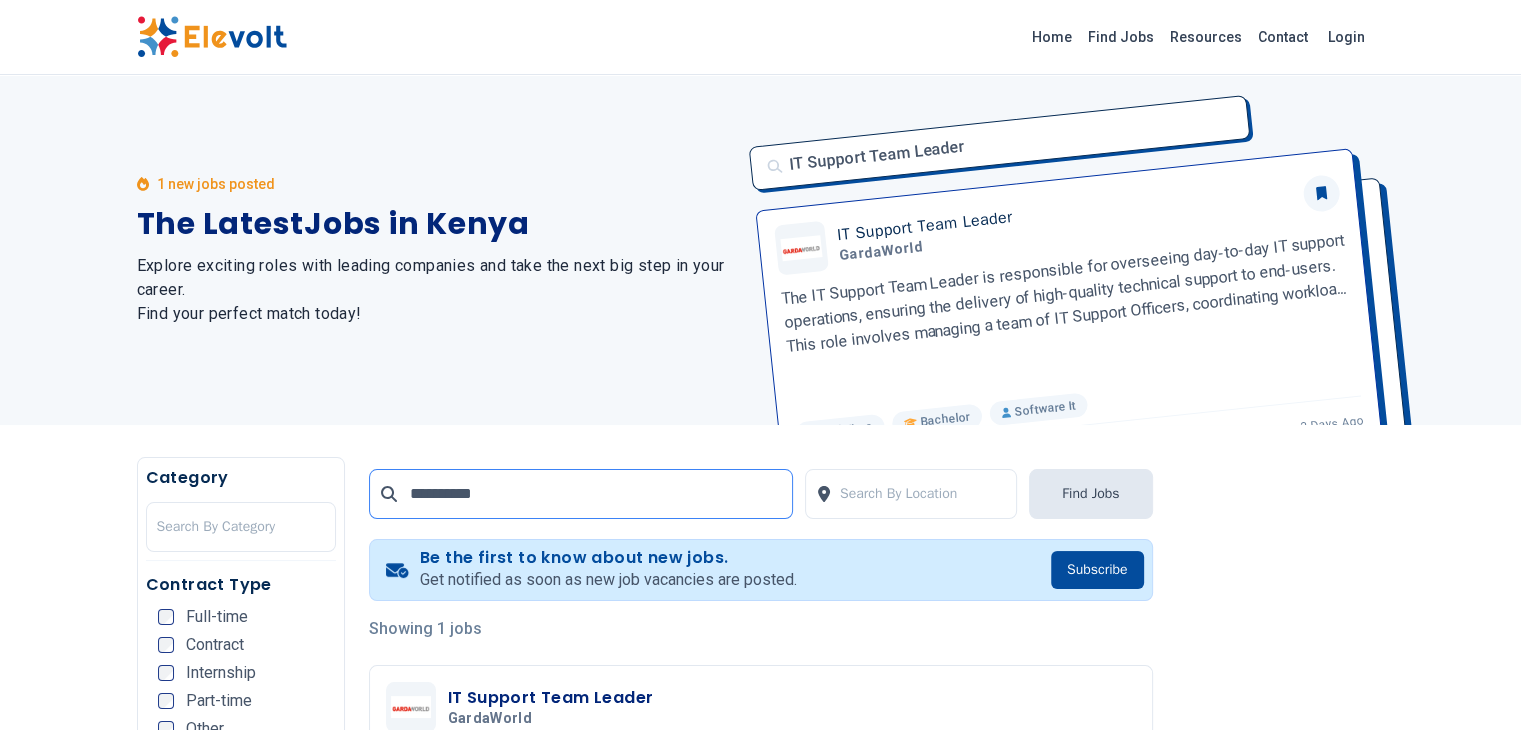 drag, startPoint x: 454, startPoint y: 495, endPoint x: 256, endPoint y: 523, distance: 199.97 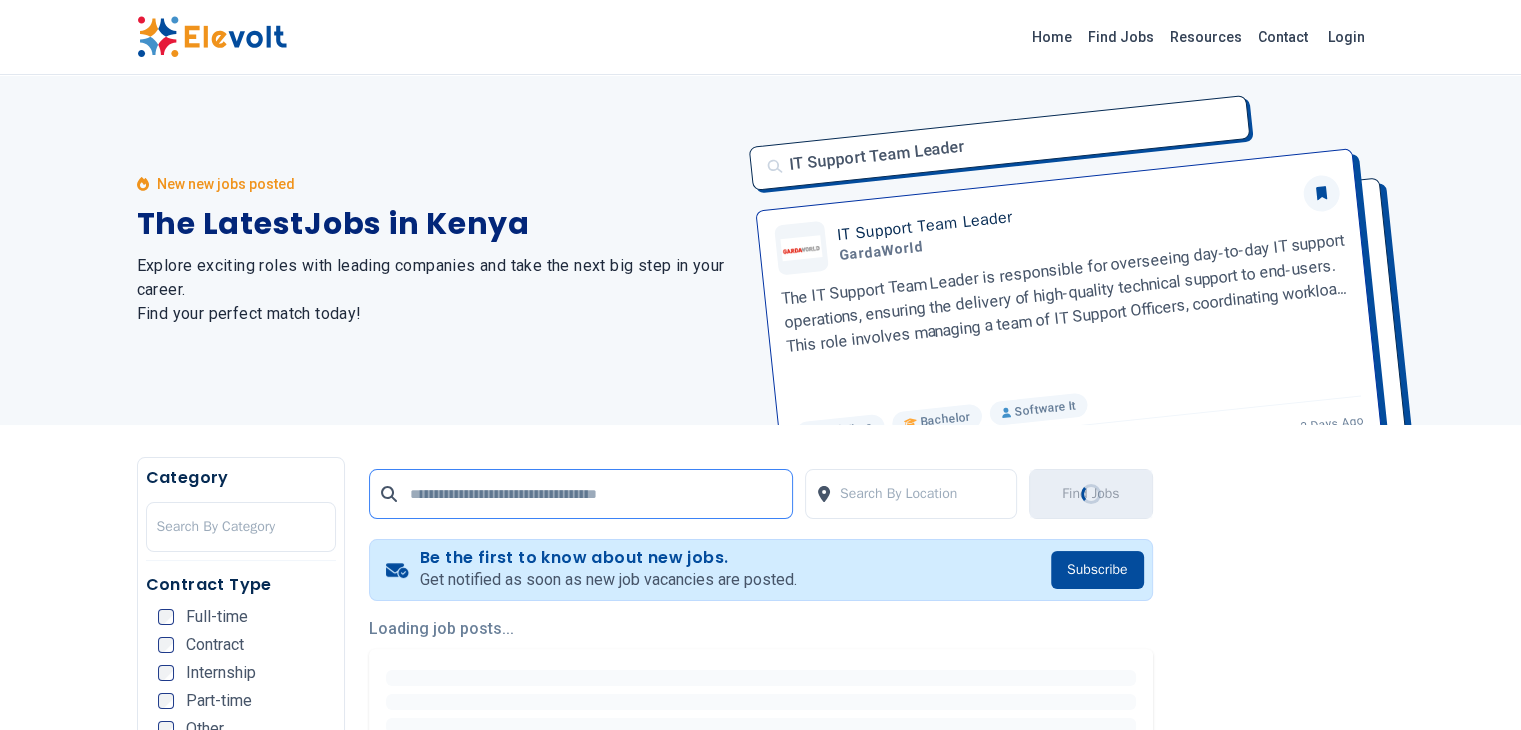 click at bounding box center [581, 494] 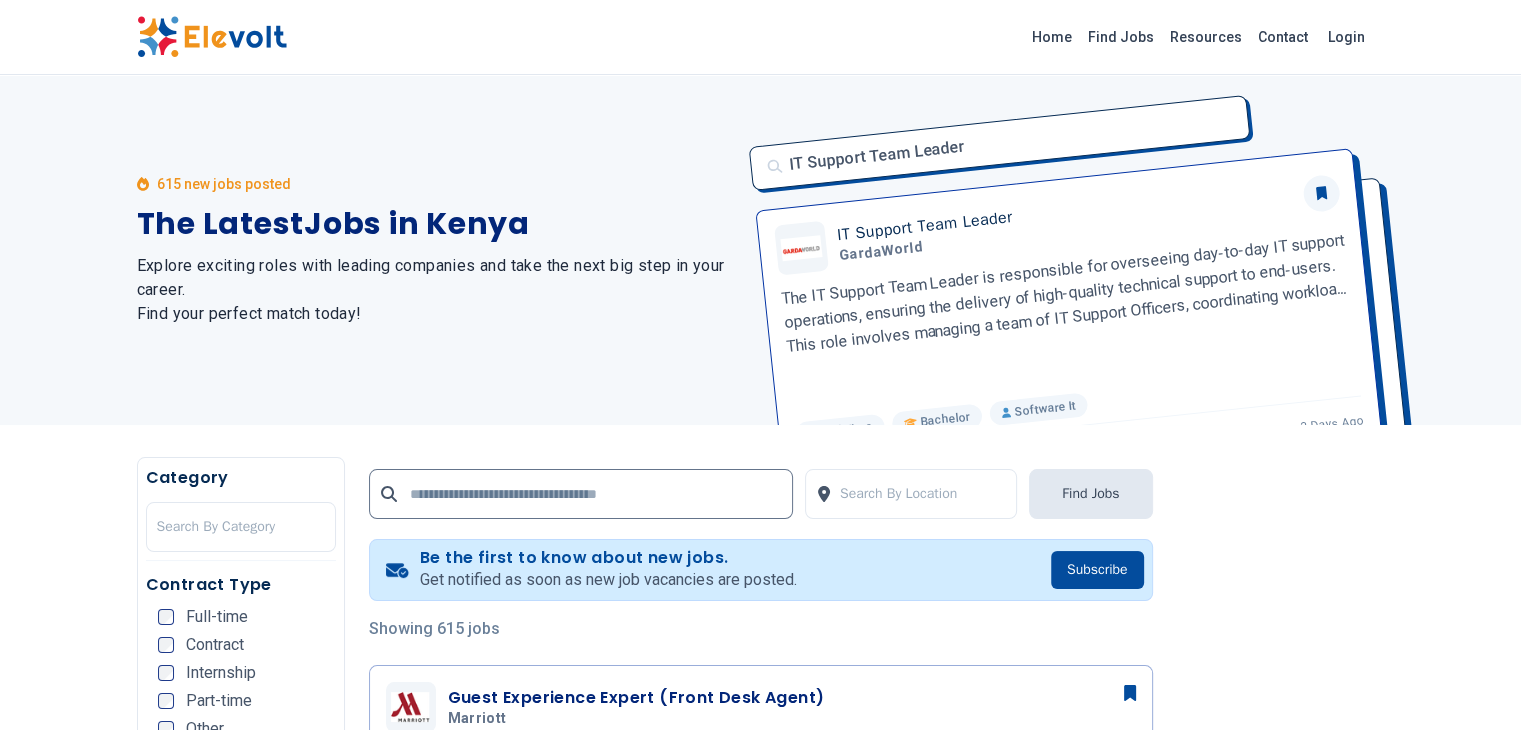 click on "615 new jobs posted The Latest   Jobs in   Kenya Explore exciting roles with leading companies and take the next big step in your career.  Find your perfect match today!" at bounding box center (437, 250) 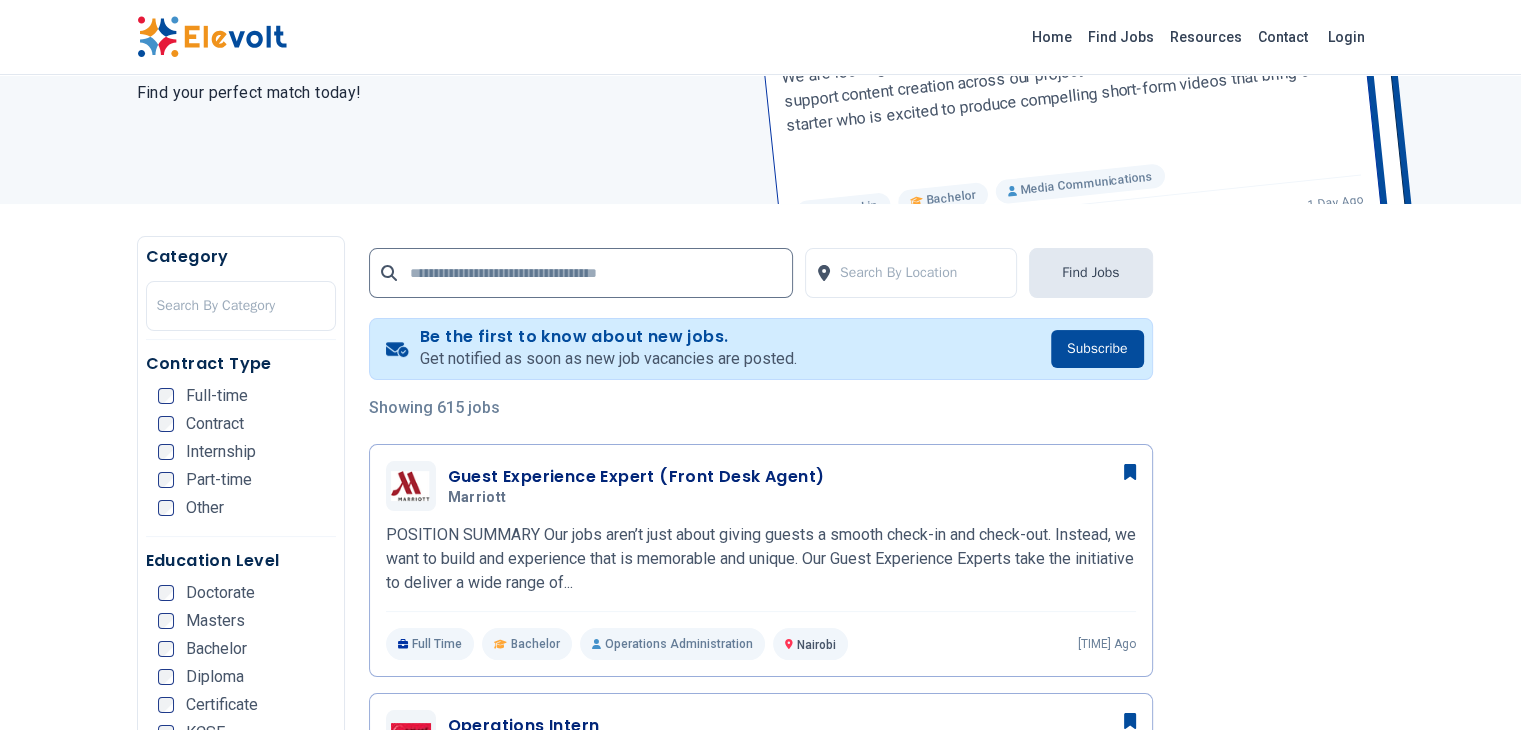 scroll, scrollTop: 372, scrollLeft: 0, axis: vertical 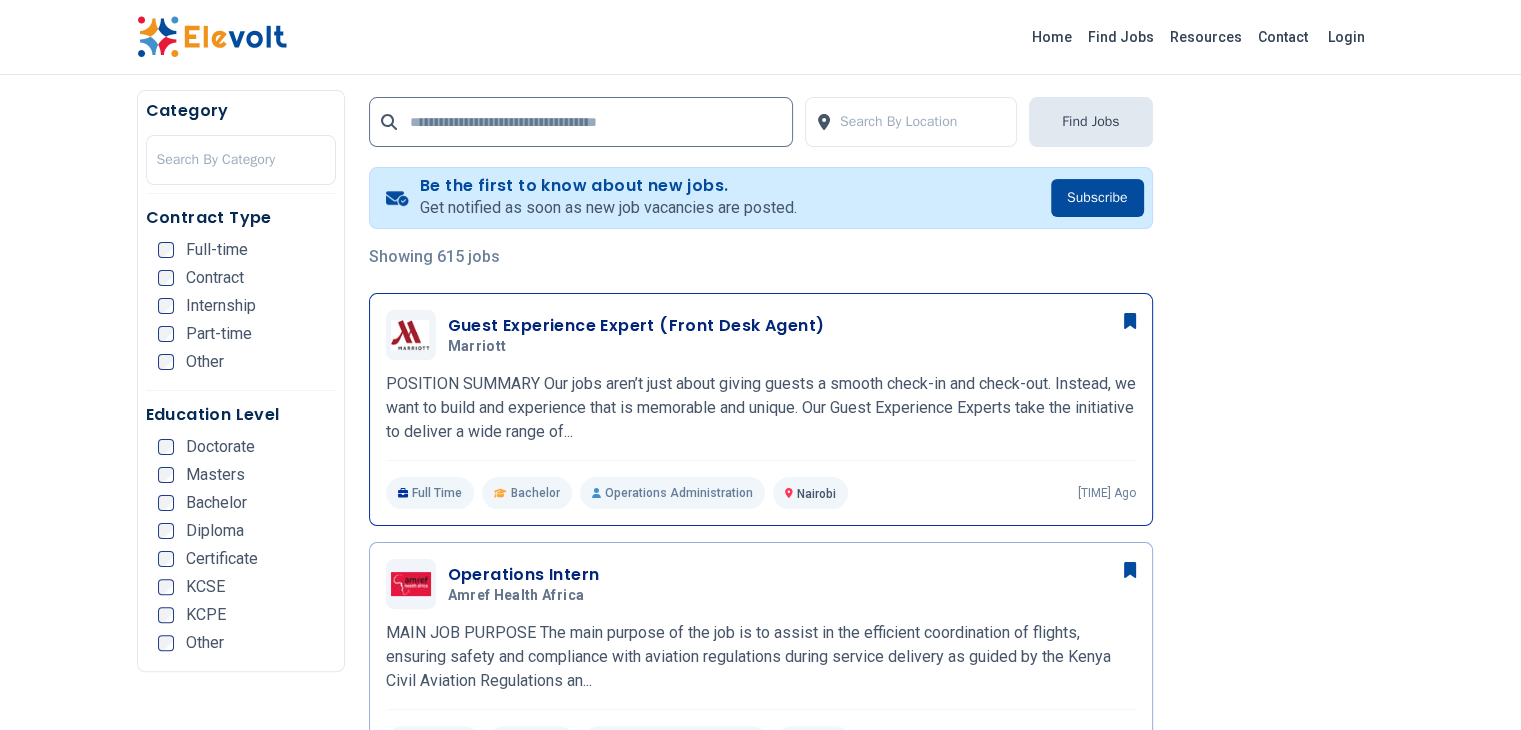 click on "Guest Experience Expert (Front Desk Agent)" at bounding box center [636, 326] 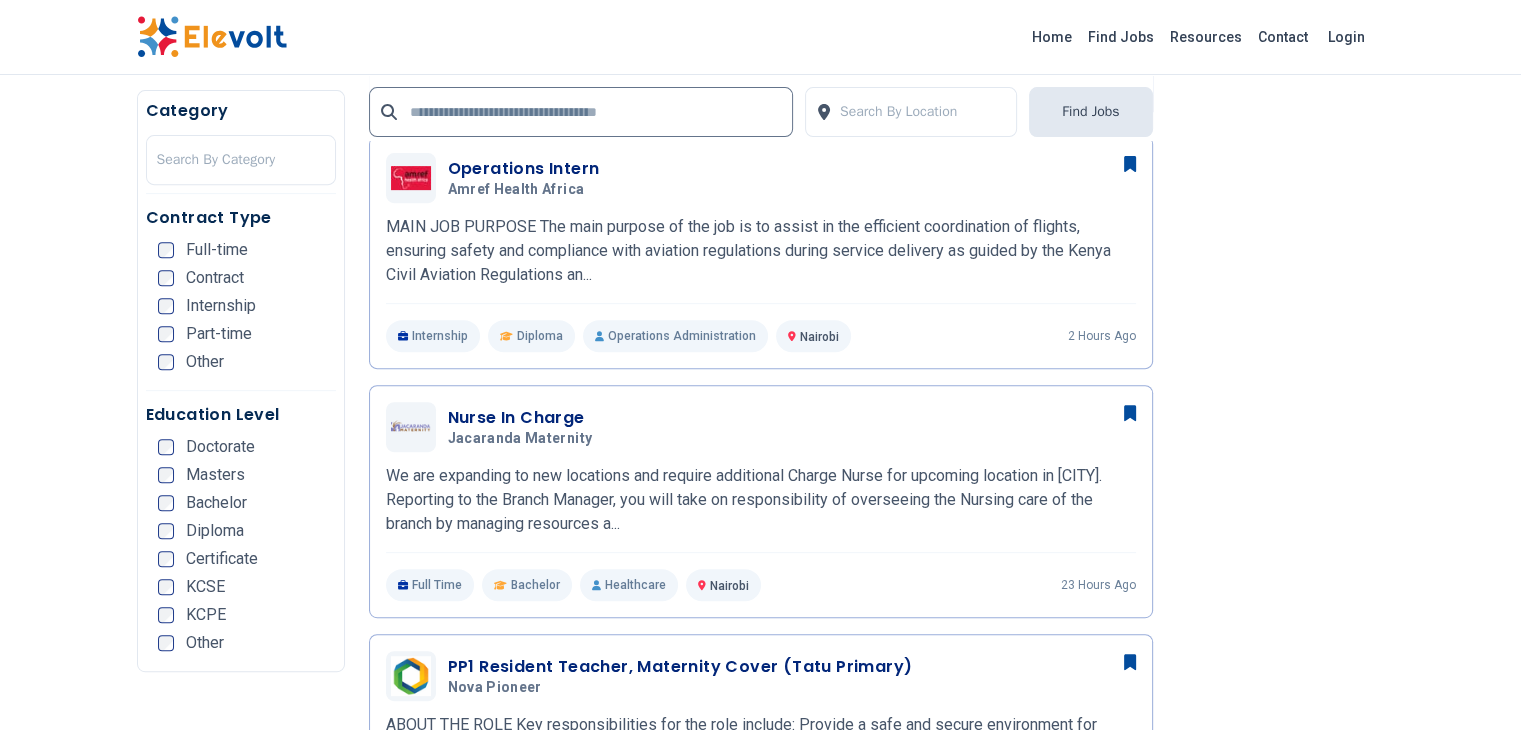 scroll, scrollTop: 677, scrollLeft: 0, axis: vertical 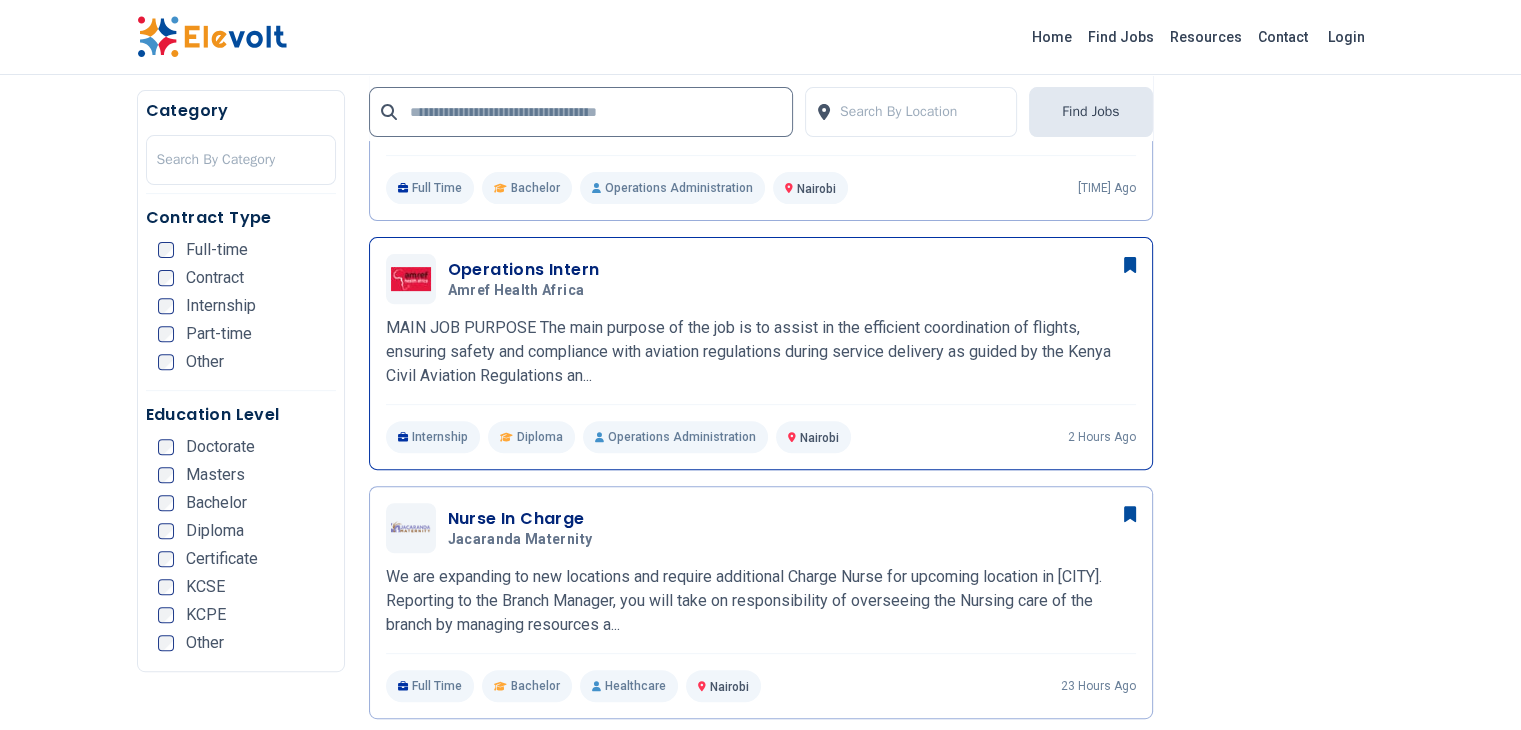 click on "Amref Health Africa" at bounding box center (516, 291) 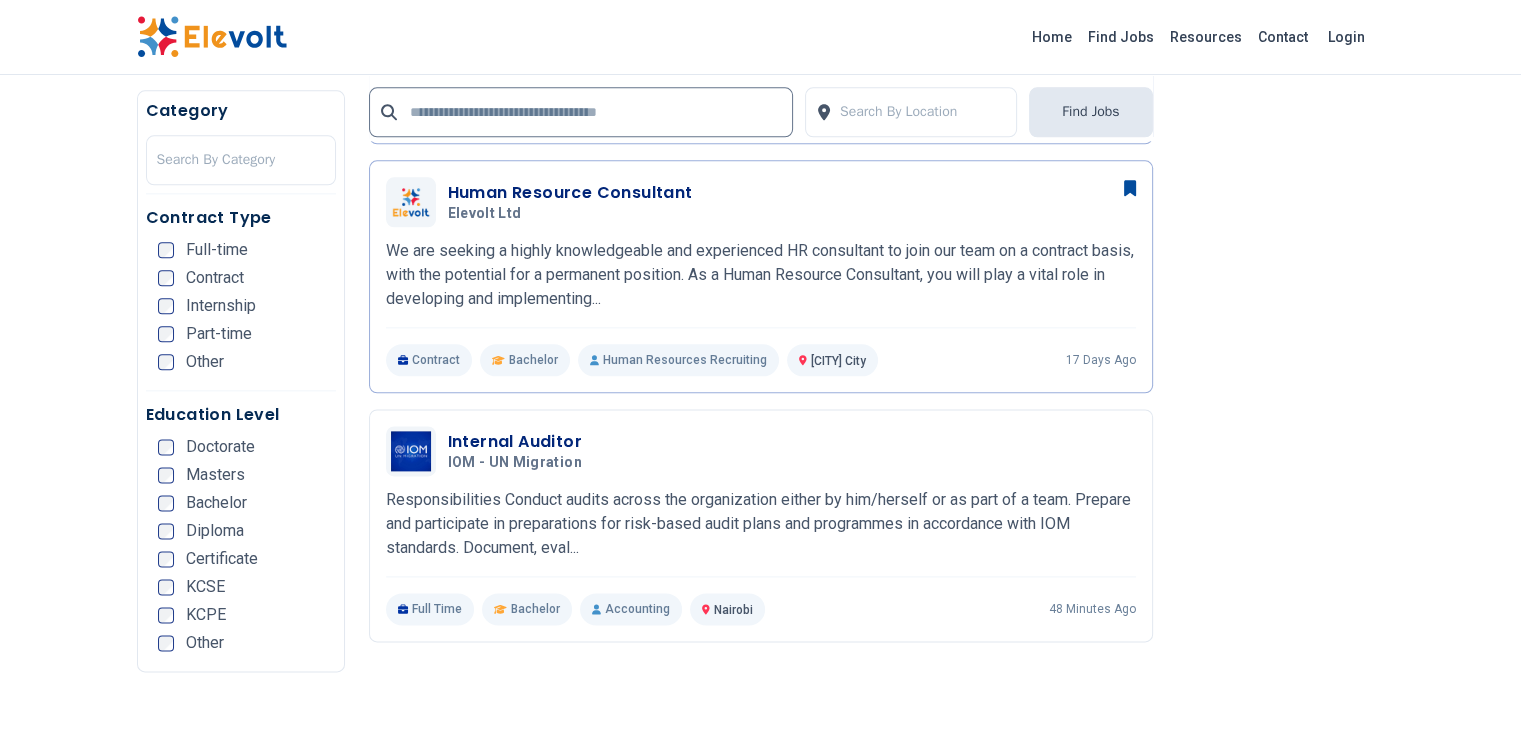 scroll, scrollTop: 2507, scrollLeft: 0, axis: vertical 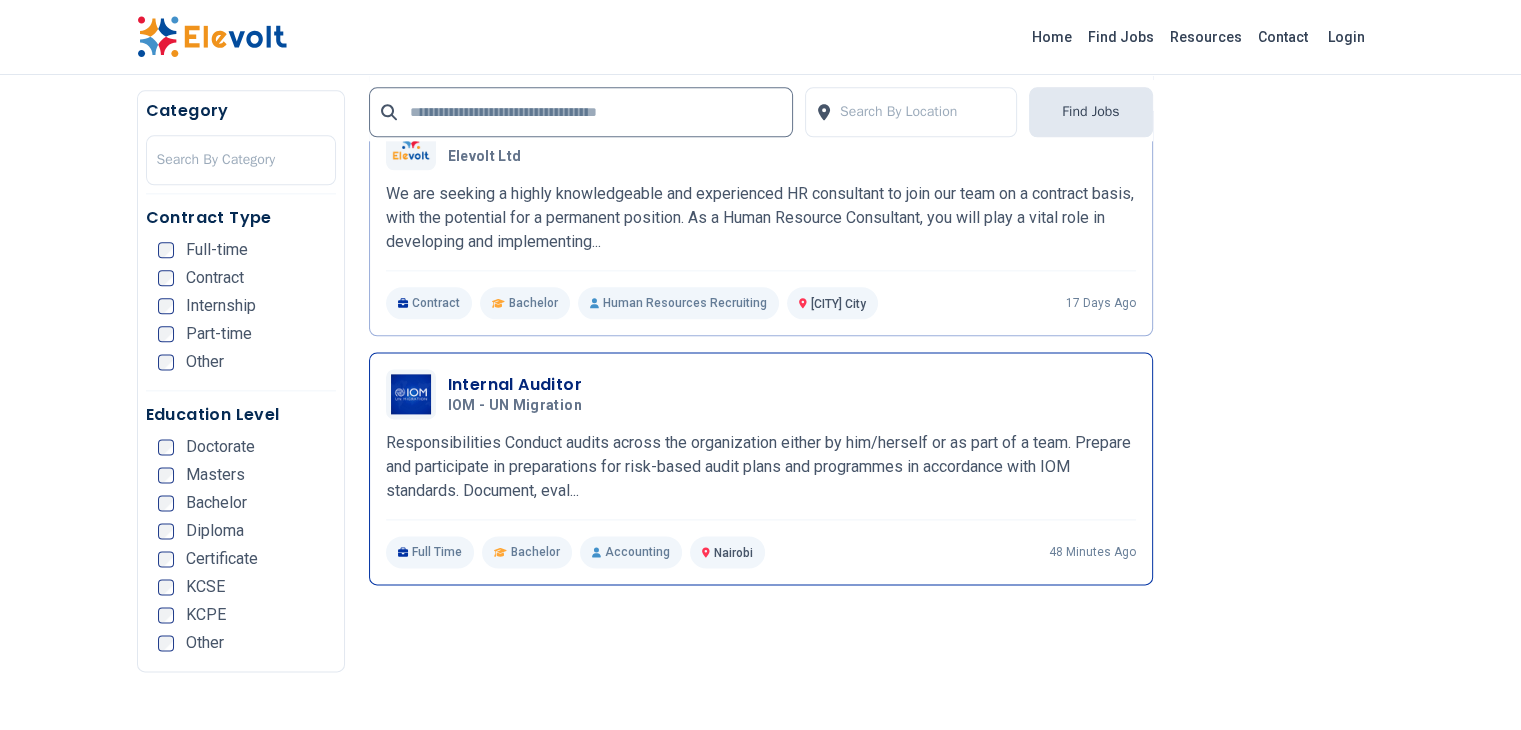 click on "IOM - UN Migration" at bounding box center [515, 406] 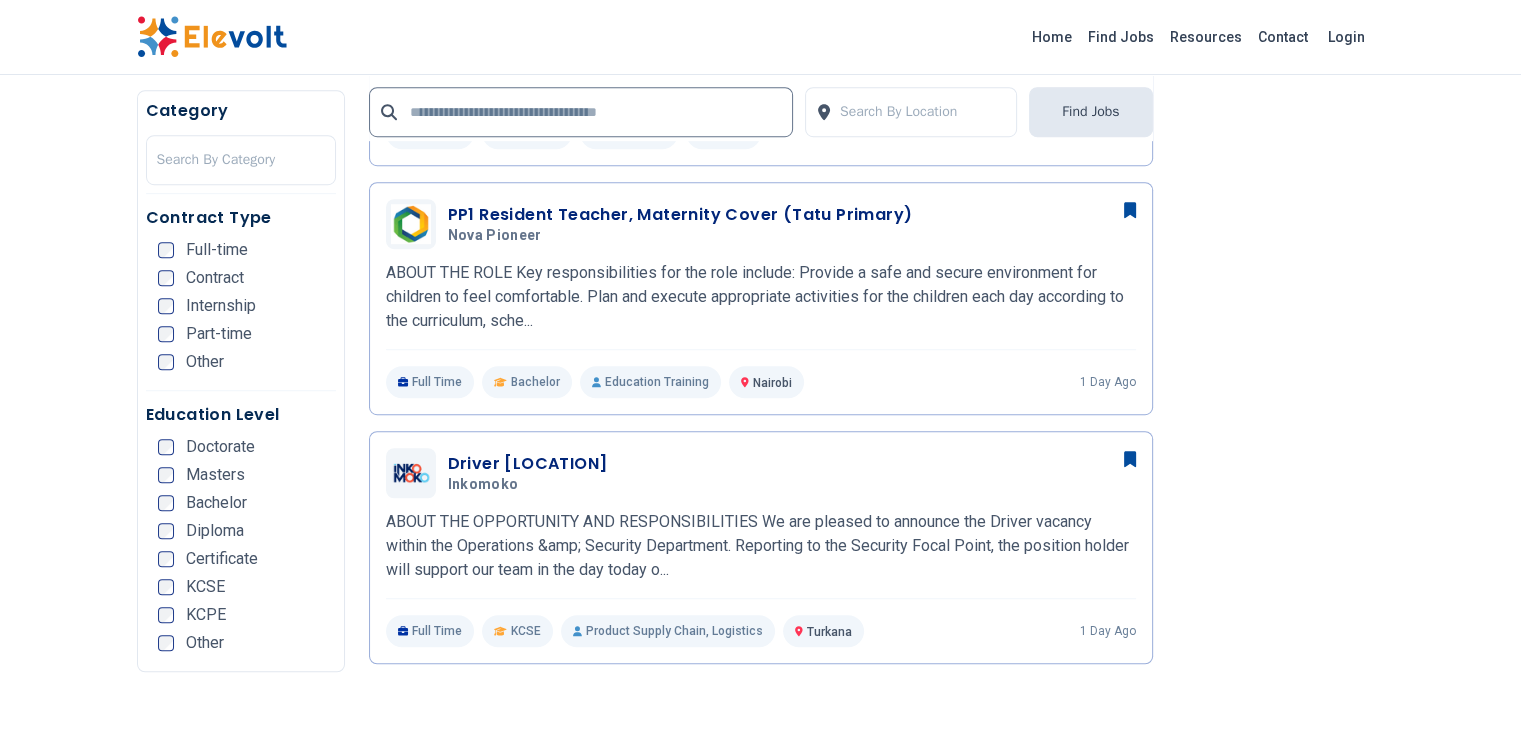 scroll, scrollTop: 1017, scrollLeft: 0, axis: vertical 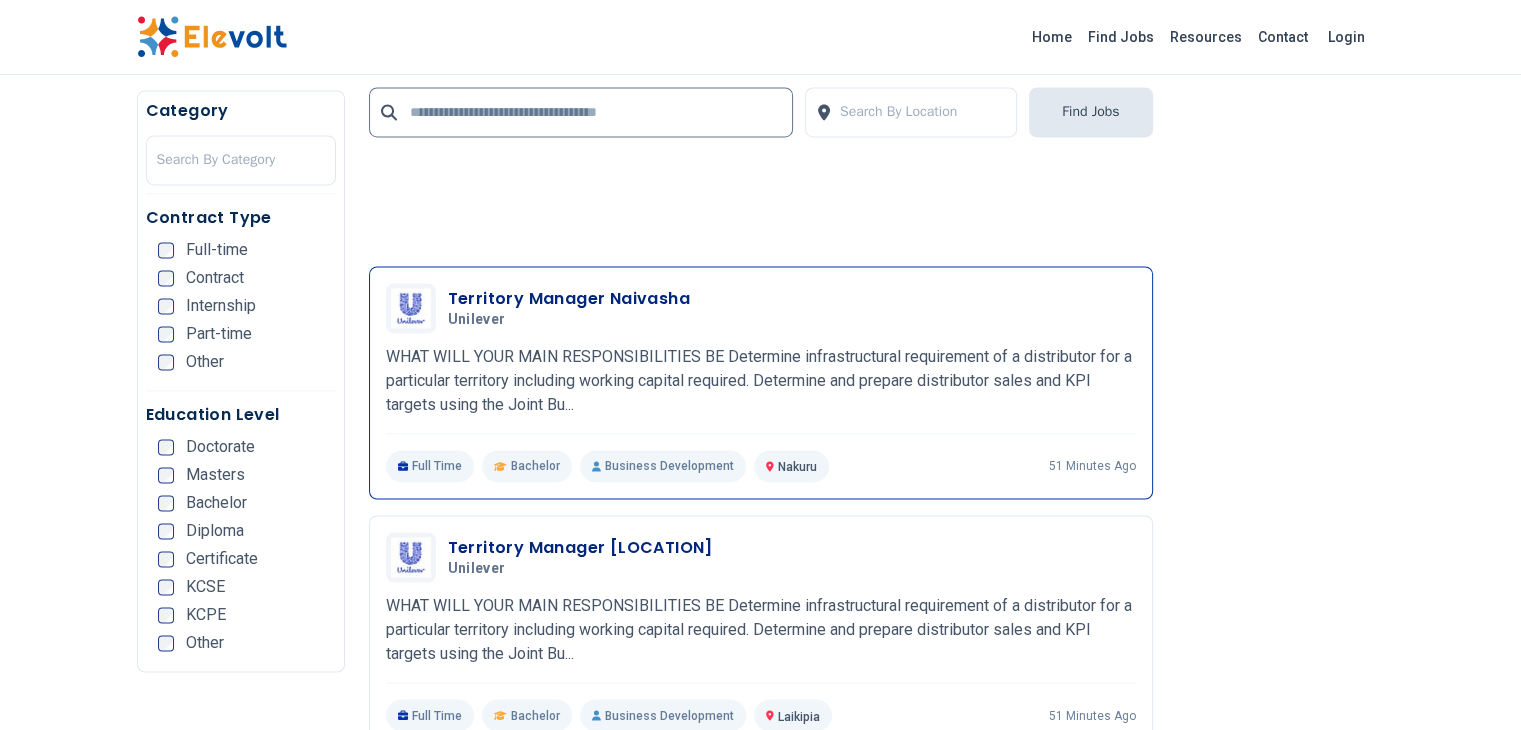 click on "Territory Manager  Naivasha" at bounding box center [569, 299] 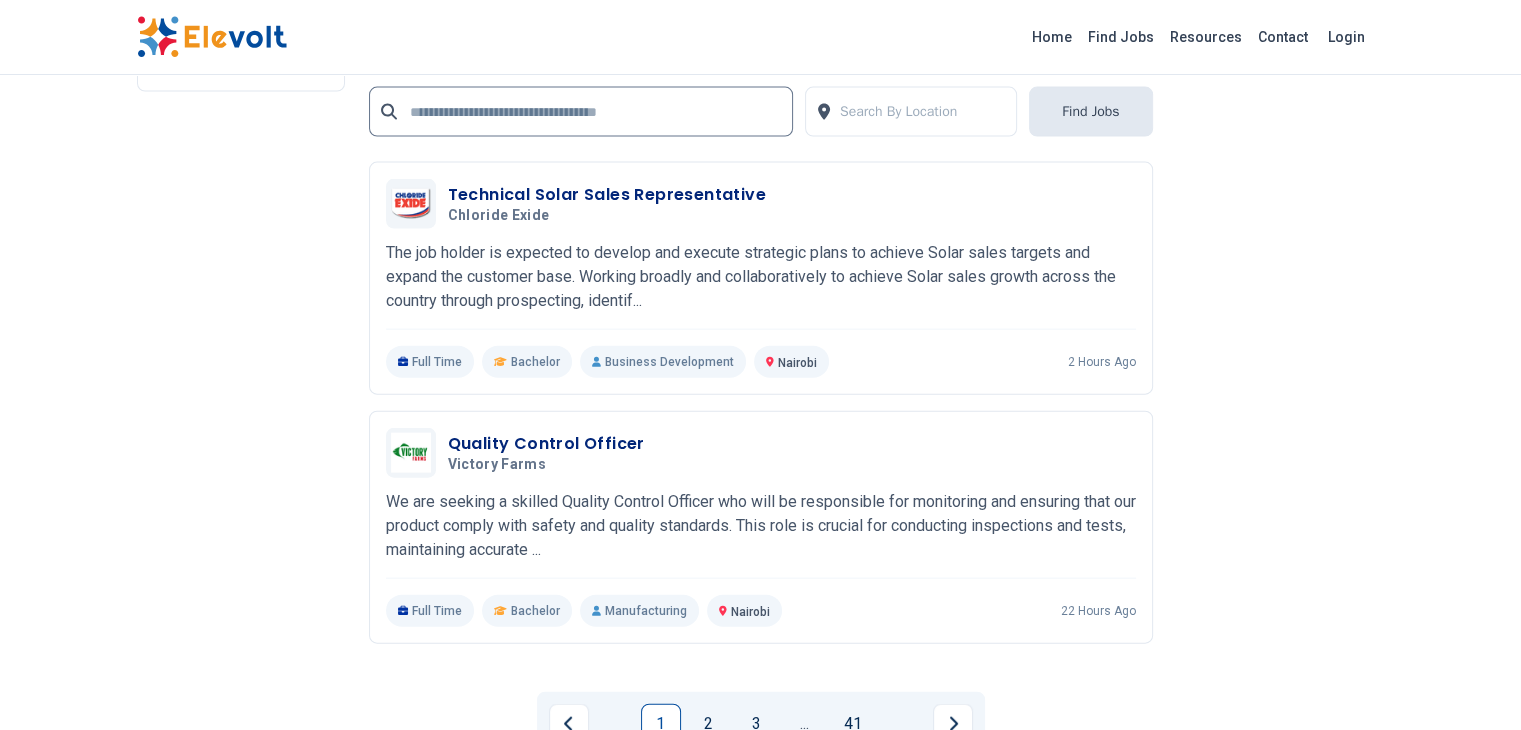 scroll, scrollTop: 4352, scrollLeft: 0, axis: vertical 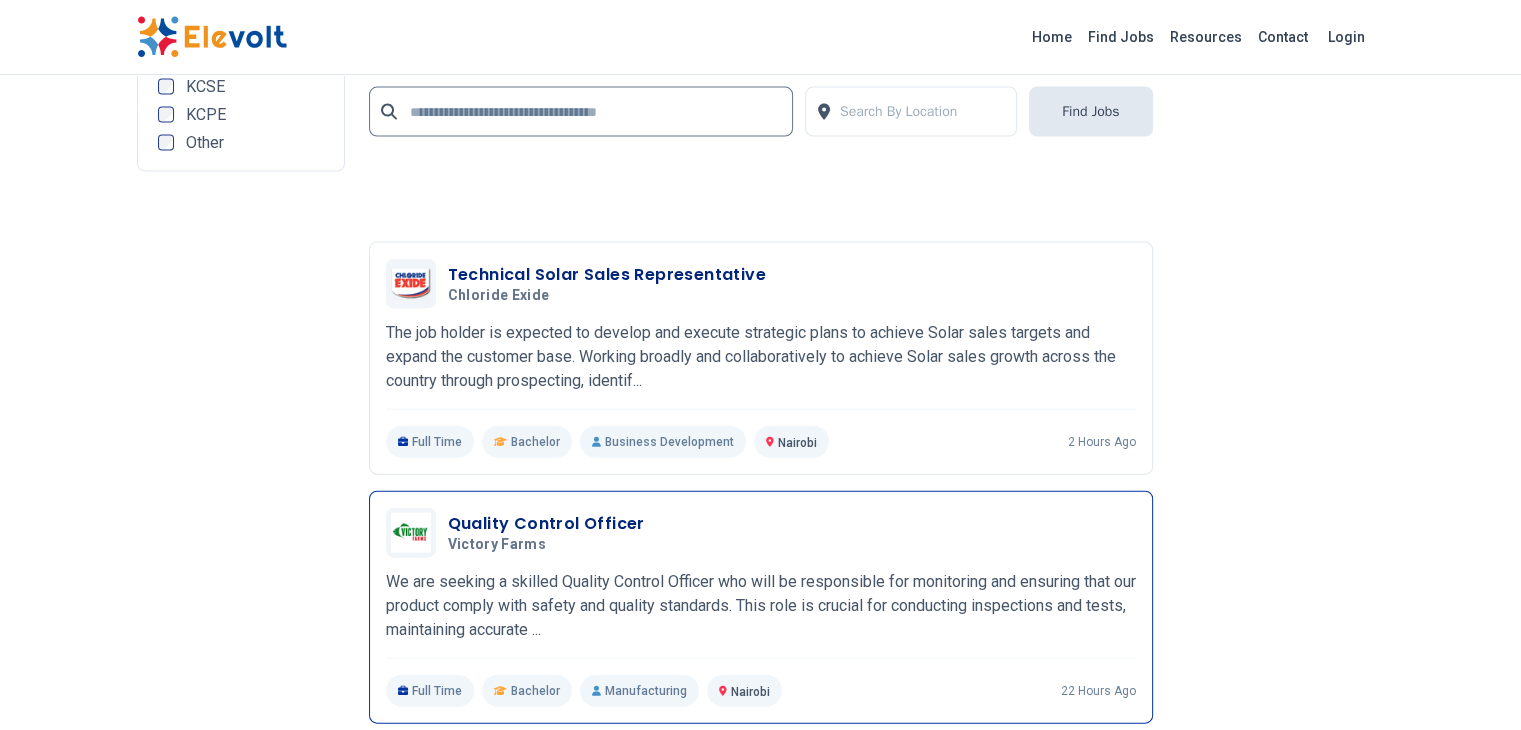 click on "Quality Control Officer Victory Farms 07/10/2025 08/09/2025" at bounding box center [761, 533] 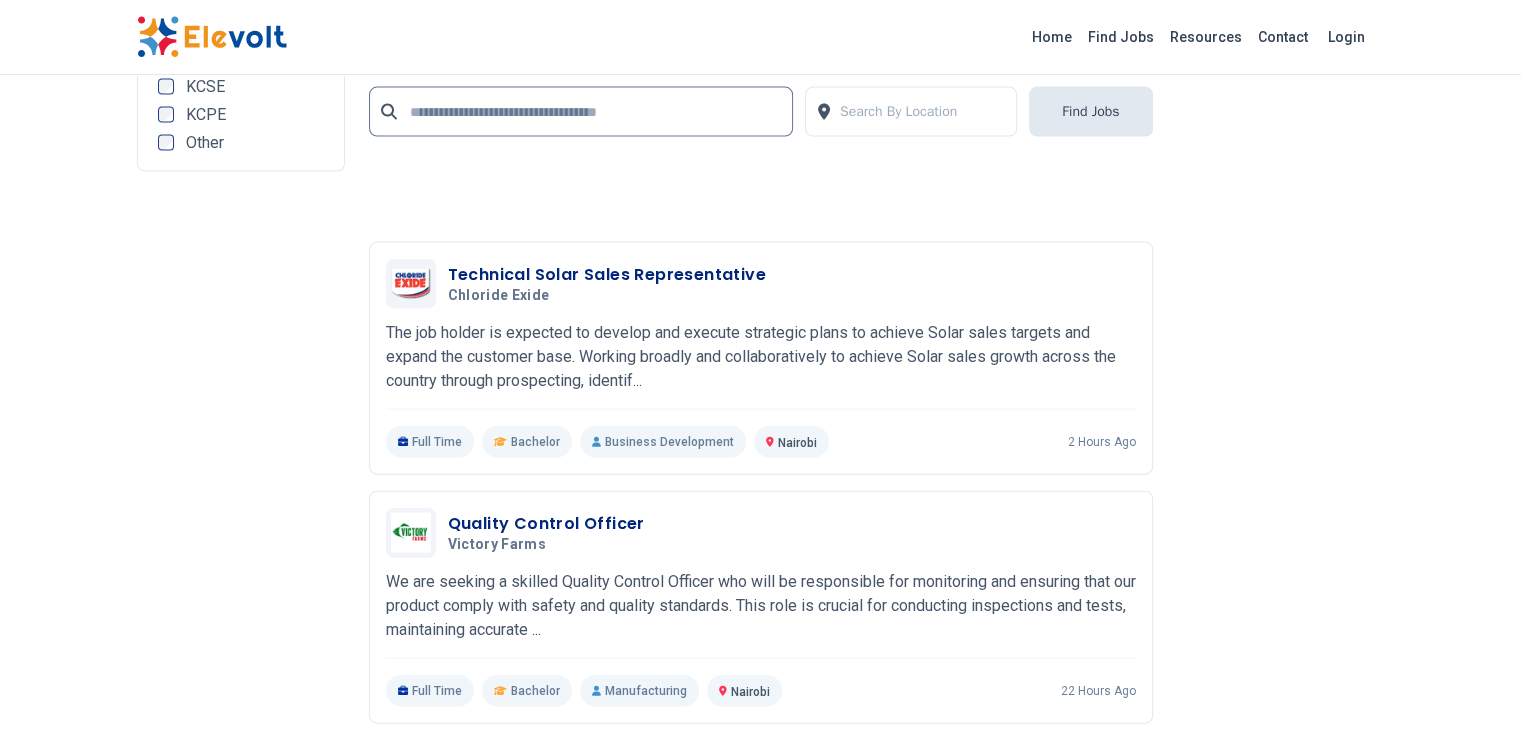 click on "Showing 615 jobs Guest Experience Expert (Front Desk Agent) Marriott 07/11/2025 08/10/2025 Nairobi KE POSITION SUMMARY
Our jobs aren’t just about giving guests a smooth check-in and check-out. Instead, we want to build and experience that is memorable and unique. Our Guest Experience Experts take the initiative to deliver a wide range of... POSITION SUMMARY
Our jobs aren’t just about giving guests a smooth check-in and check-out. Instead, we want to build and experience that is memorable and unique. Our Guest Experience Experts take the initiative to deliver a wide range of services that guide guests through their entire stay. They are empowered to move about their space and do what needs to be done. Whether processing operational needs, addressing guest requests, completing reports, or sharing the highlights of the local area, the Guest Experience Expert makes transactions feel like part of the experience.
PREFERRED QUALIFICATIONS
Full Time   Bachelor     Nairobi KE Nairobi" at bounding box center [761, -1442] 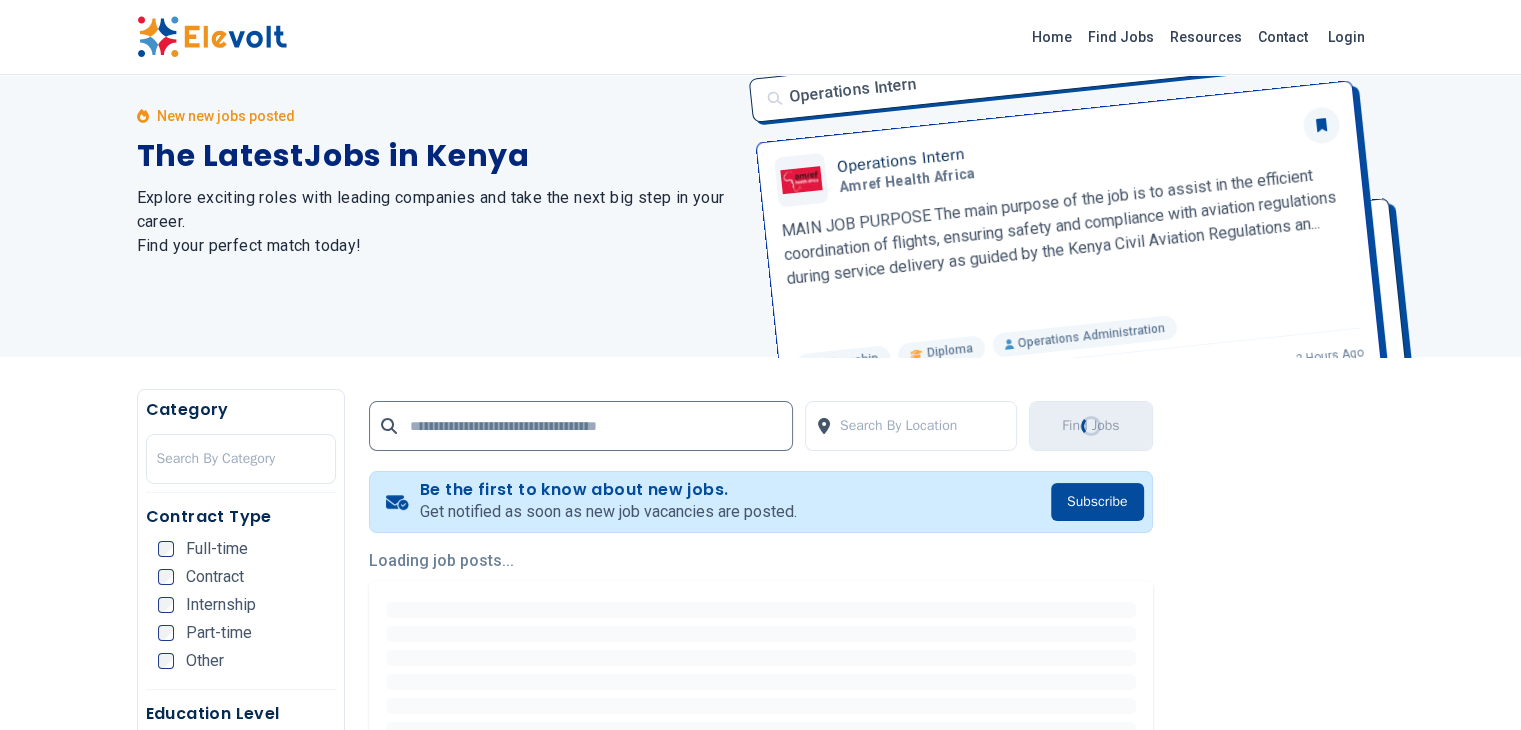 scroll, scrollTop: 0, scrollLeft: 0, axis: both 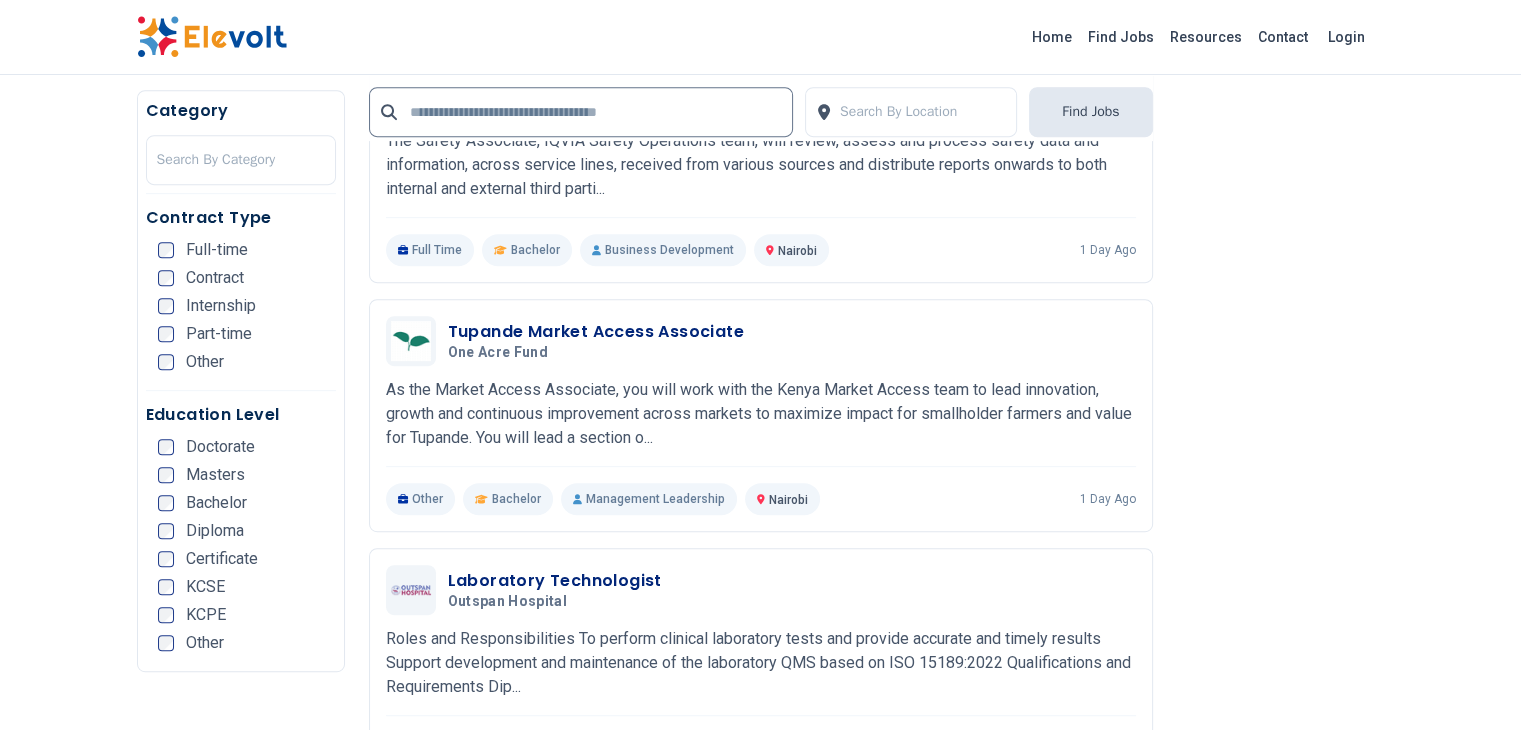 drag, startPoint x: 1518, startPoint y: 9, endPoint x: 1532, endPoint y: 7, distance: 14.142136 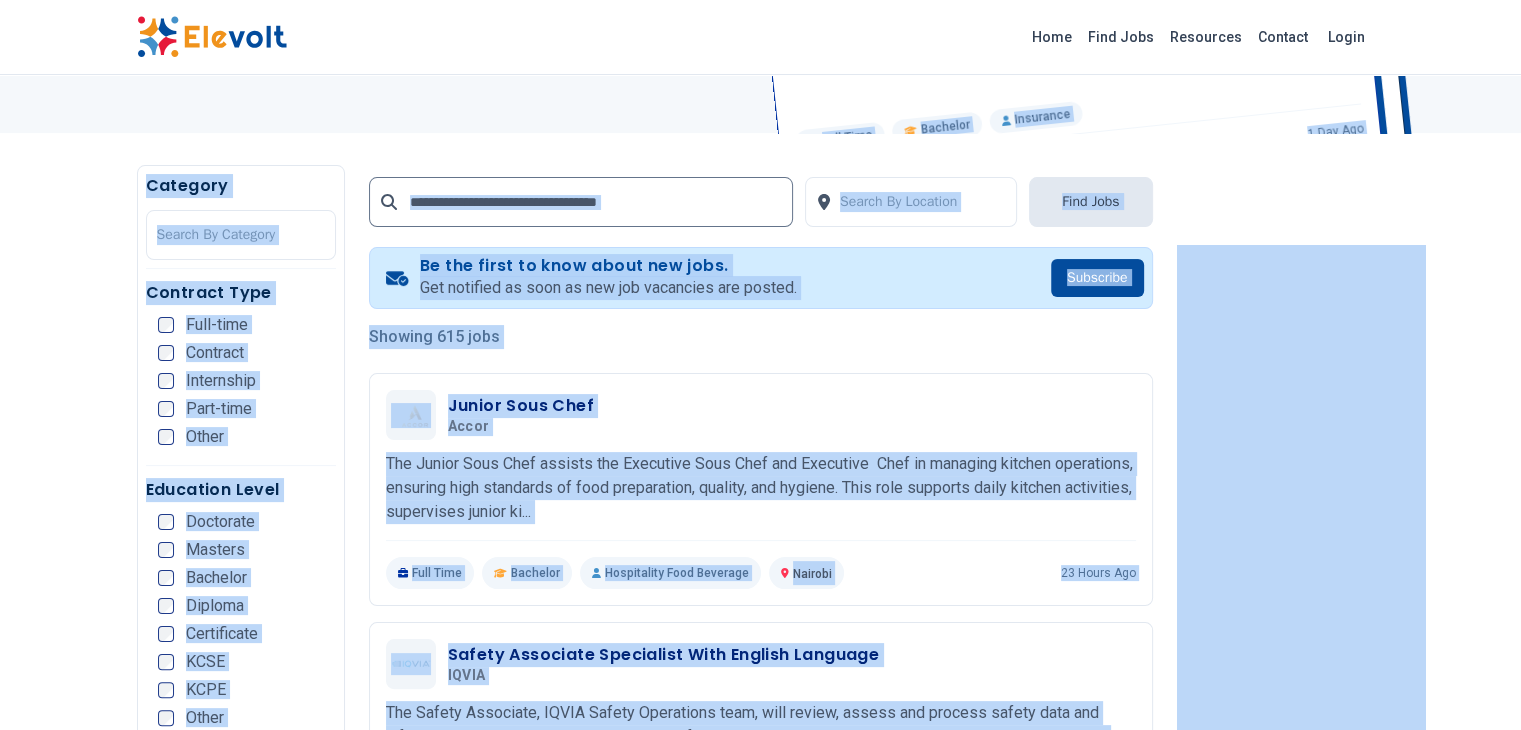 scroll, scrollTop: 265, scrollLeft: 0, axis: vertical 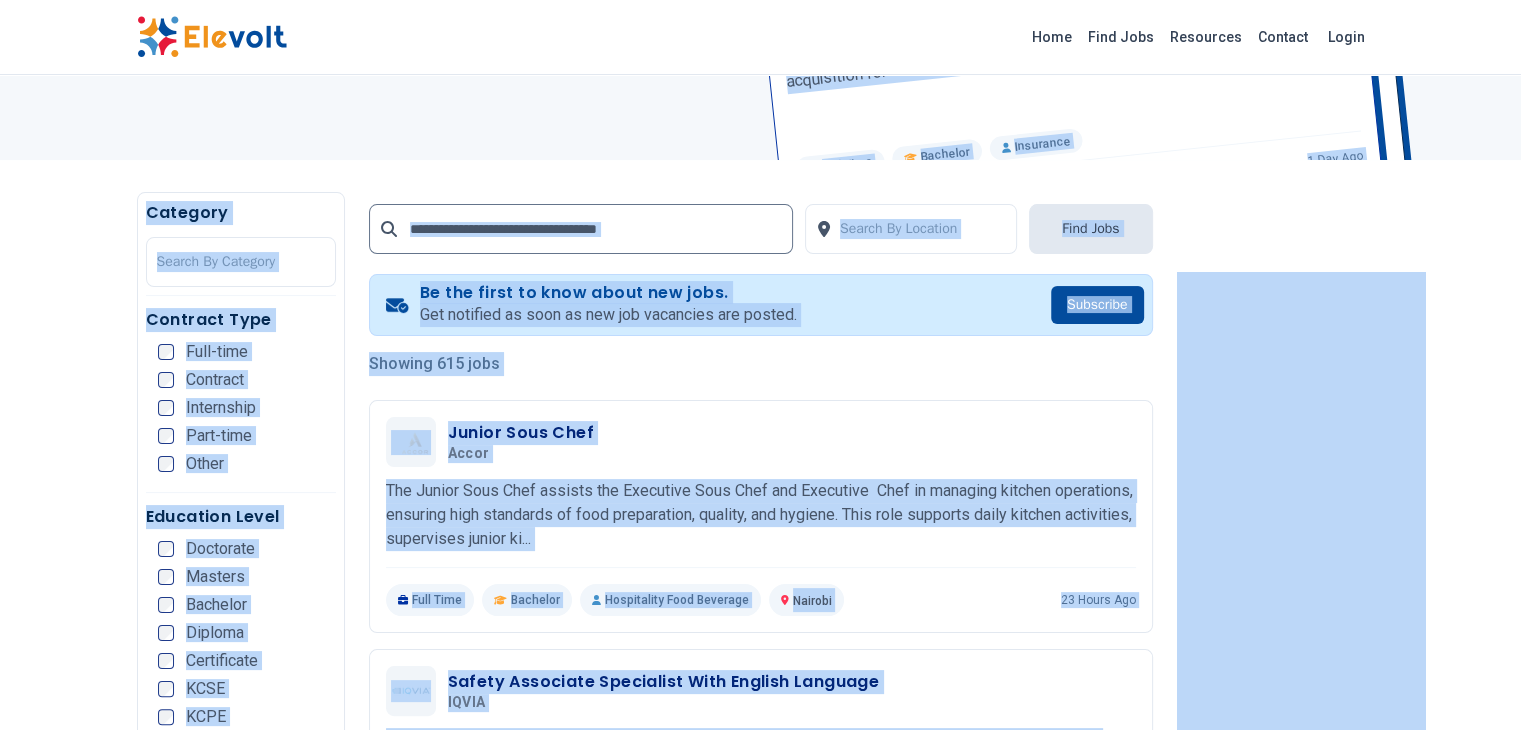 click on "Showing 615 jobs" at bounding box center [761, 364] 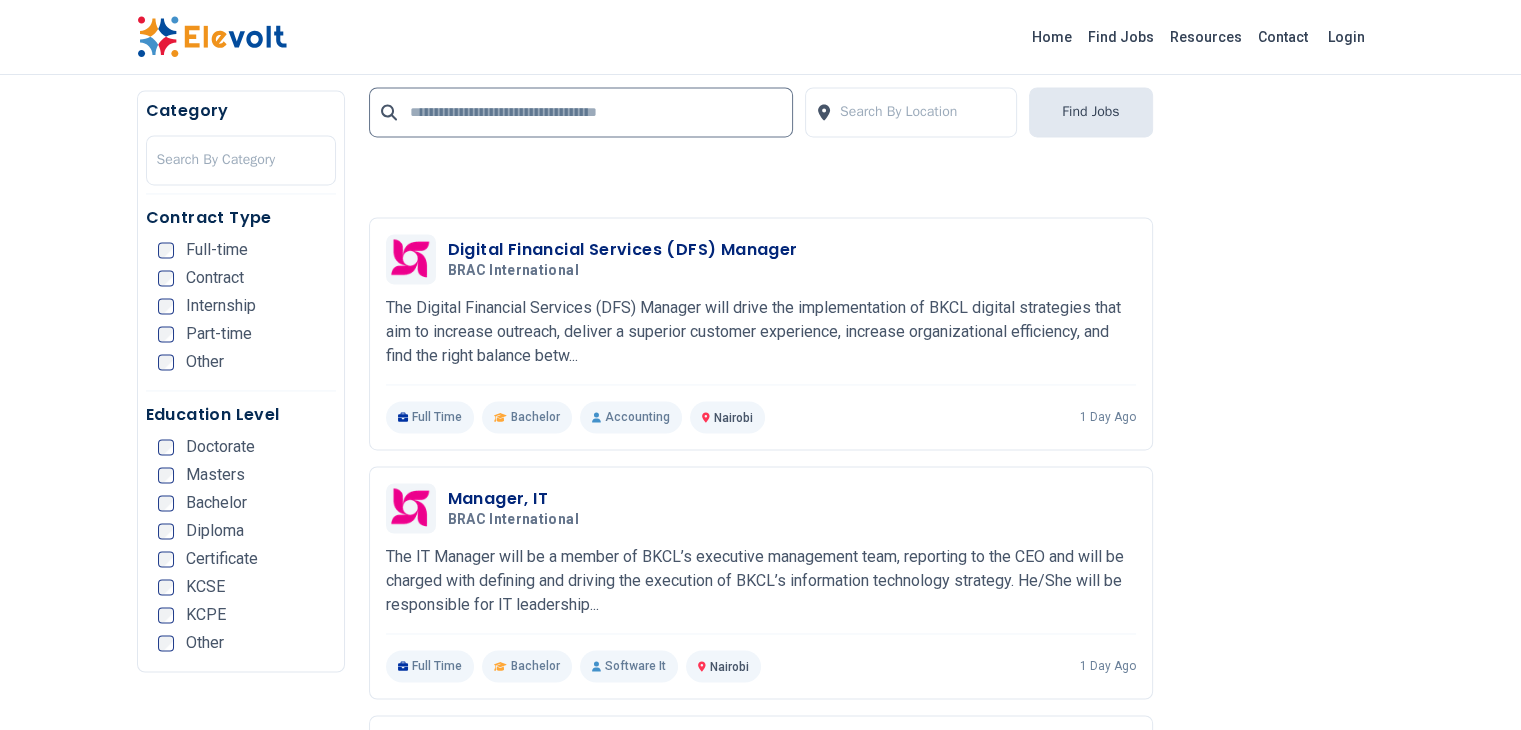 scroll, scrollTop: 3210, scrollLeft: 0, axis: vertical 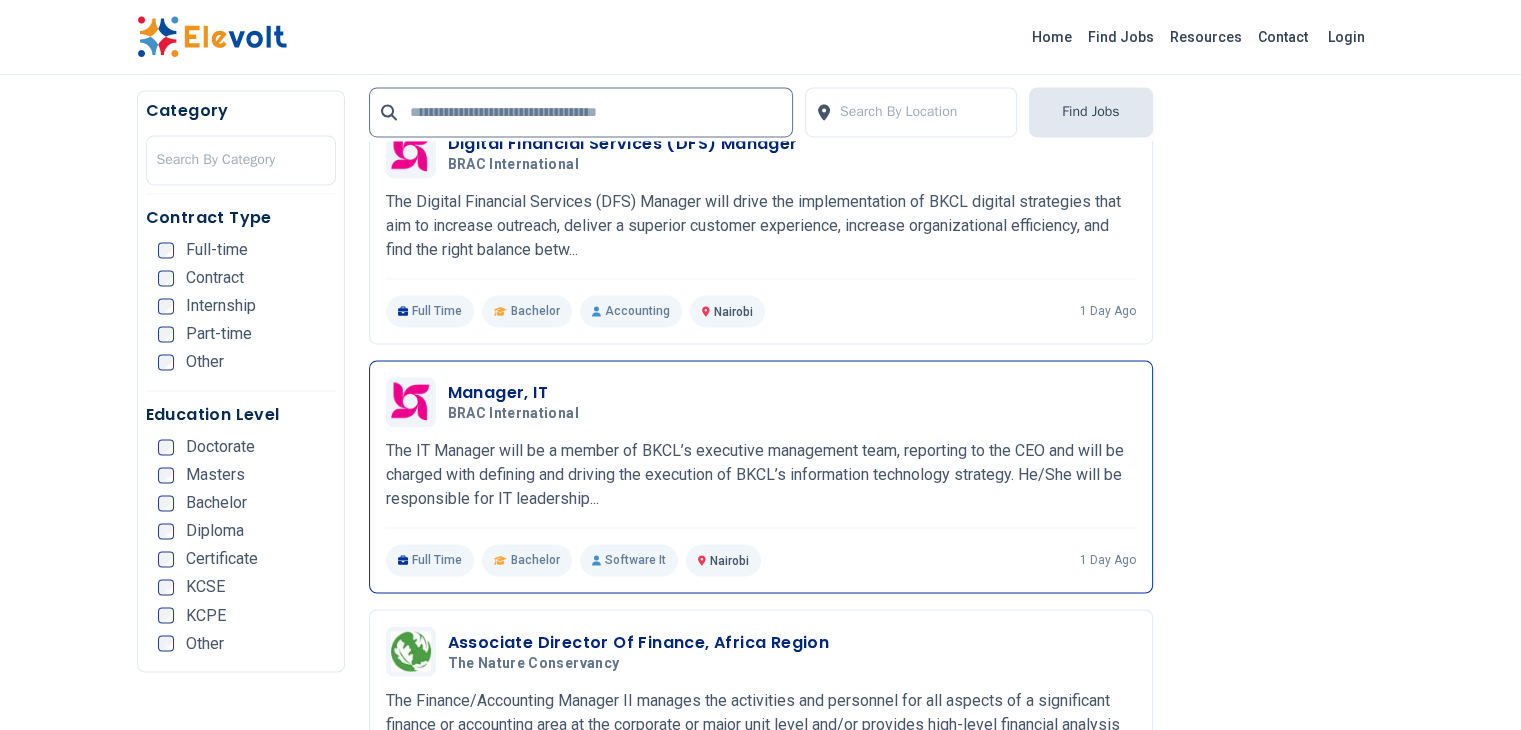 click on "Manager, IT BRAC International 07/10/2025 08/09/2025 Nairobi KE The IT Manager will be a member of BKCL’s executive management team, reporting to the CEO and will be charged with defining and driving the execution of BKCL’s information technology strategy.
He/She will be responsible for IT leadership... The IT Manager will be a member of BKCL’s executive management team, reporting to the CEO and will be charged with defining and driving the execution of BKCL’s information technology strategy.
Key Responsibilities:
Strategy Development and Implementation
Working with other members of the executive management team, contribute significantly to the development of BKCL’s business strategy. Provide strategic and planning input and monitor how BKCL’s operations can be improved to leverage technology innovations, increase critical business drivers and achieve business objectives such as minimise costs, increase outreach, and maximise uptime and data security." at bounding box center [761, 476] 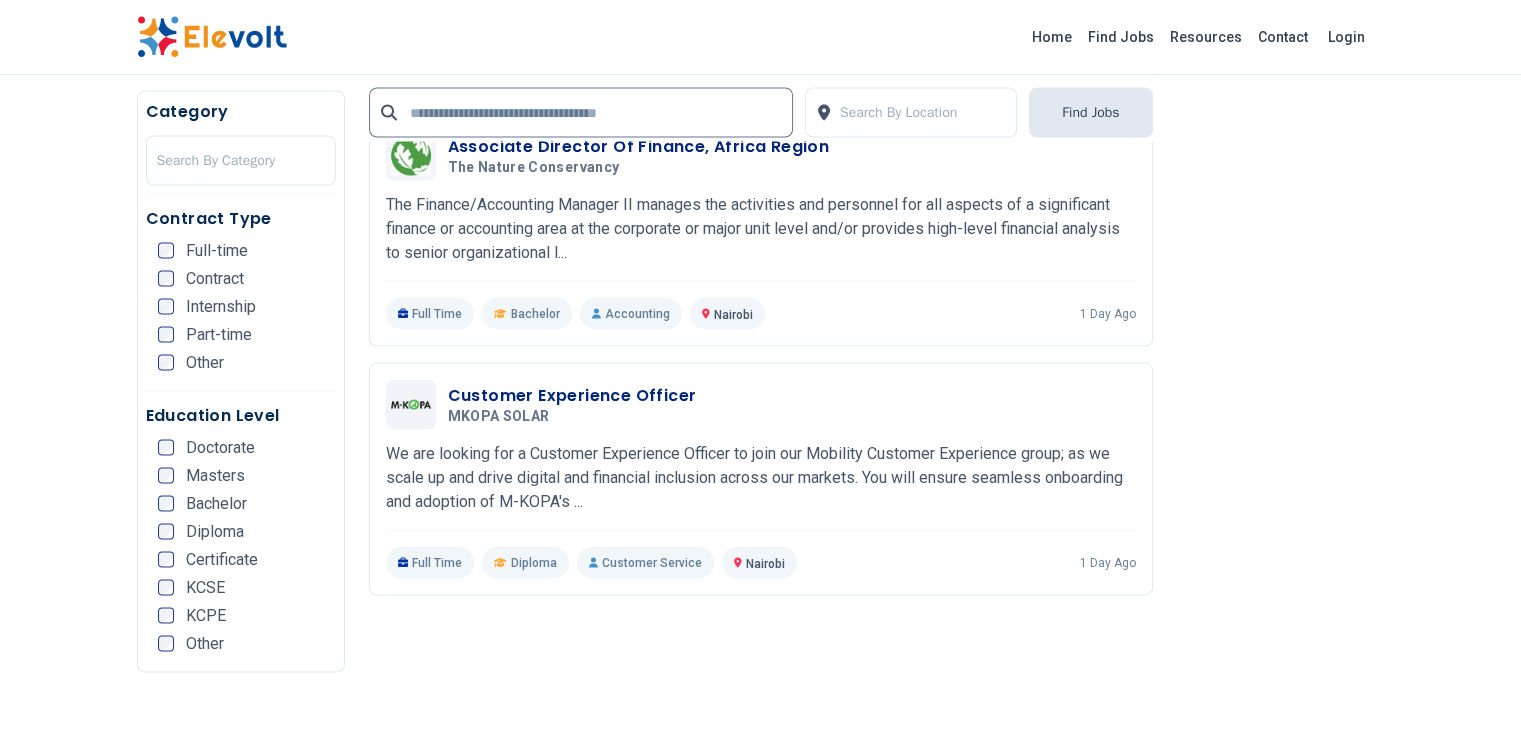 scroll, scrollTop: 3716, scrollLeft: 0, axis: vertical 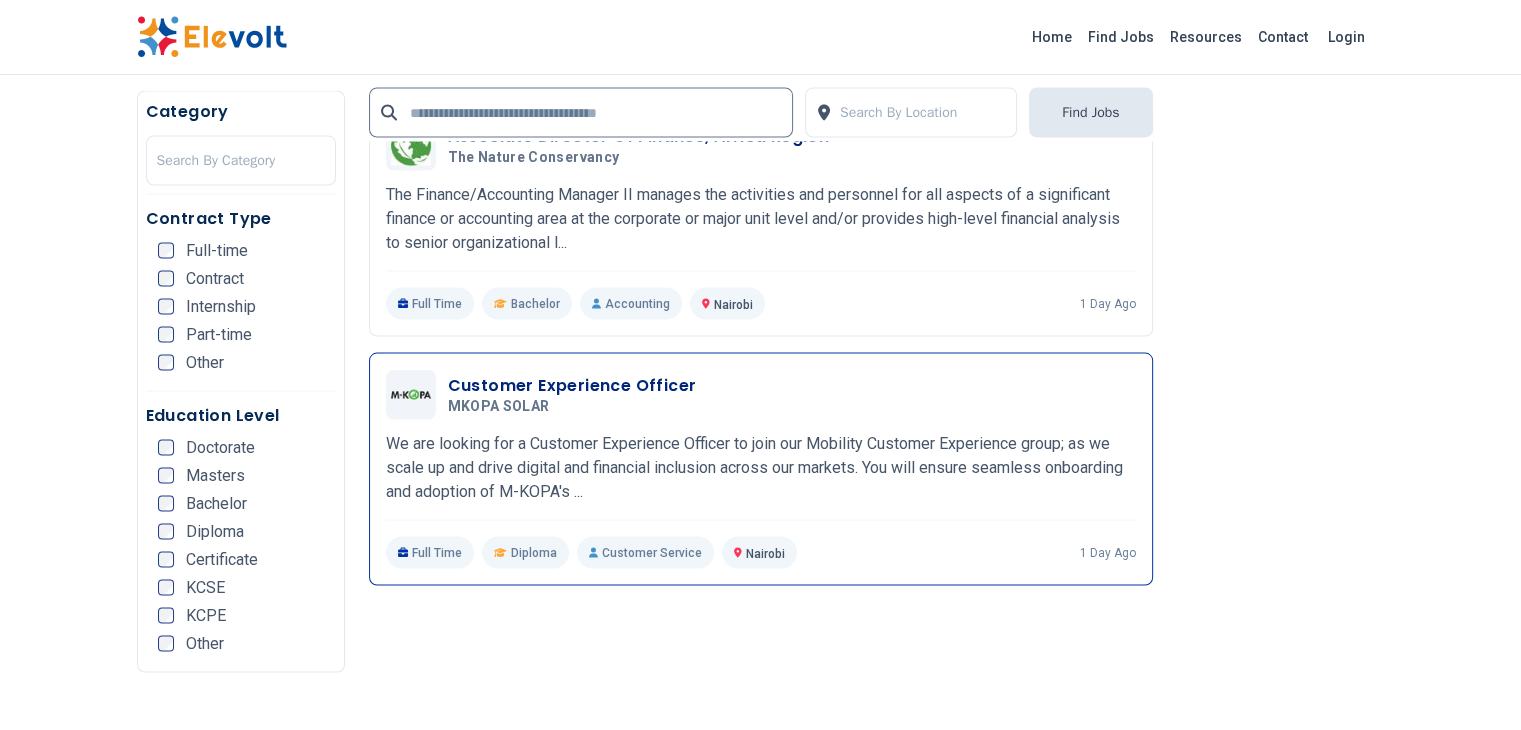click on "Customer Experience Officer MKOPA SOLAR 07/10/2025 08/09/2025" at bounding box center (761, 394) 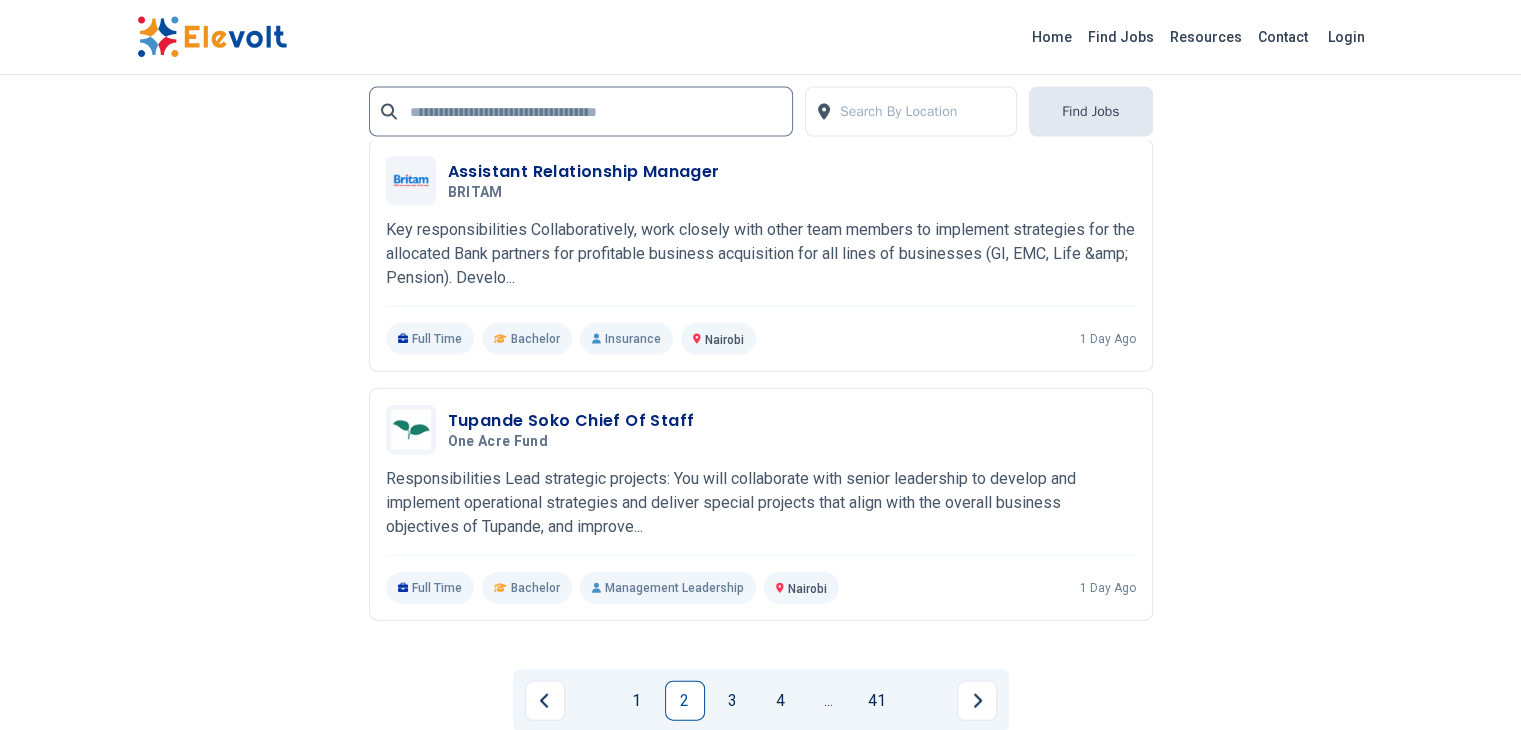 scroll, scrollTop: 4421, scrollLeft: 0, axis: vertical 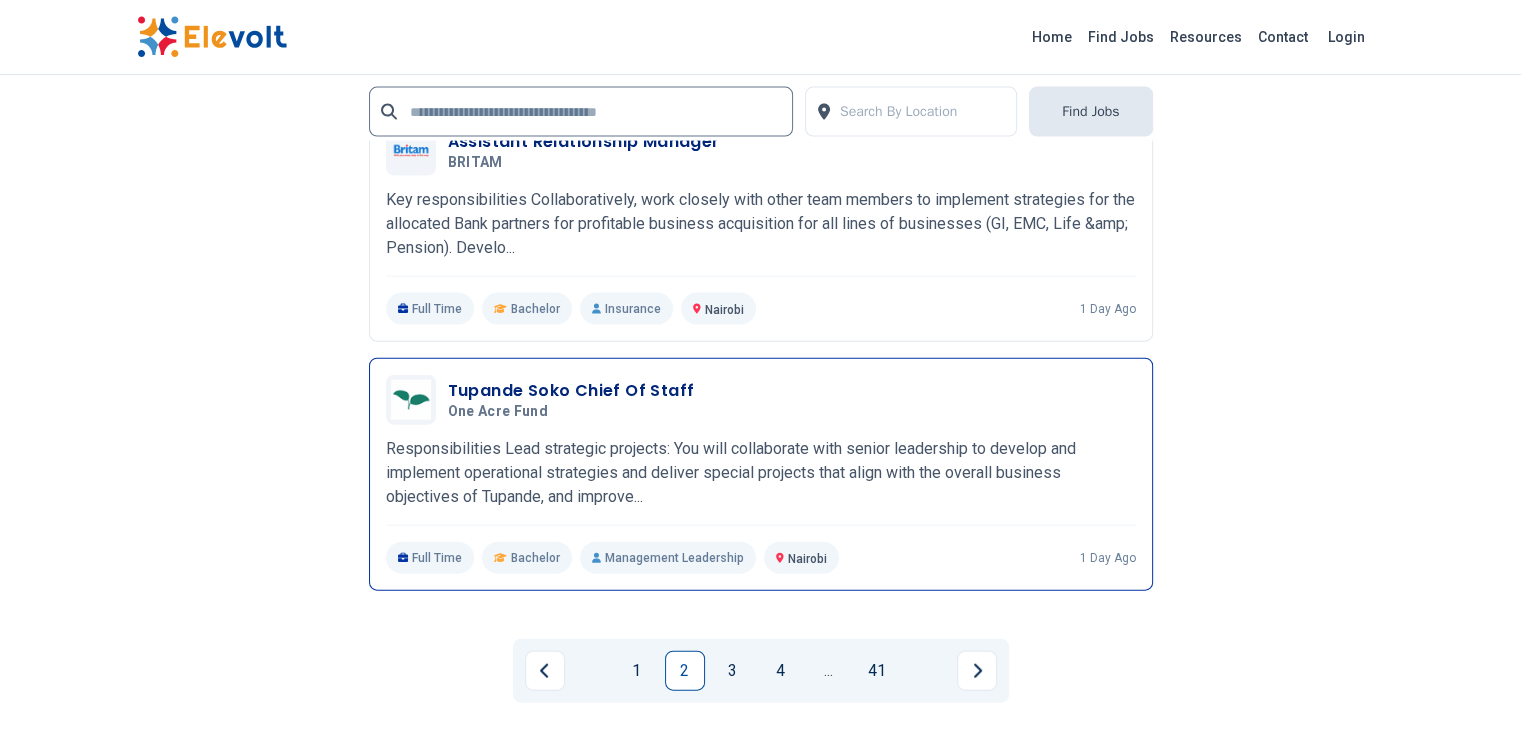 click on "Tupande Soko Chief Of Staff One Acre Fund 07/10/2025 08/09/2025 Nairobi KE Responsibilities
Lead strategic projects: You will collaborate with senior leadership to develop and implement operational strategies and deliver special projects that align with the overall business objectives of Tupande, and improve... Responsibilities
Lead strategic projects:  You will collaborate with senior leadership to develop and implement operational strategies and deliver special projects that align with the overall business objectives of Tupande, and improve operational efficiency.
Team management:  You will also spend time supporting your direct reports on their professional development and daily work.
Lead internal team communication:  You will manage routine activities within the Market Access team such as OKRs design and tracking, KPI reporting, providing regular reports and updates to senior management on operations.
Talent acquisition:
Department efficiency and process improvement:" at bounding box center [761, 474] 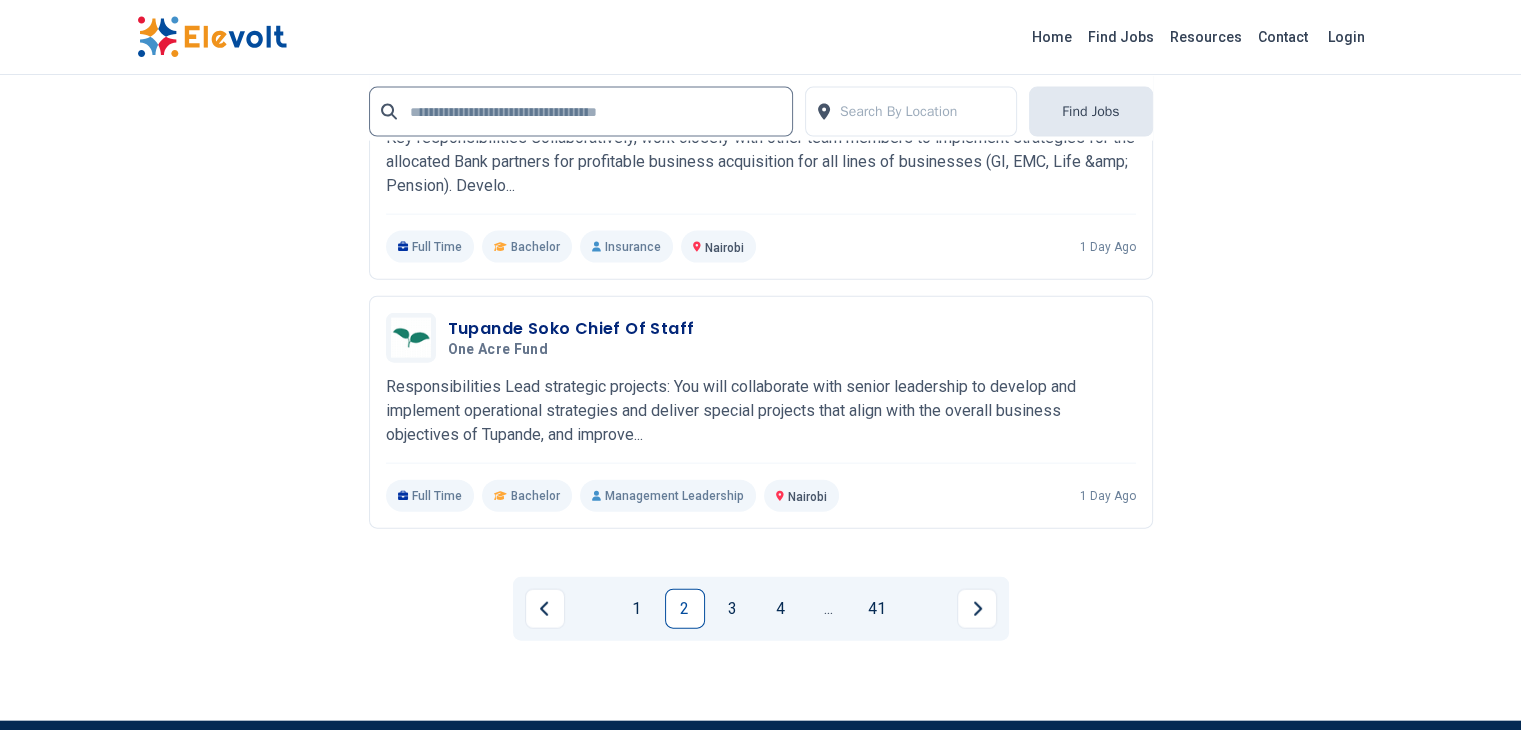 scroll, scrollTop: 4501, scrollLeft: 0, axis: vertical 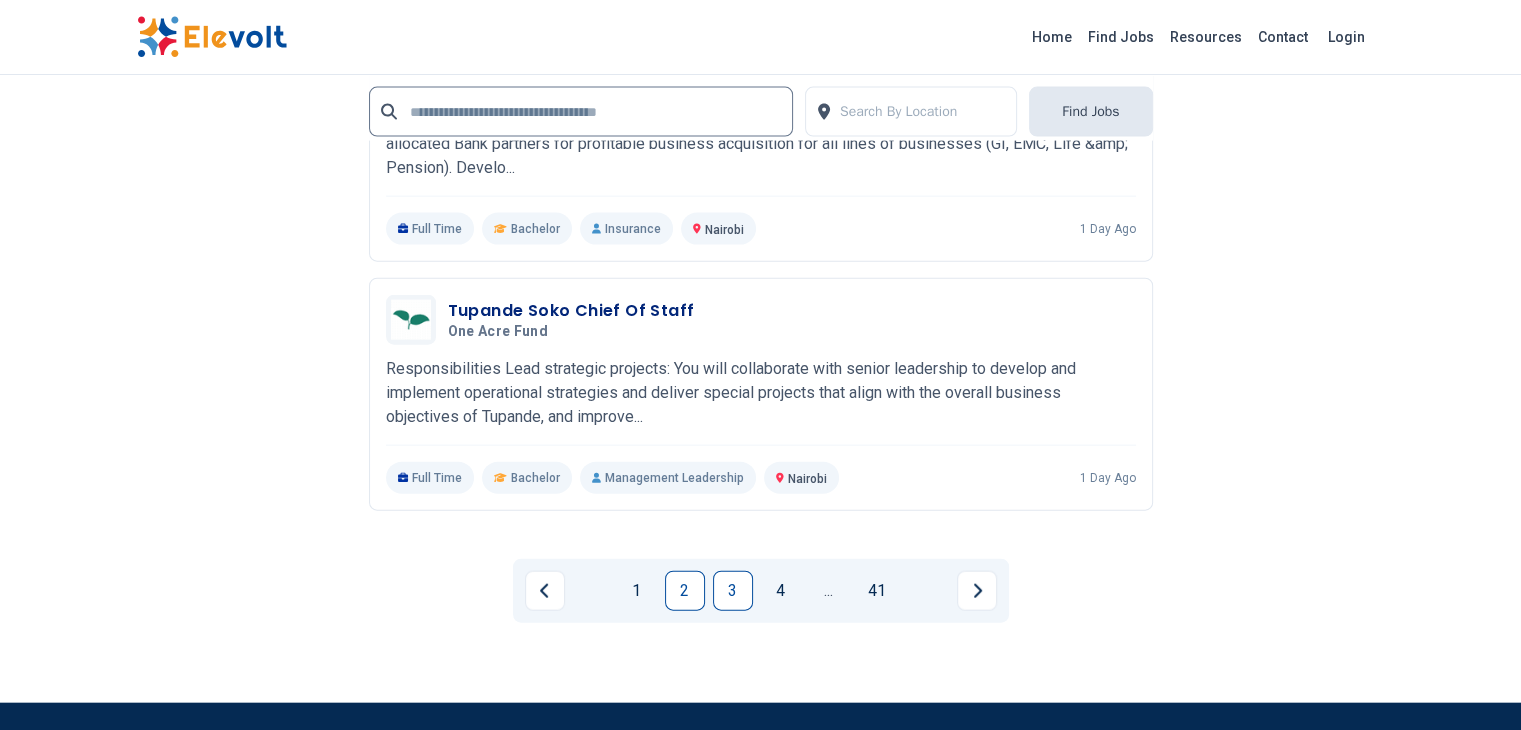 click on "3" at bounding box center (733, 591) 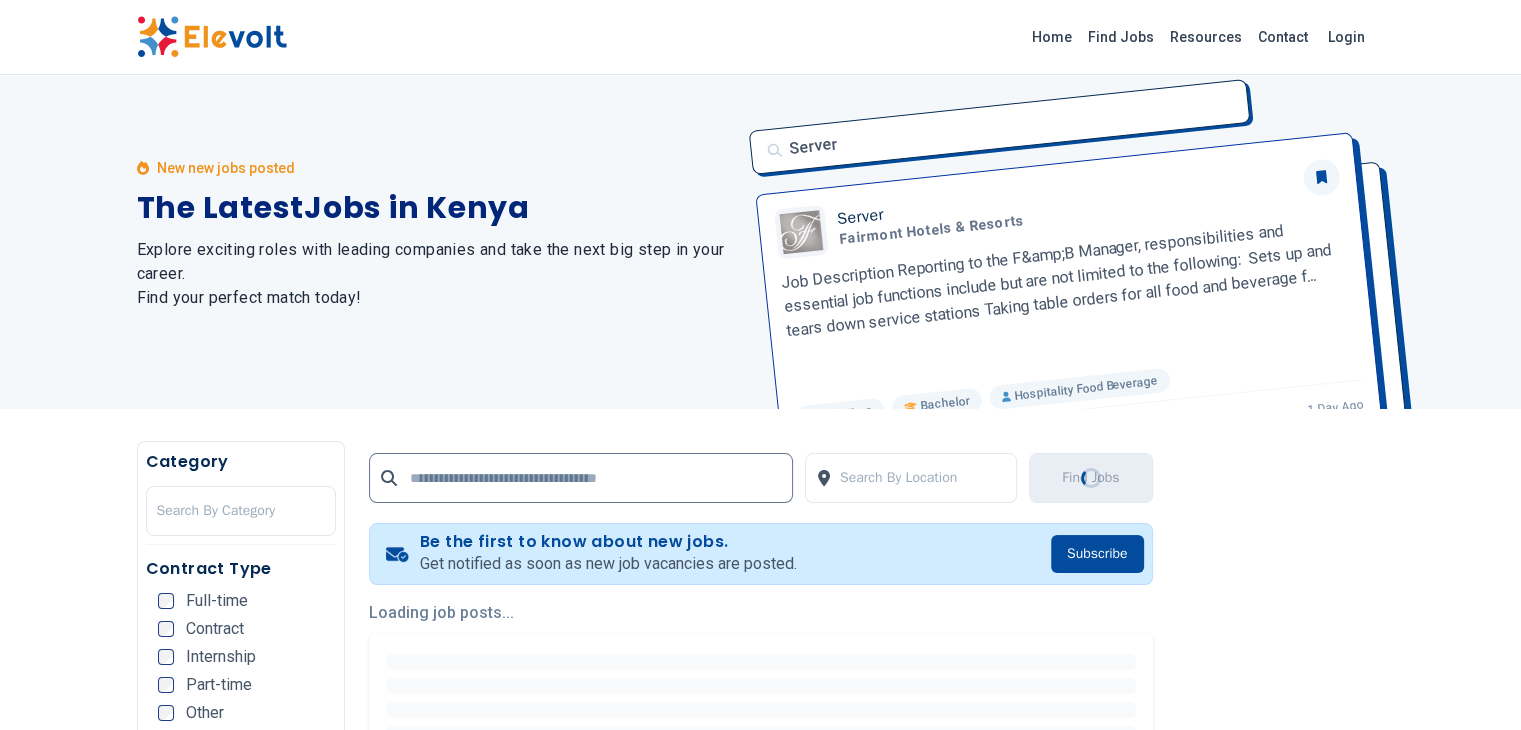 scroll, scrollTop: 0, scrollLeft: 0, axis: both 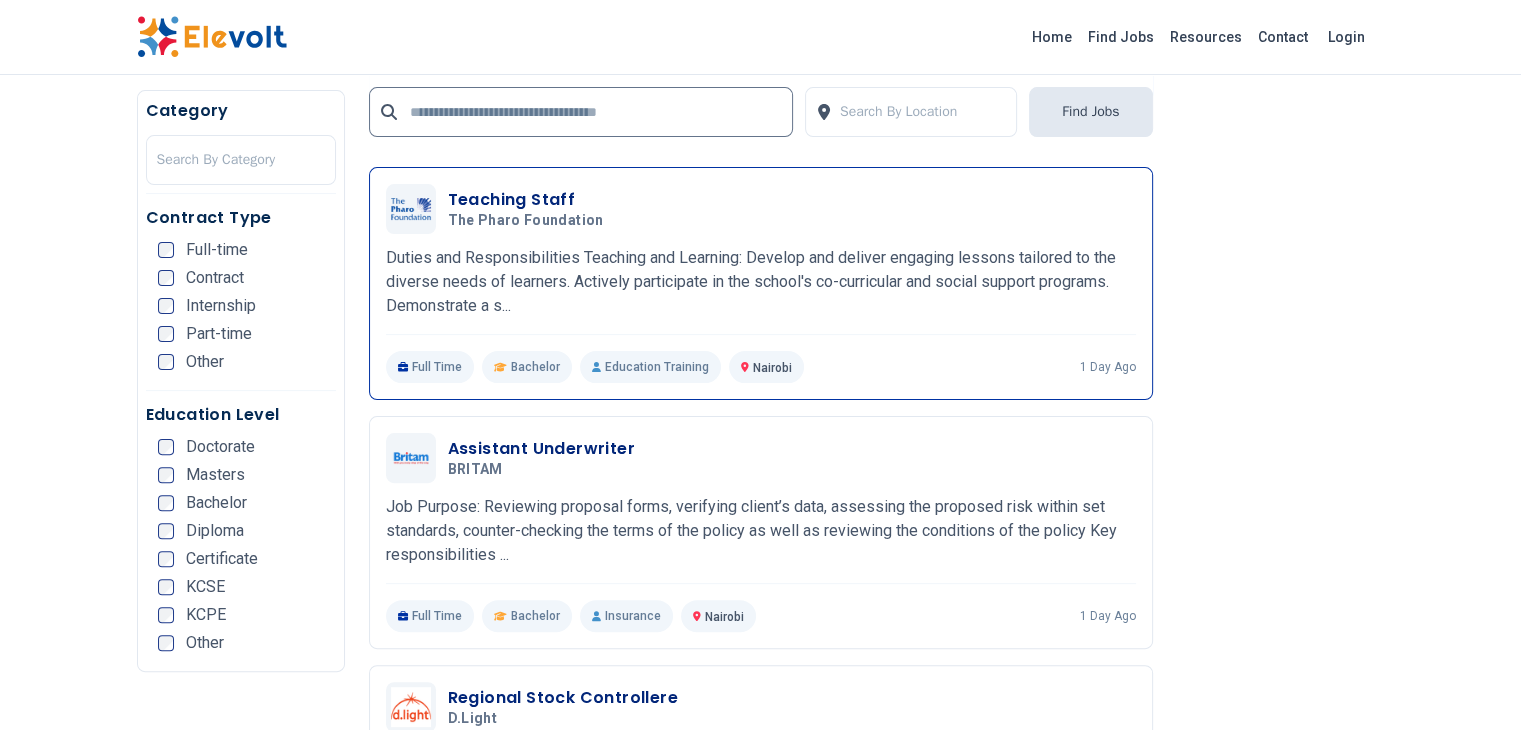 click on "Teaching Staff The Pharo foundation 07/10/2025 08/09/2025 Nairobi KE Duties and Responsibilities
Teaching and Learning:
Develop and deliver engaging lessons tailored to the diverse needs of learners.
Actively participate in the school's co-curricular and social support programs.
Demonstrate a s... Duties and Responsibilities
Teaching and Learning:
Develop and deliver engaging lessons tailored to the diverse needs of learners.
Actively participate in the school's co-curricular and social support programs.
Demonstrate a strong command of subject matter and continuously seek professional growth.
Provide timely and constructive feedback through assessments, tests, and exercises.
Maintain accurate and up-to-date learner records and progress reports.
Collaborate with the Head of Department and Senior Teacher to address learner challenges and implement improvement strategies.
General:
Engage in ongoing professional development opportunities." at bounding box center [761, 283] 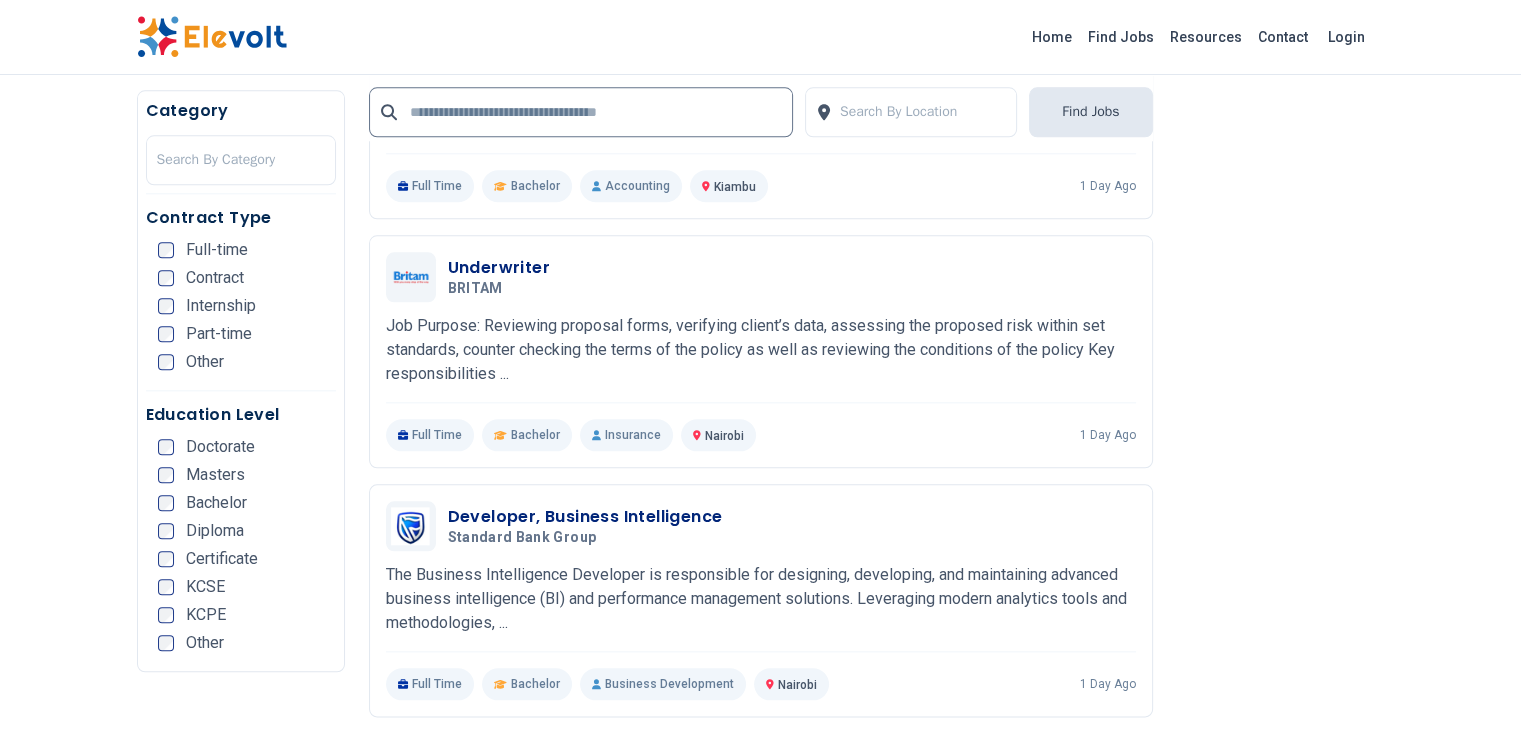 scroll, scrollTop: 2143, scrollLeft: 0, axis: vertical 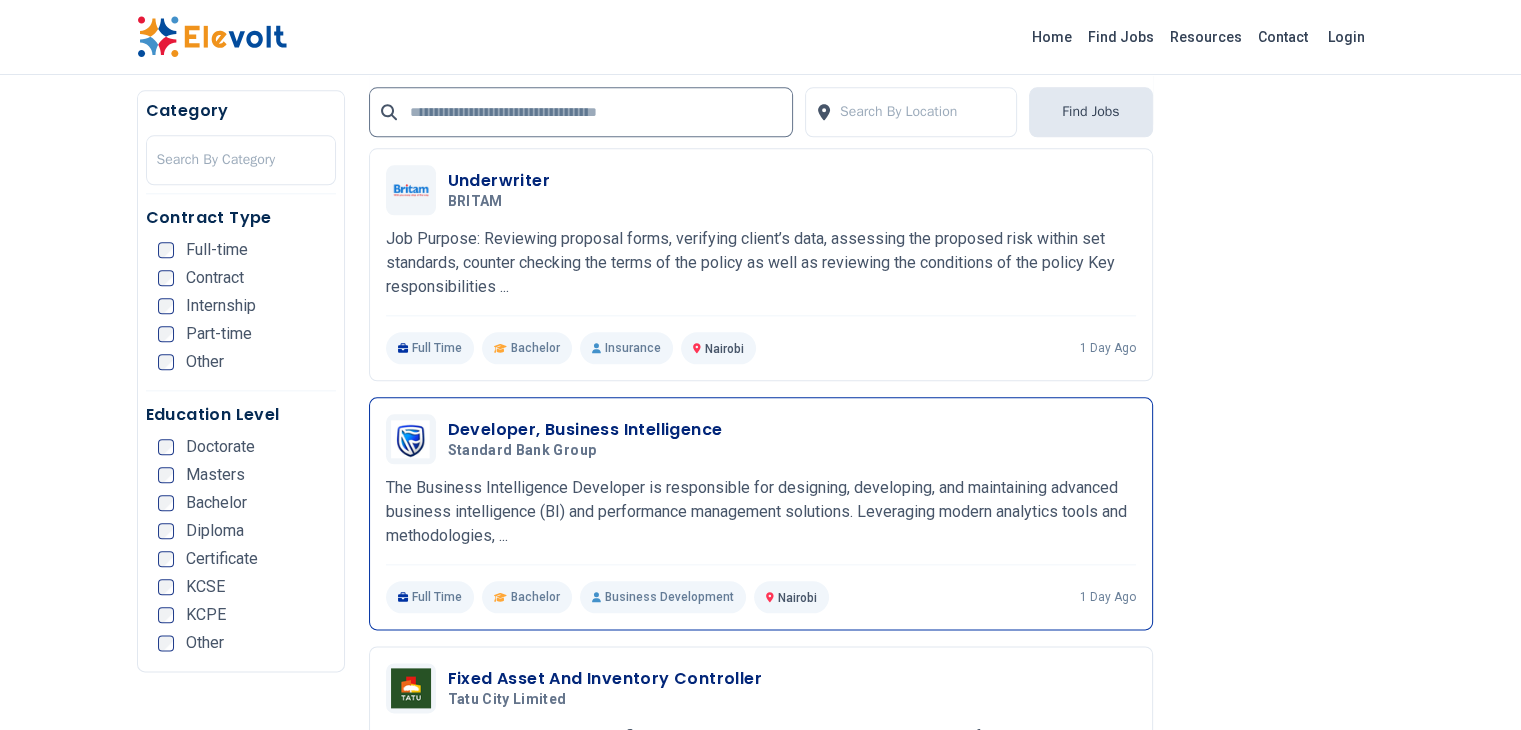click on "Standard Bank Group" at bounding box center (581, 451) 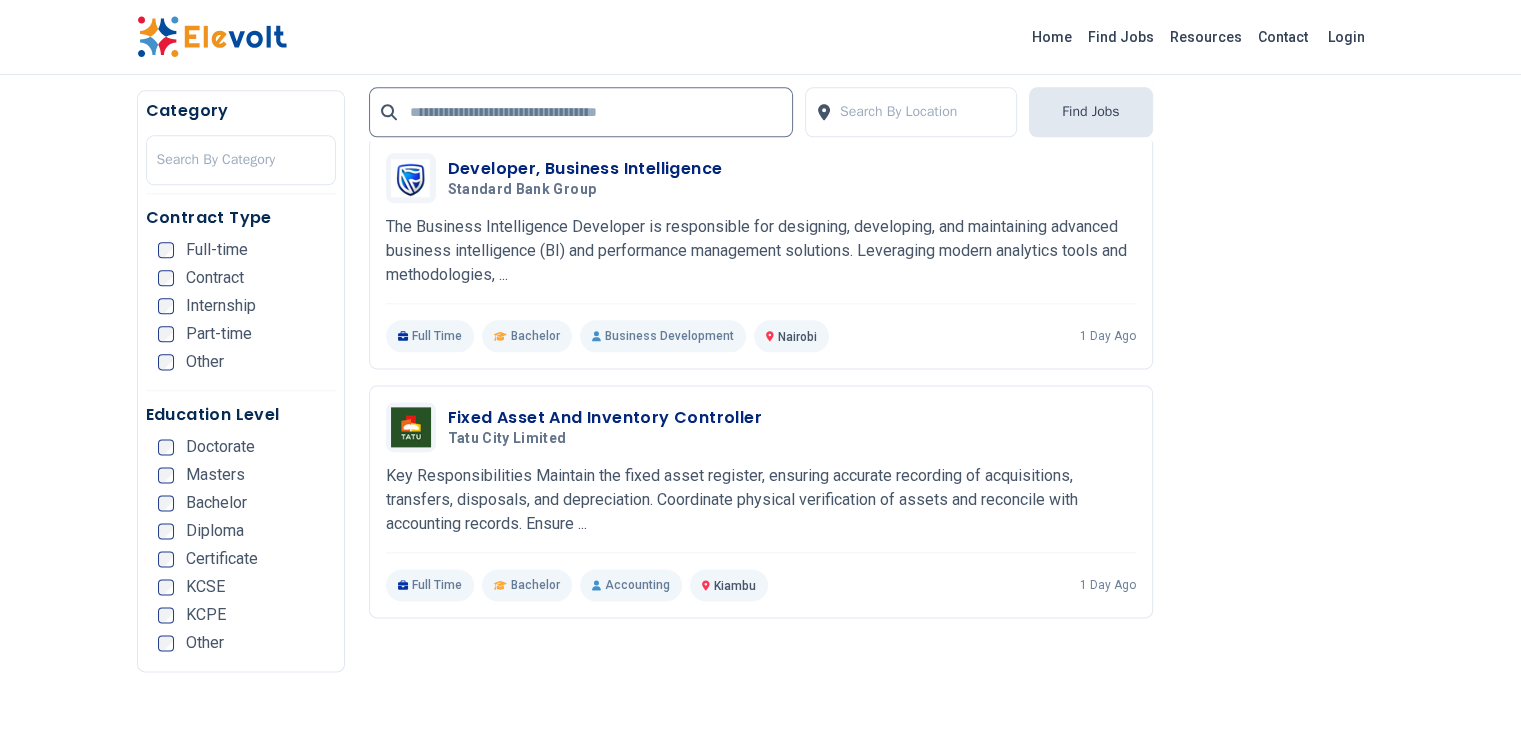 scroll, scrollTop: 2611, scrollLeft: 0, axis: vertical 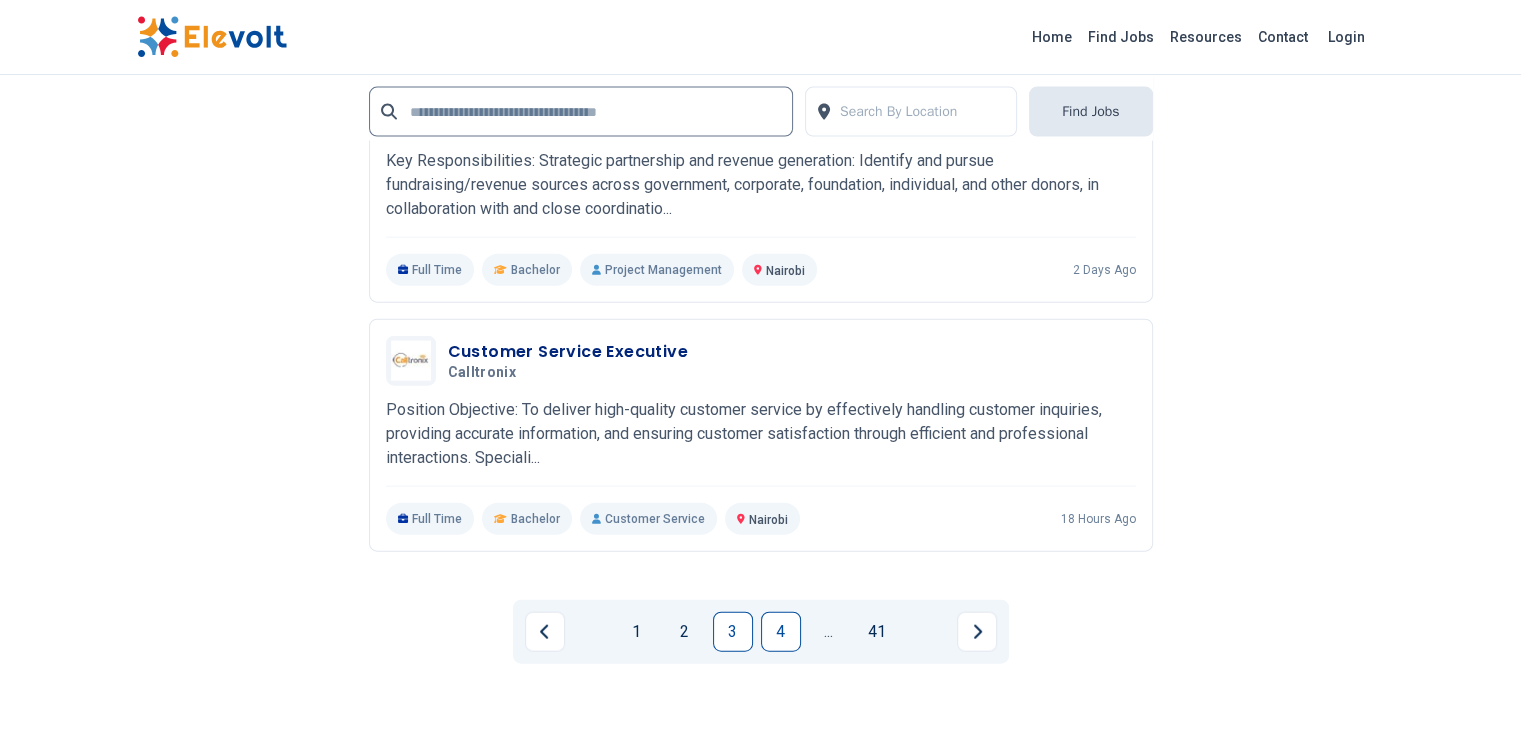 click on "4" at bounding box center (781, 632) 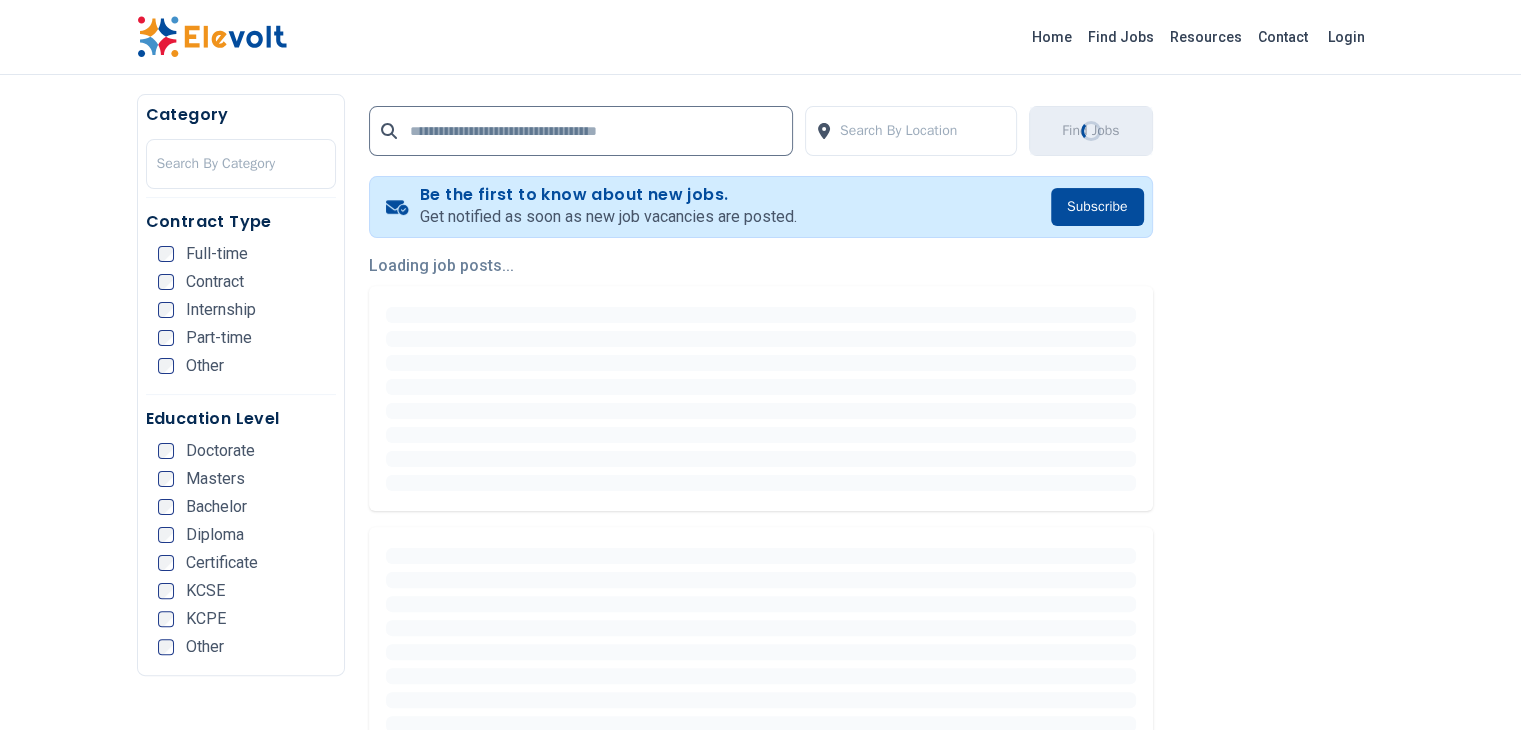 scroll, scrollTop: 0, scrollLeft: 0, axis: both 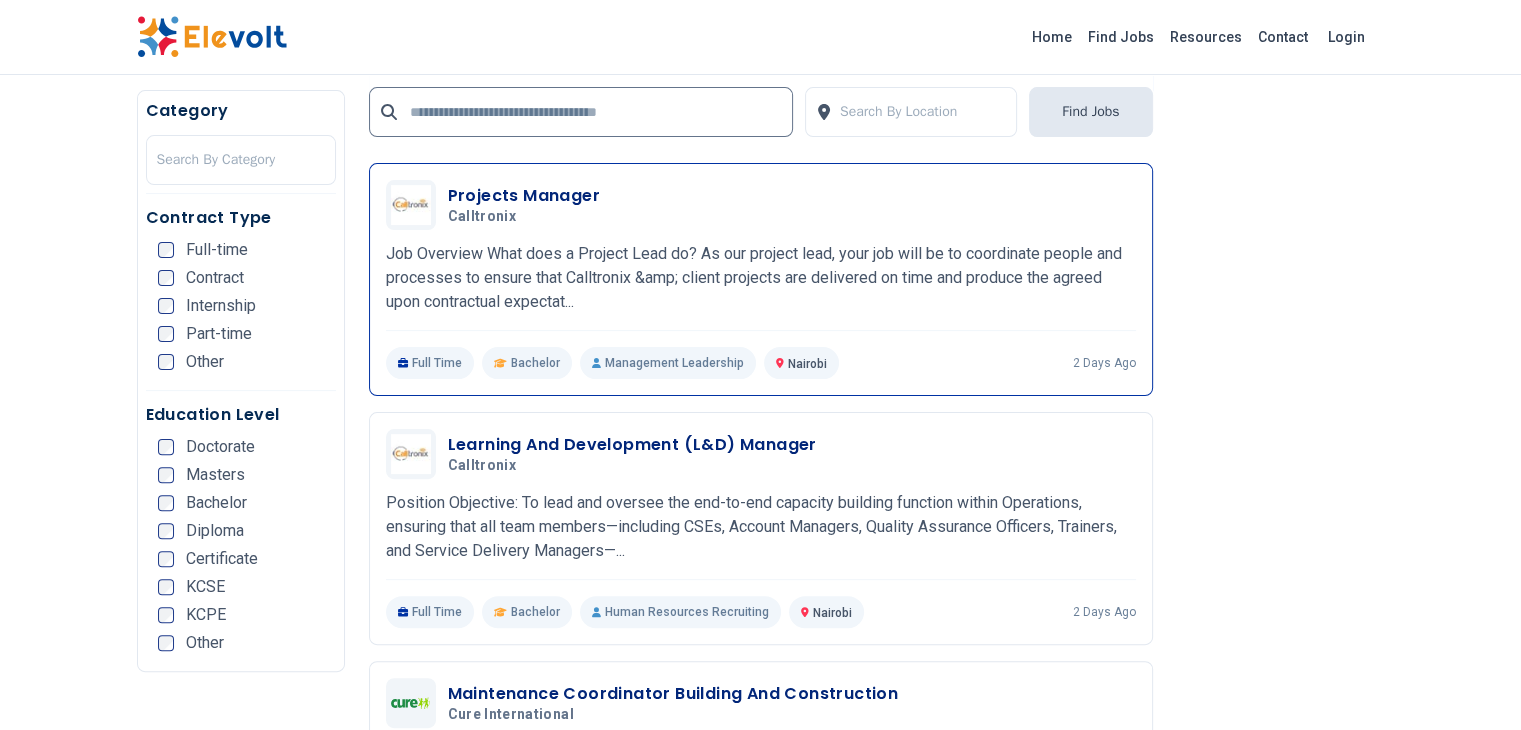 click on "Job Overview
What does a Project Lead do?
As our project lead, your job will be to coordinate people and processes to ensure that Calltronix &amp; client projects are delivered on time and produce the agreed upon contractual expectat..." at bounding box center (761, 278) 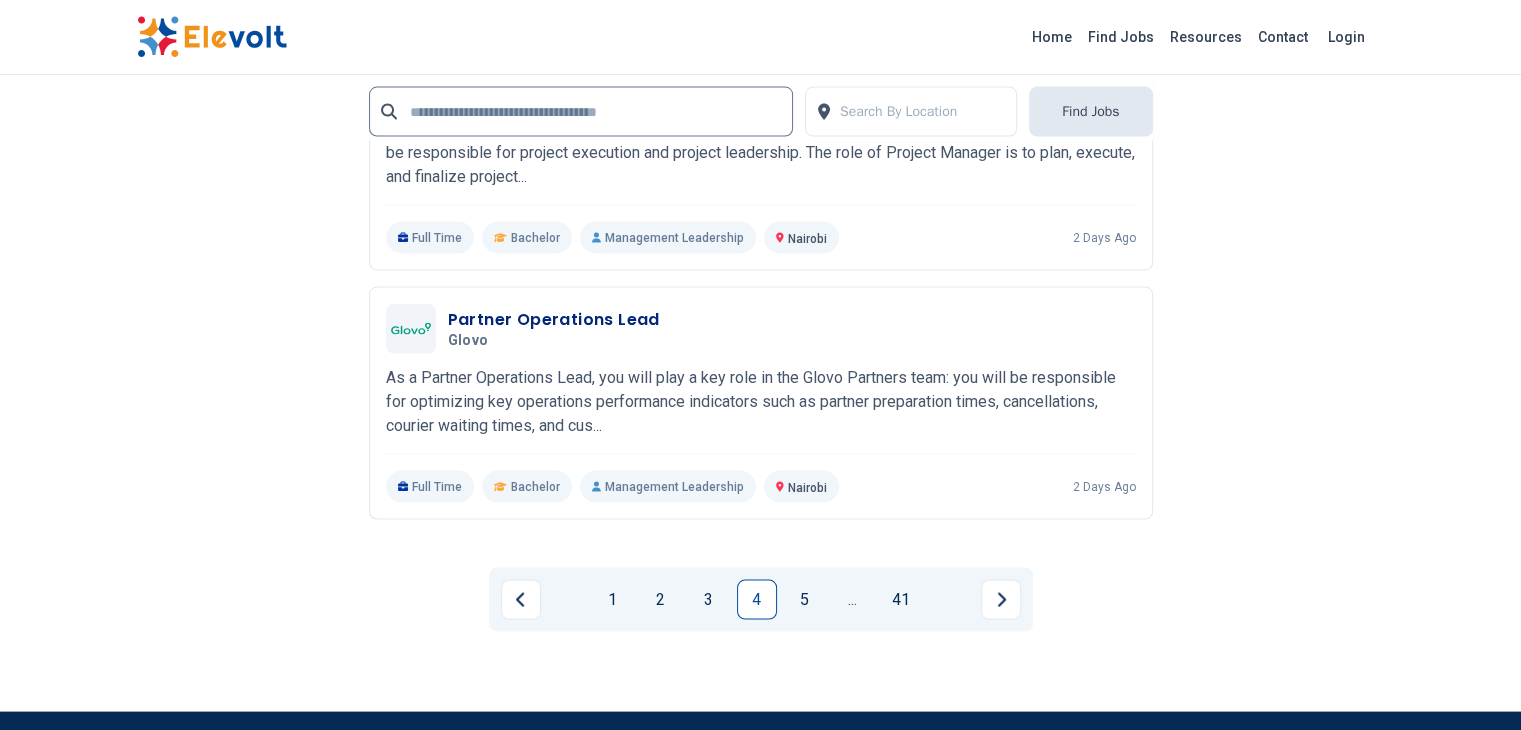 scroll, scrollTop: 3988, scrollLeft: 0, axis: vertical 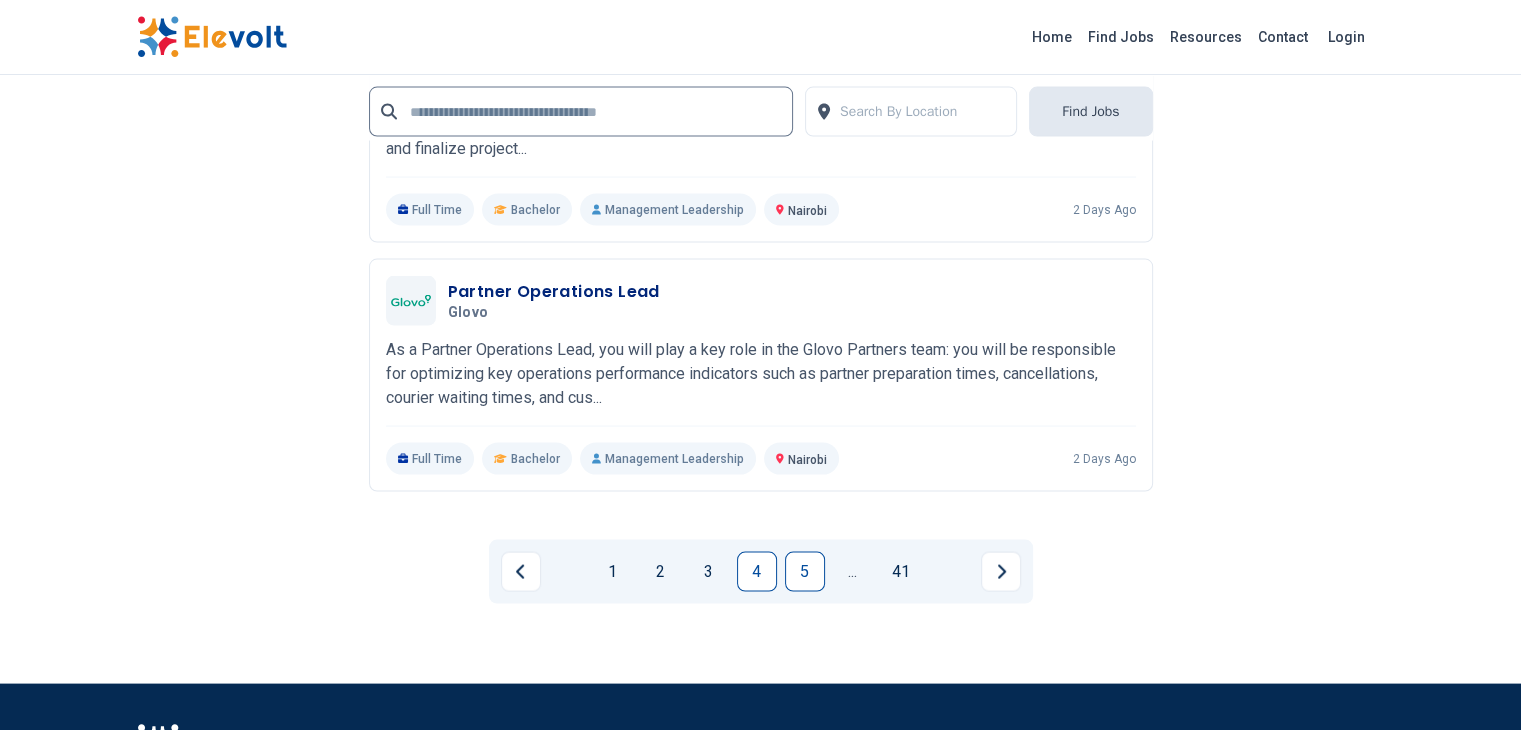 click on "5" at bounding box center [805, 572] 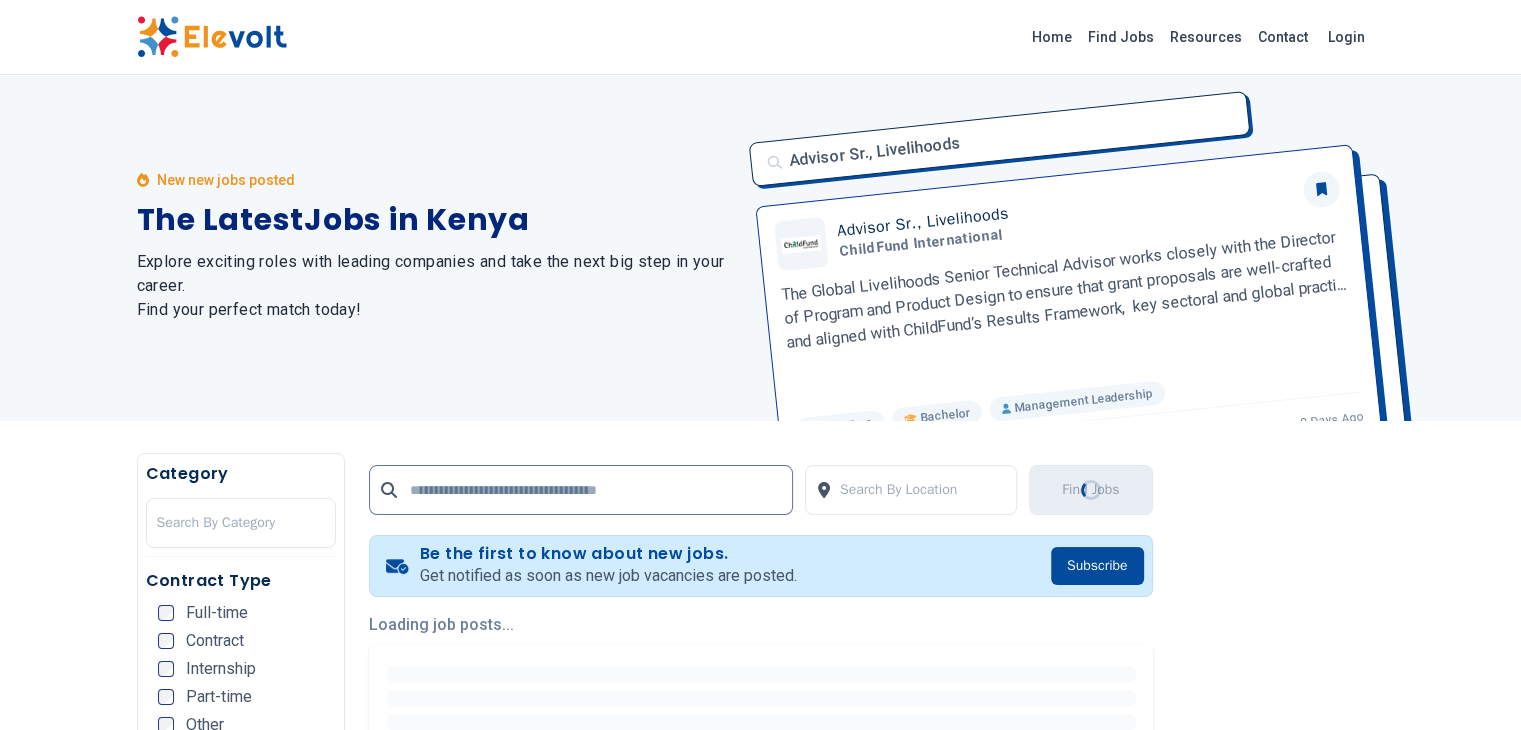 scroll, scrollTop: 0, scrollLeft: 0, axis: both 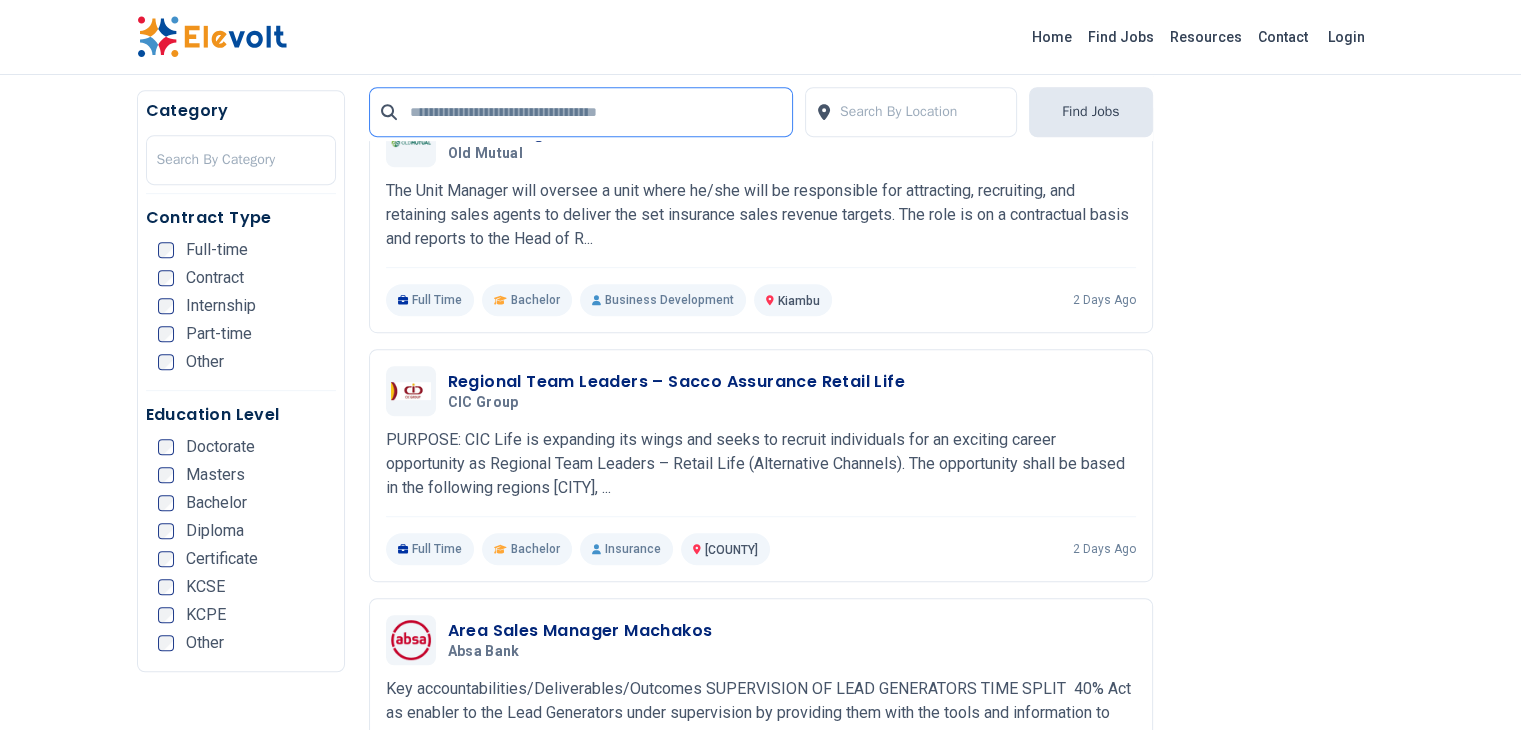 click at bounding box center (581, 112) 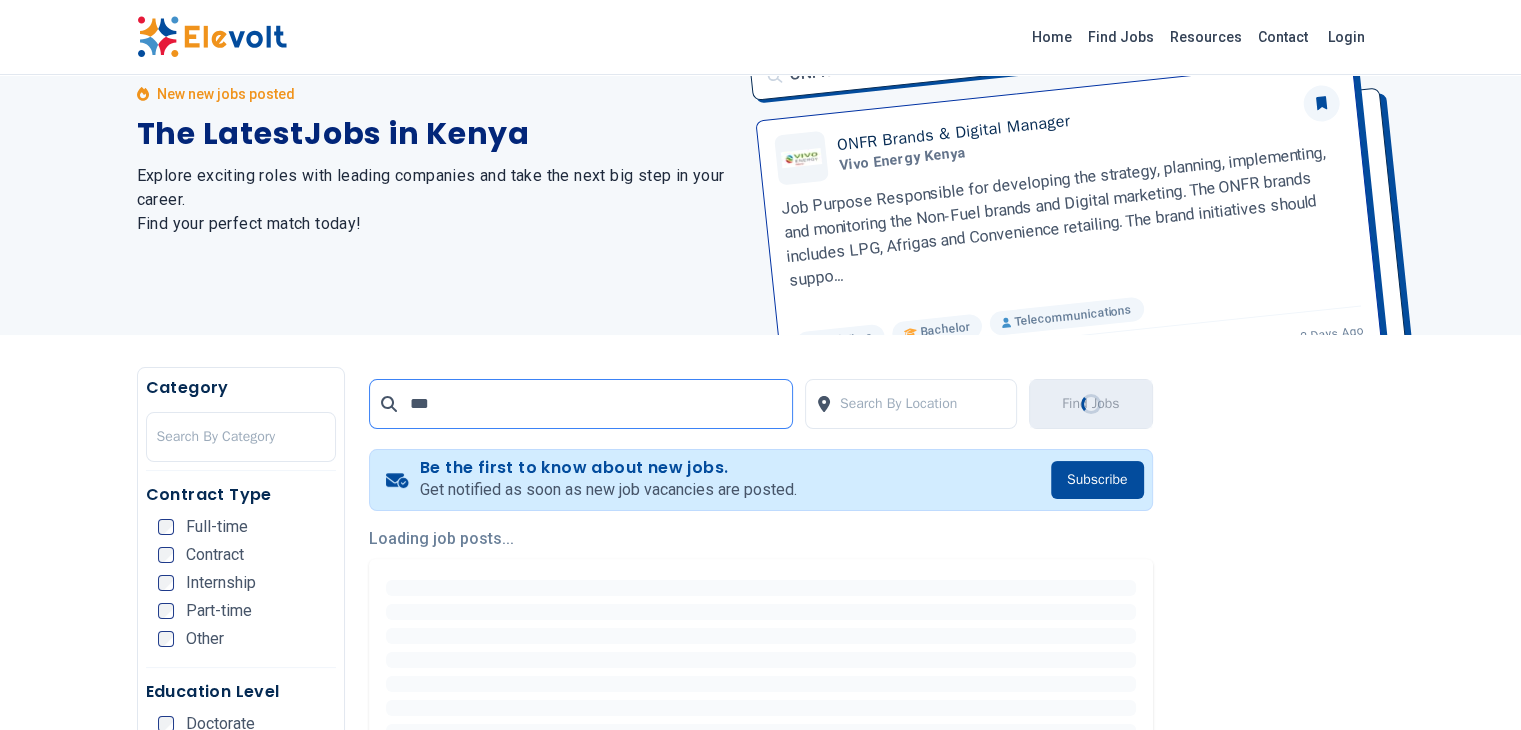 scroll, scrollTop: 0, scrollLeft: 0, axis: both 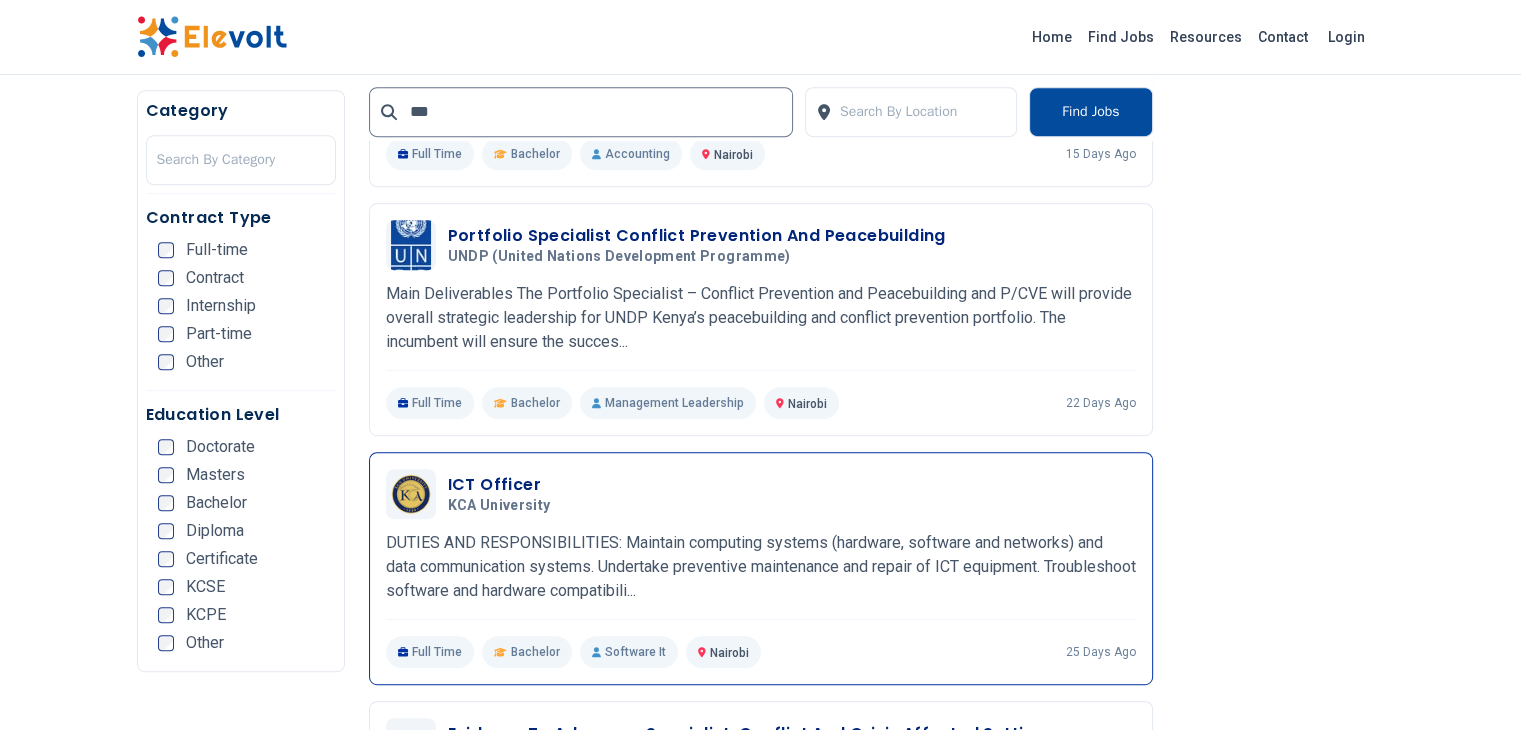 click on "ICT Officer KCA University 06/16/2025 07/16/2025" at bounding box center [761, 494] 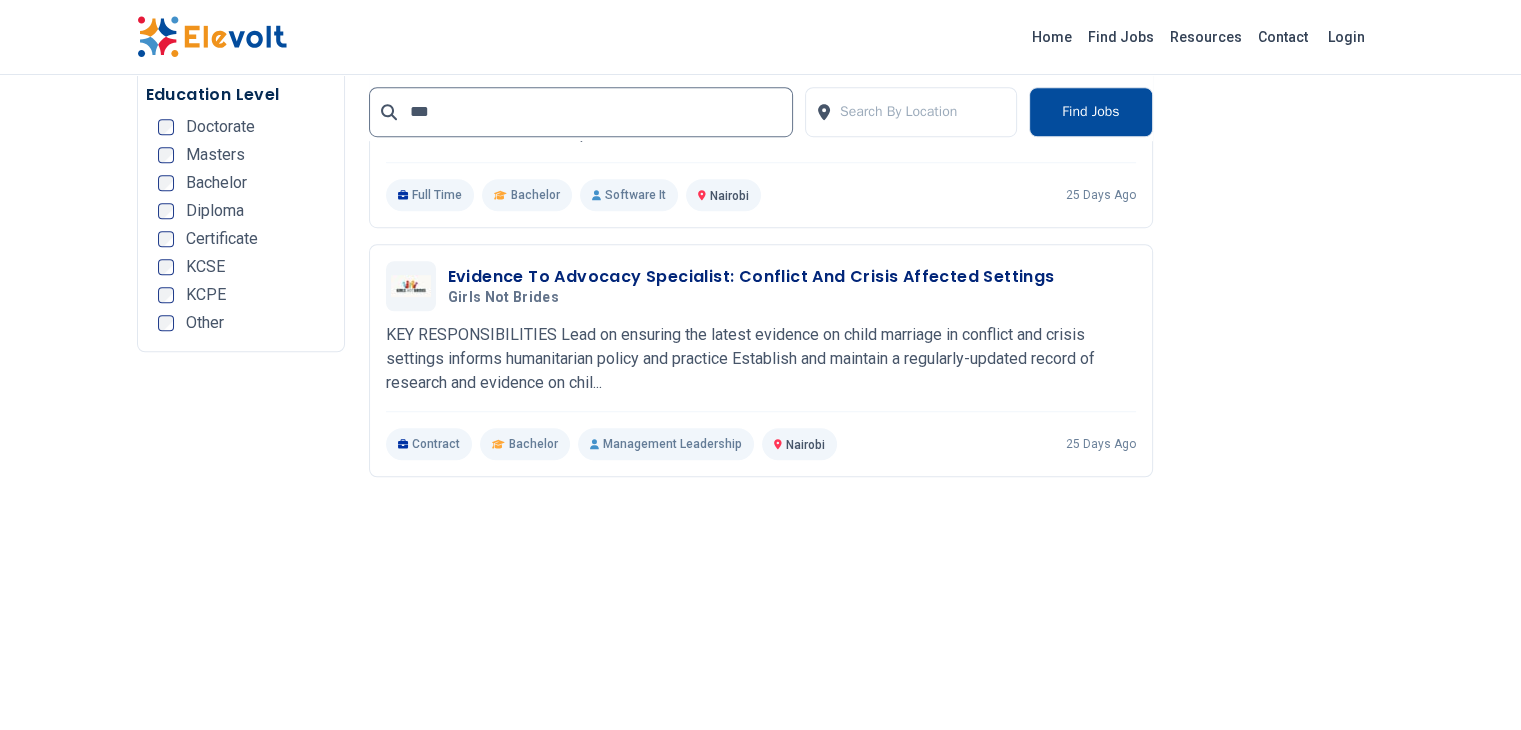 scroll, scrollTop: 1304, scrollLeft: 0, axis: vertical 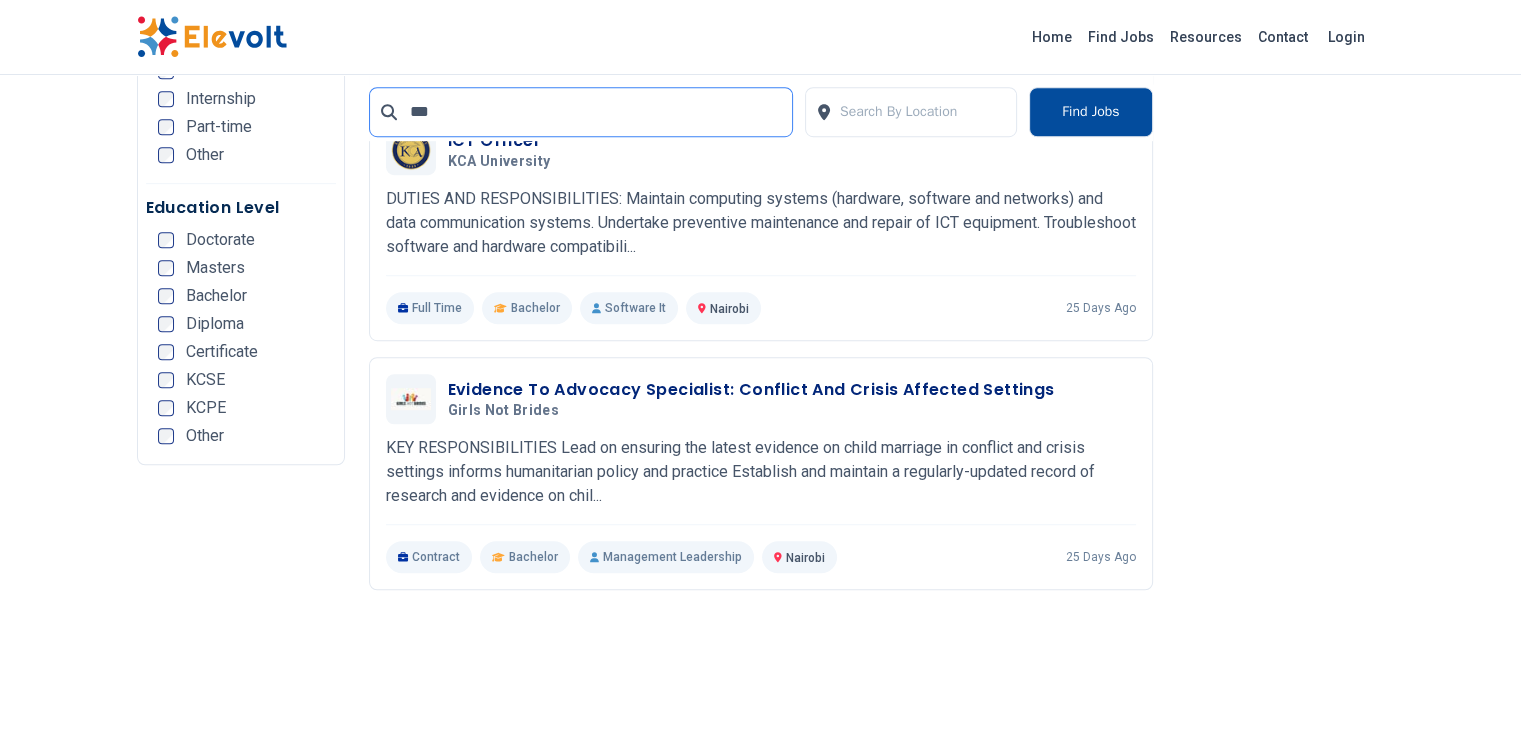 click on "***" at bounding box center (581, 112) 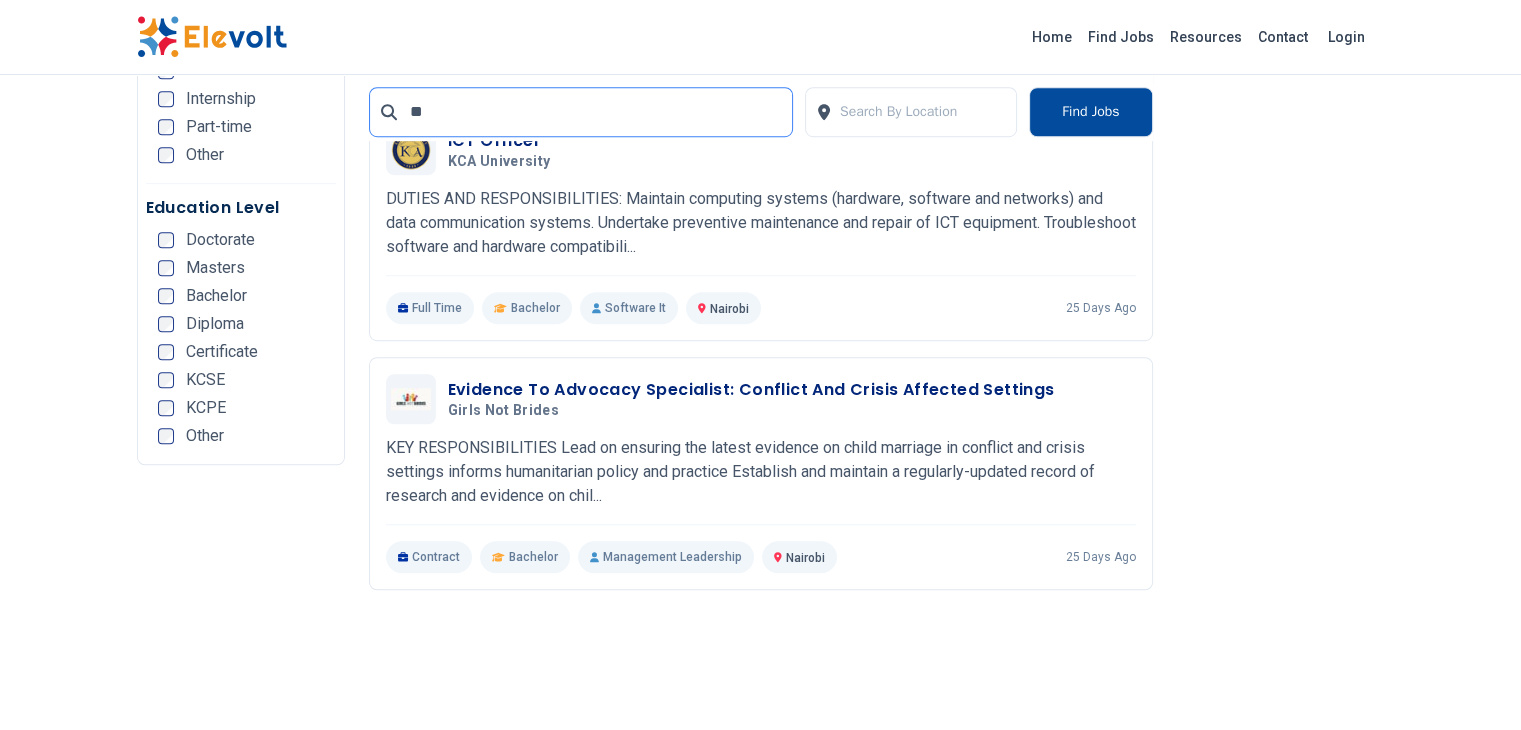 scroll, scrollTop: 0, scrollLeft: 0, axis: both 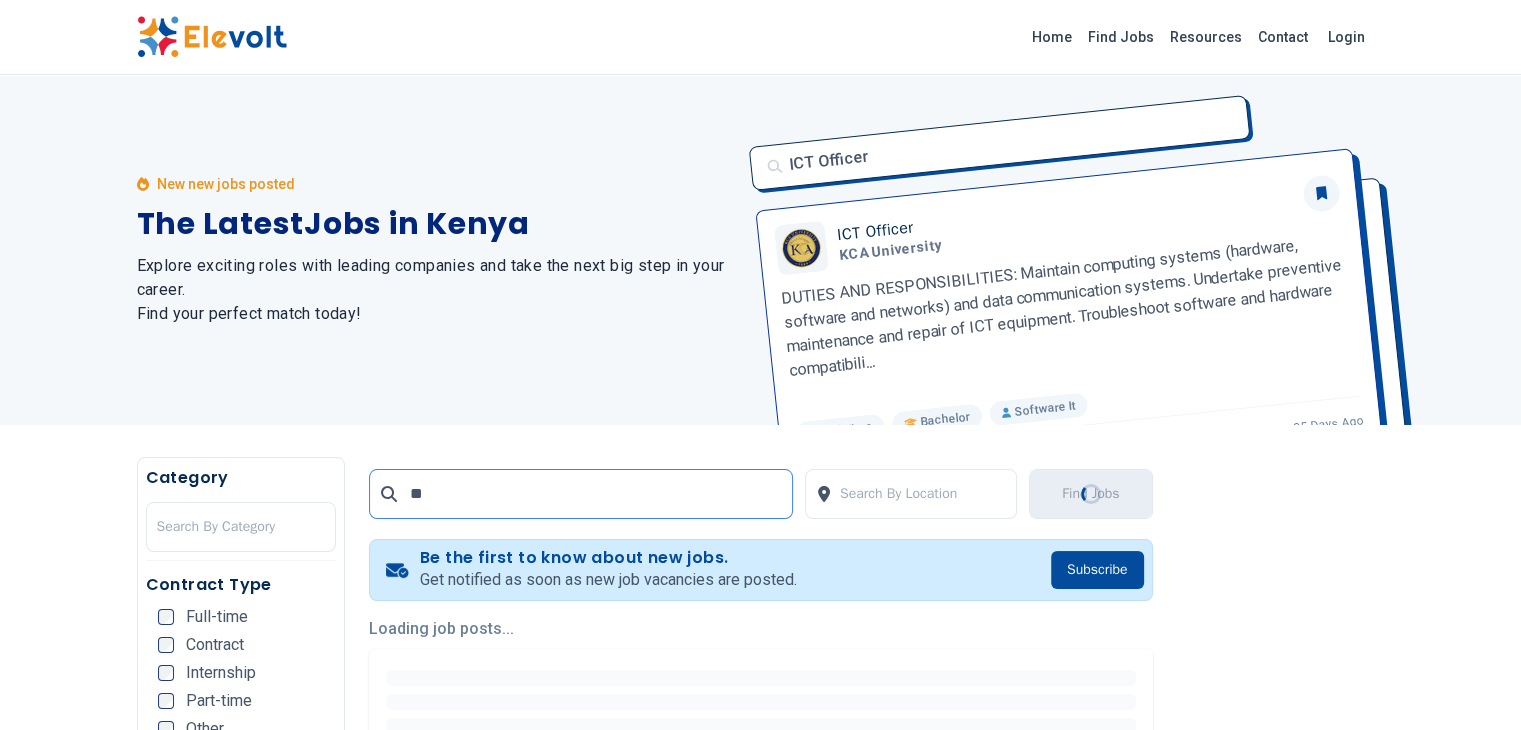 type on "**" 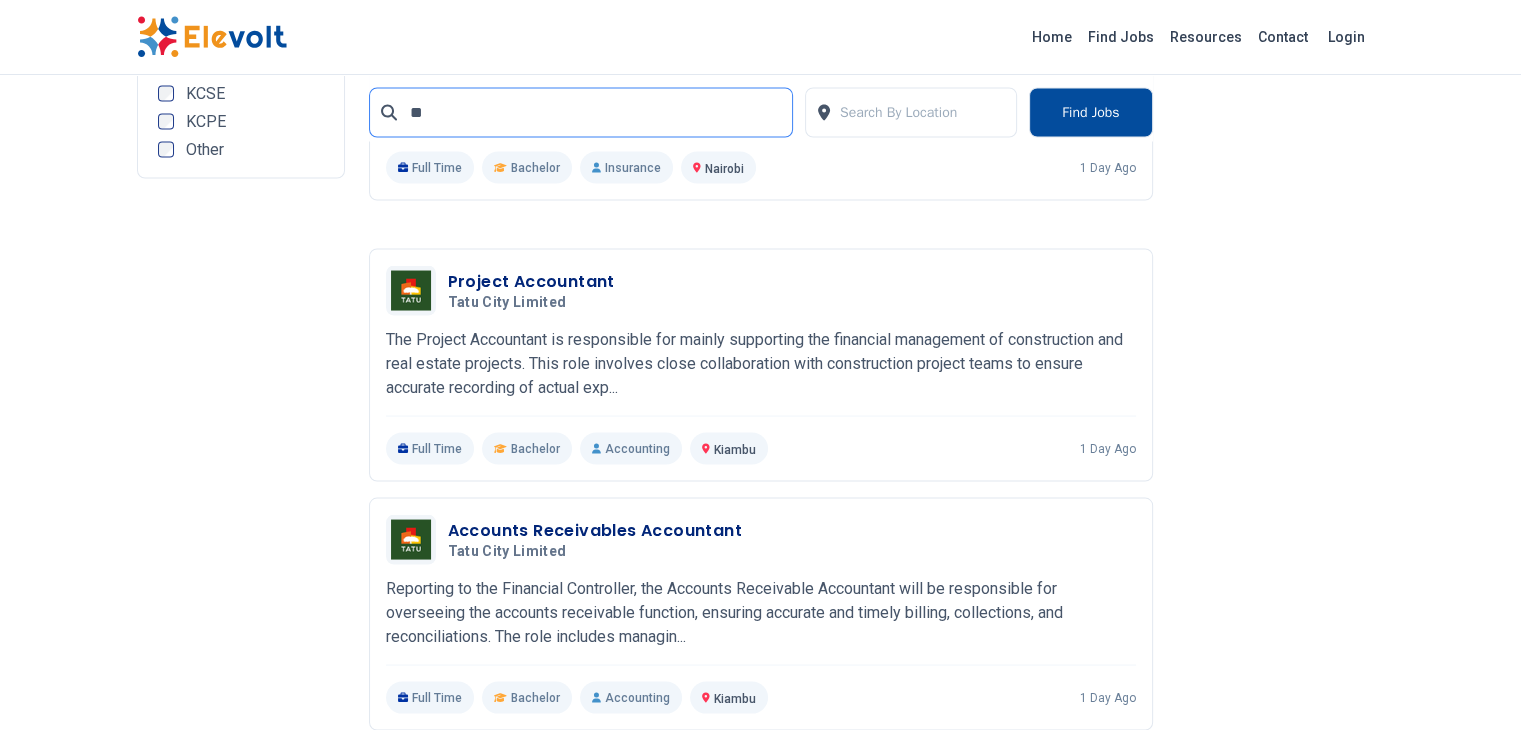 scroll, scrollTop: 3817, scrollLeft: 0, axis: vertical 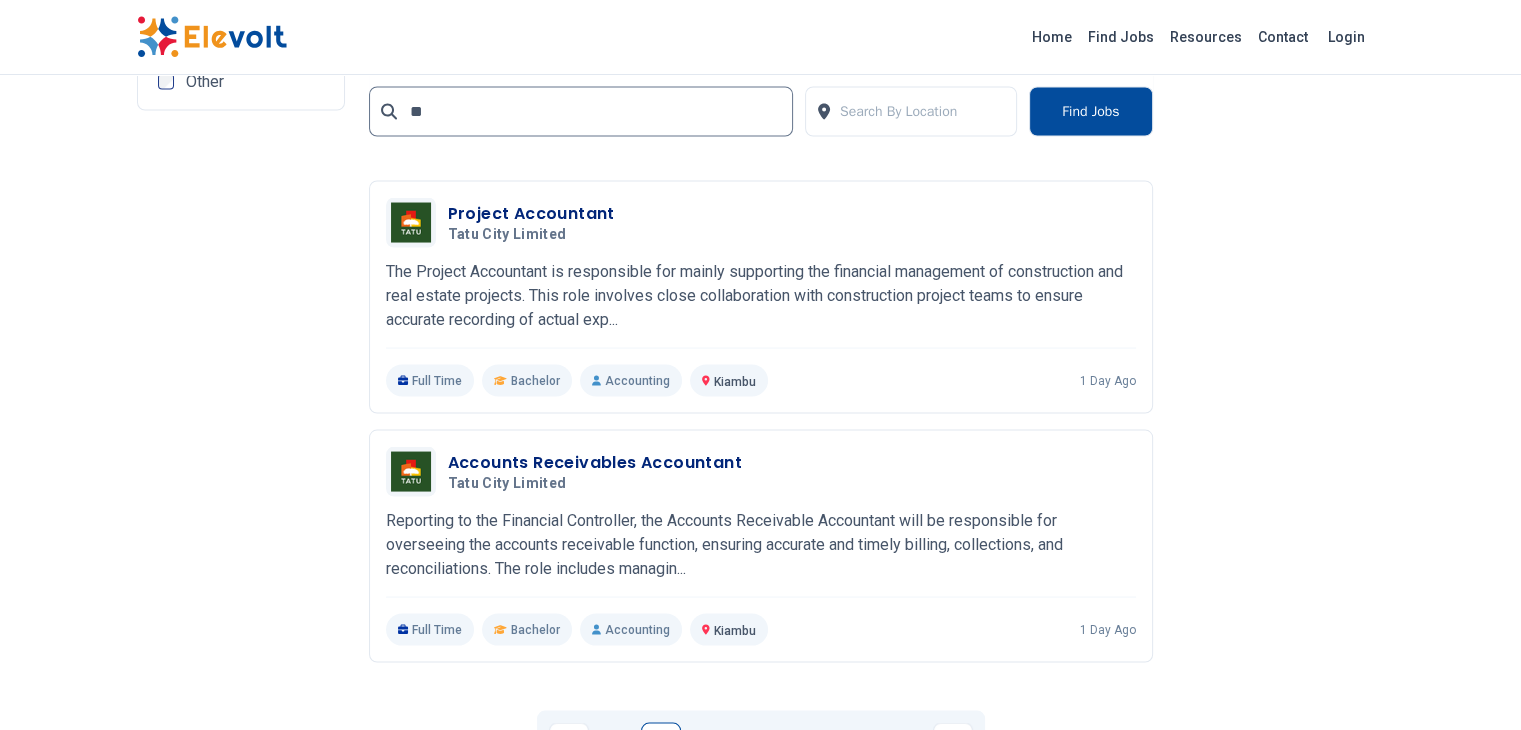 click on "1 2 3 ... 17" at bounding box center [761, 743] 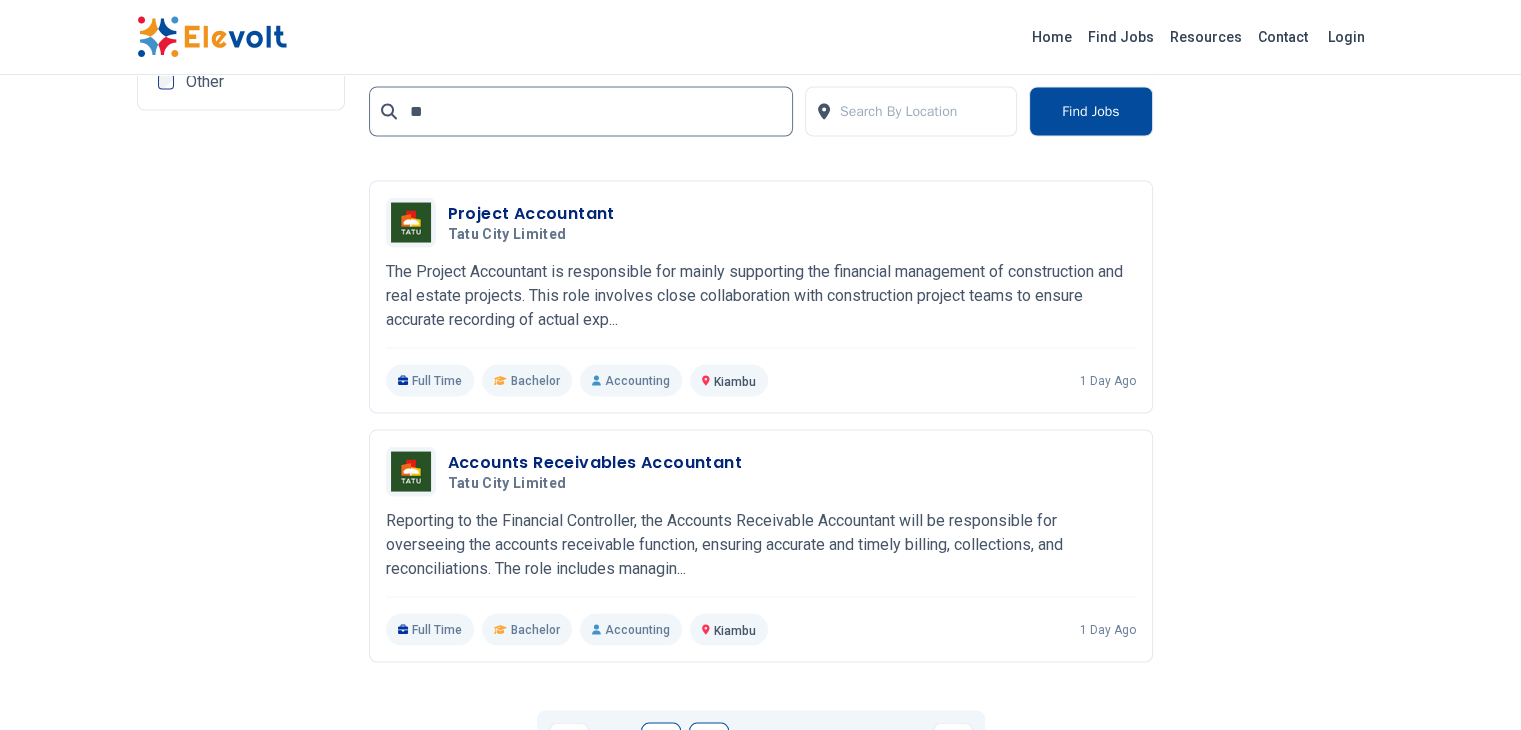 click on "2" at bounding box center [709, 743] 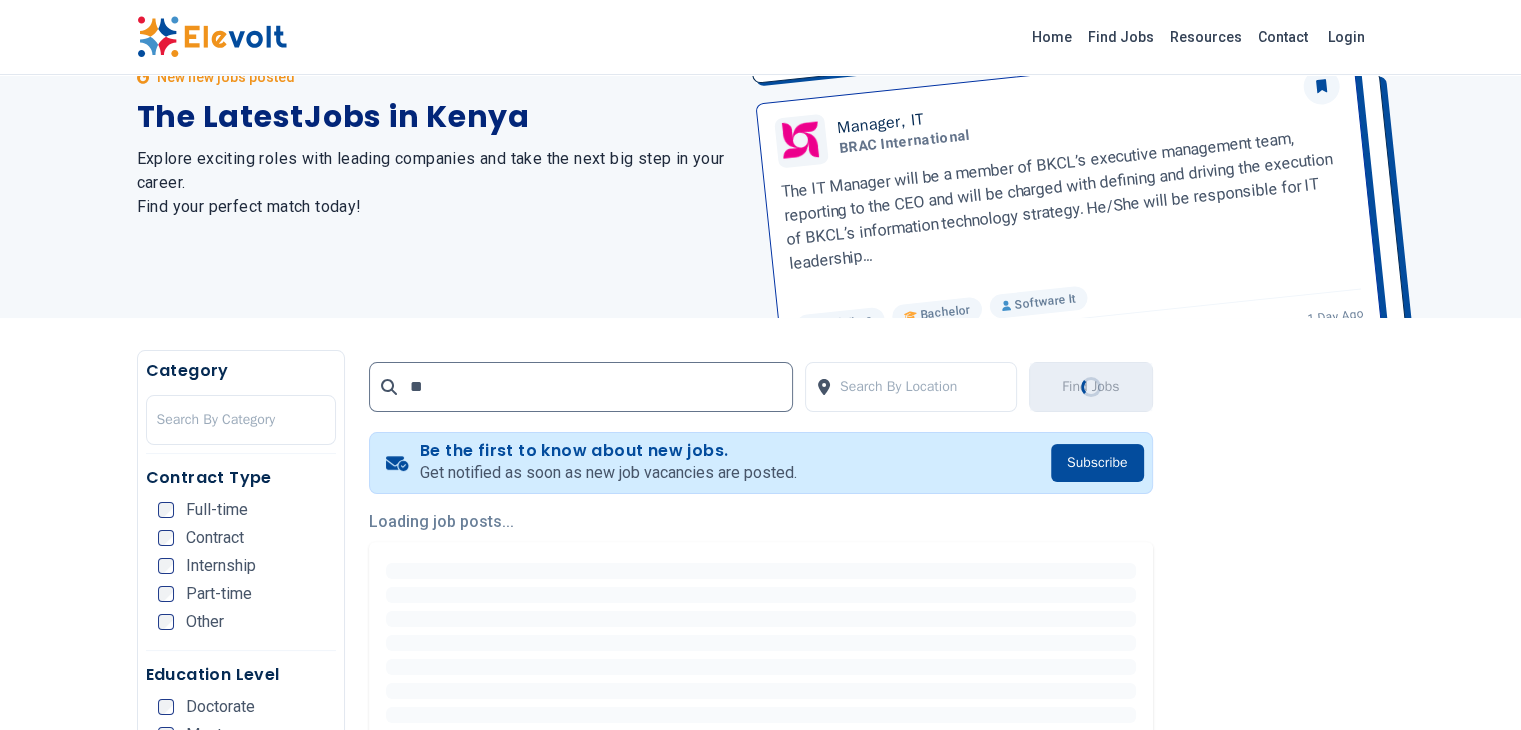 scroll, scrollTop: 0, scrollLeft: 0, axis: both 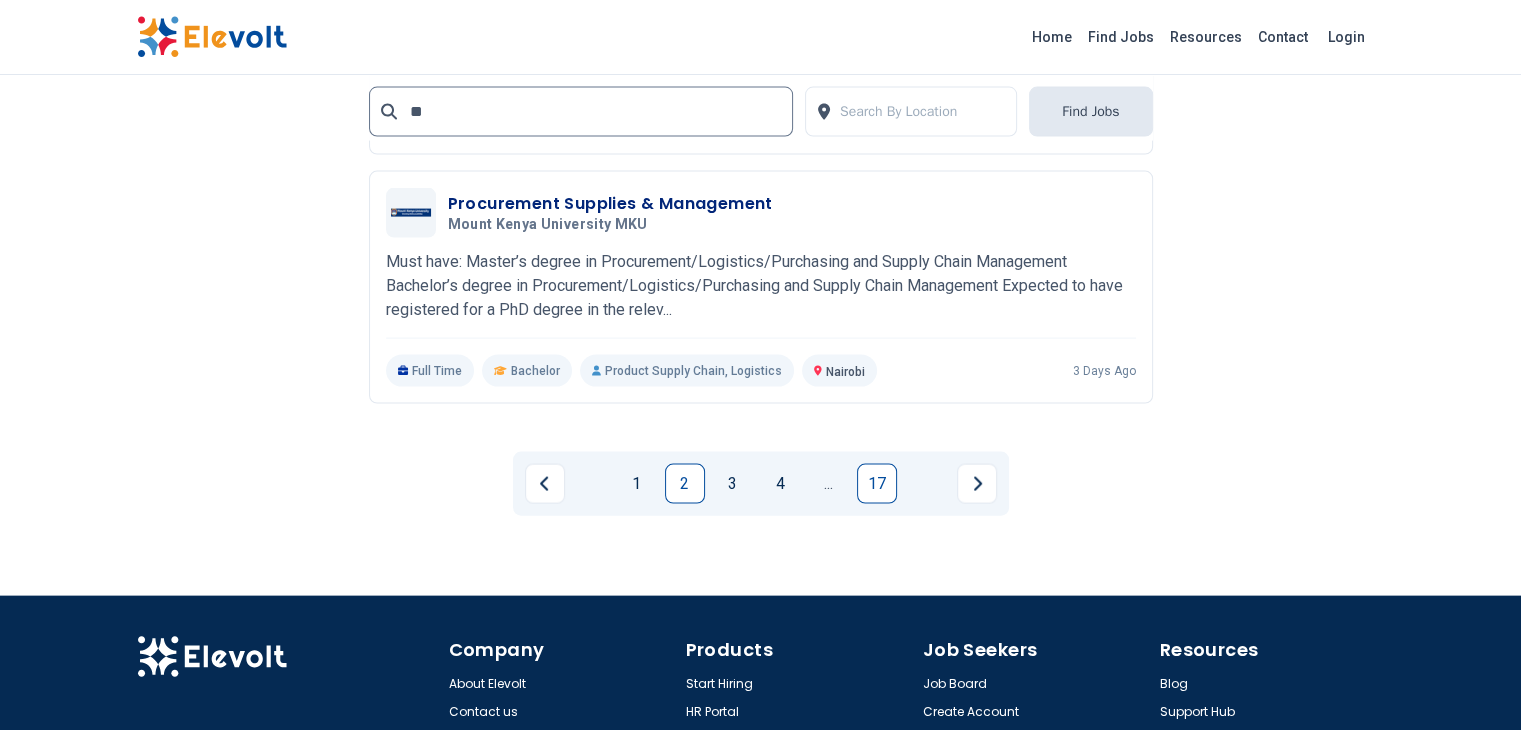 click on "17" at bounding box center (877, 484) 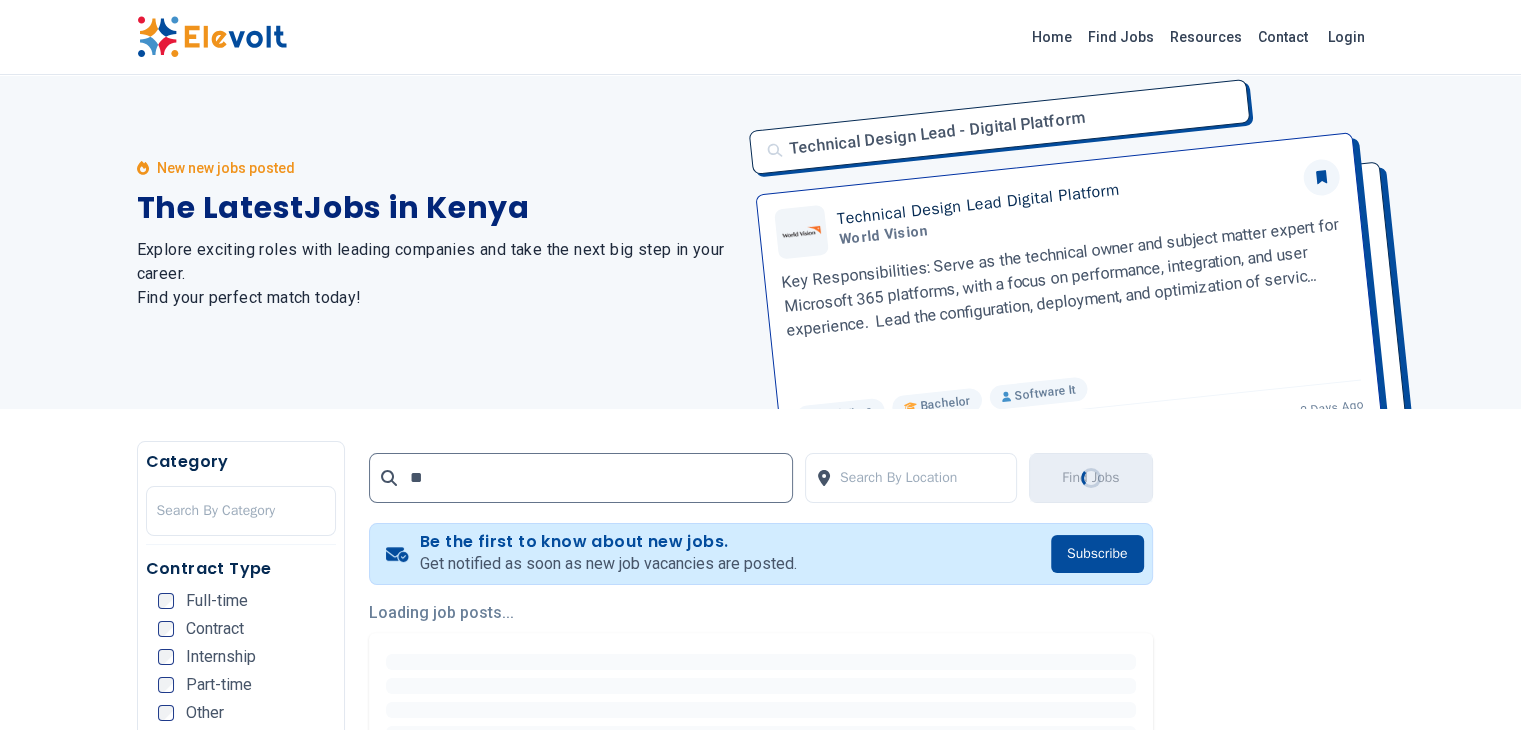 scroll, scrollTop: 0, scrollLeft: 0, axis: both 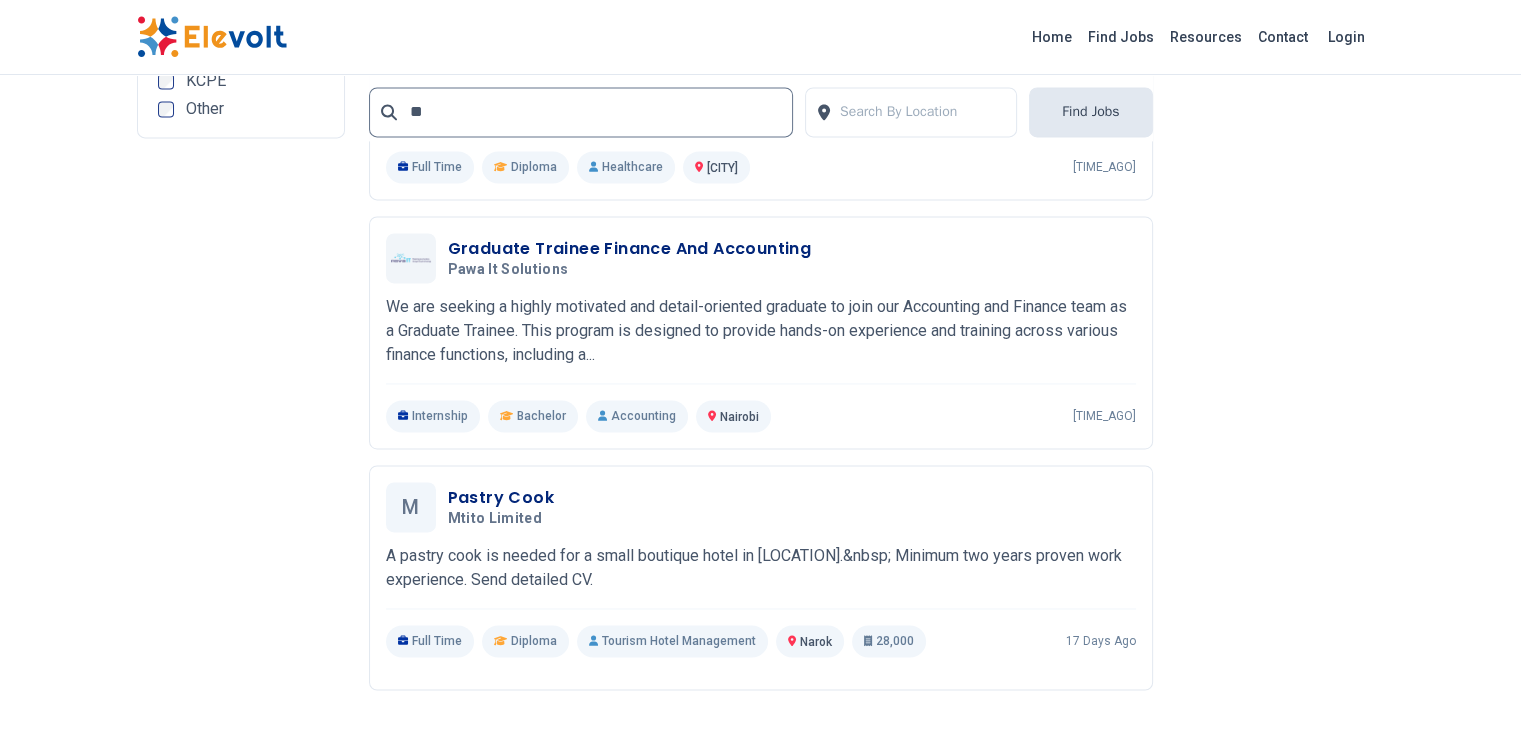 click on "16" at bounding box center [805, 770] 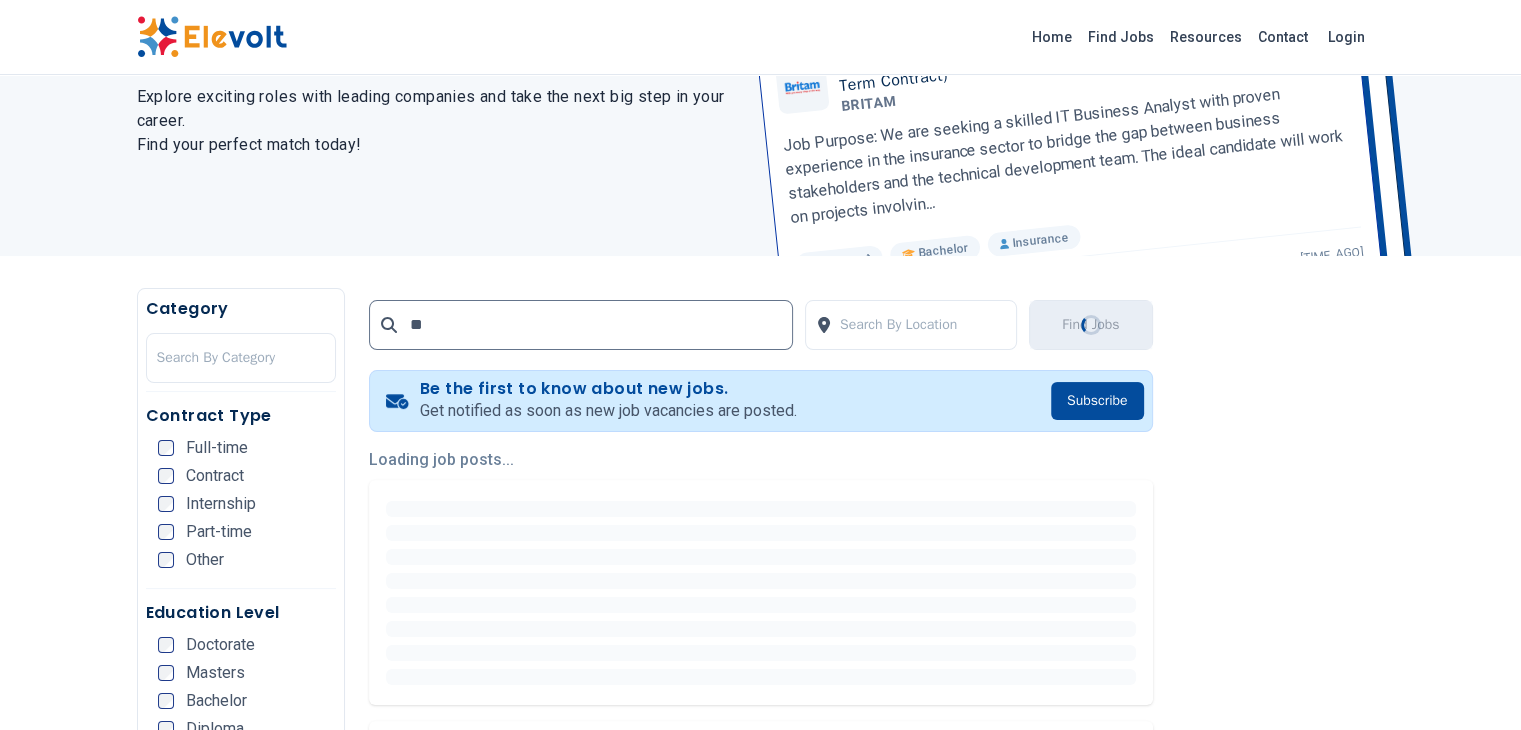 scroll, scrollTop: 0, scrollLeft: 0, axis: both 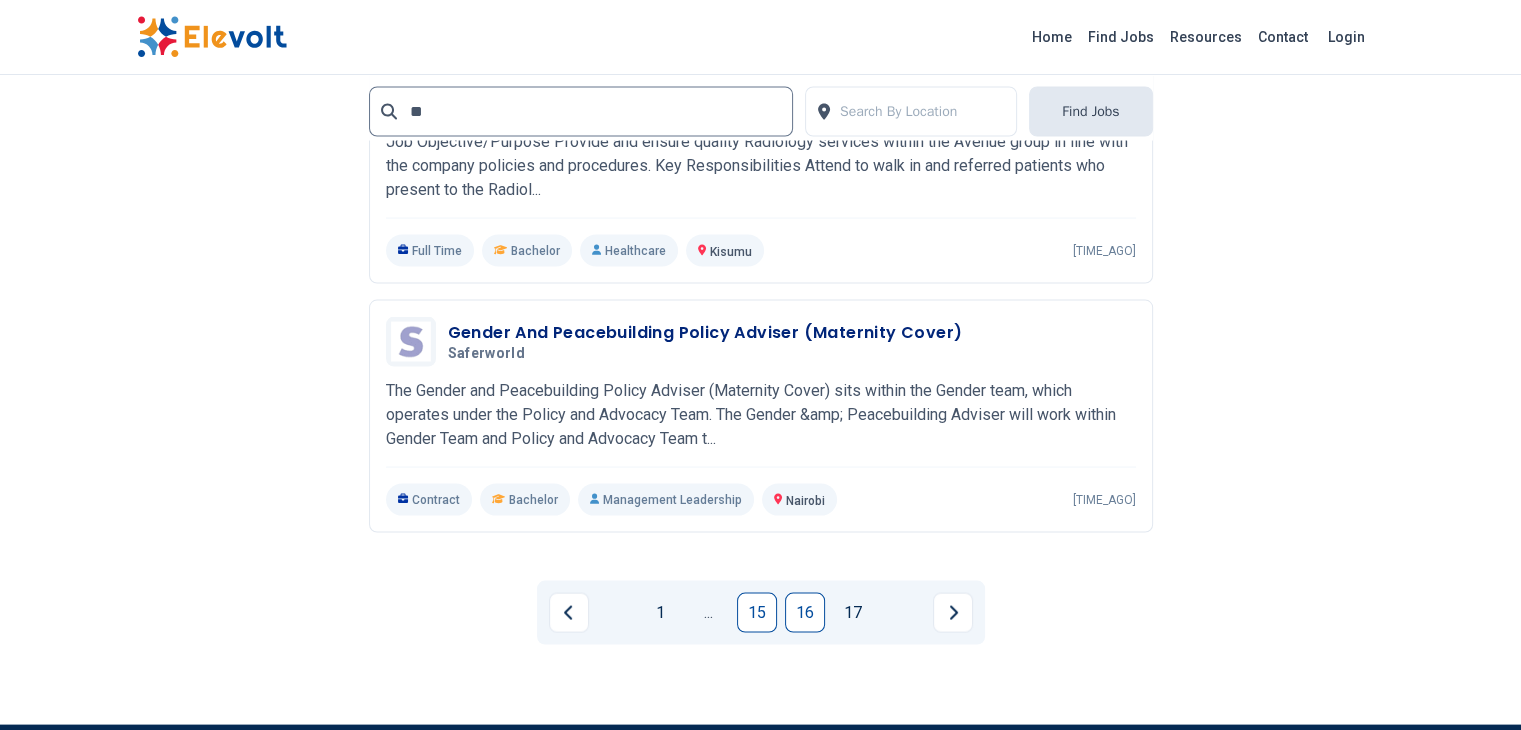 click on "15" at bounding box center (757, 613) 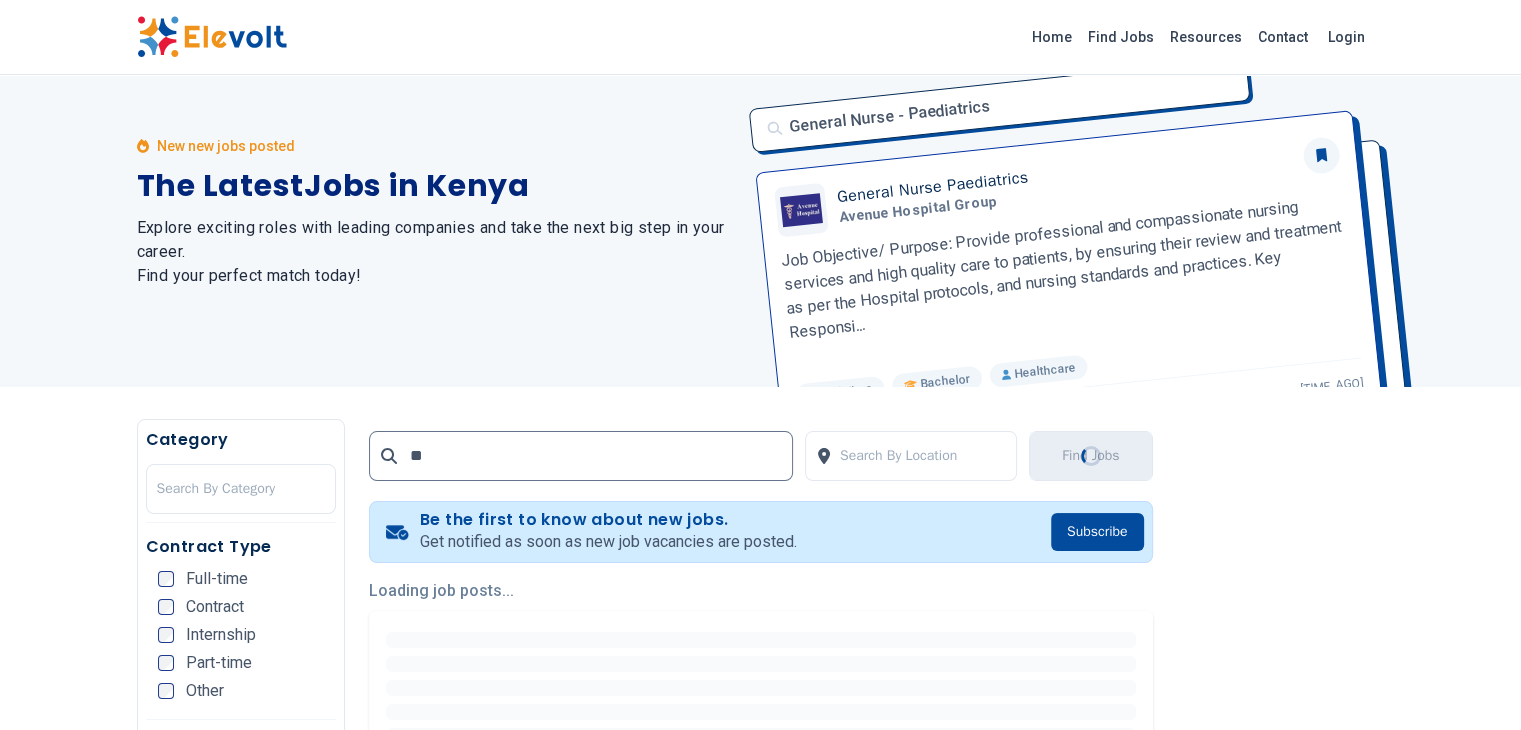 scroll, scrollTop: 0, scrollLeft: 0, axis: both 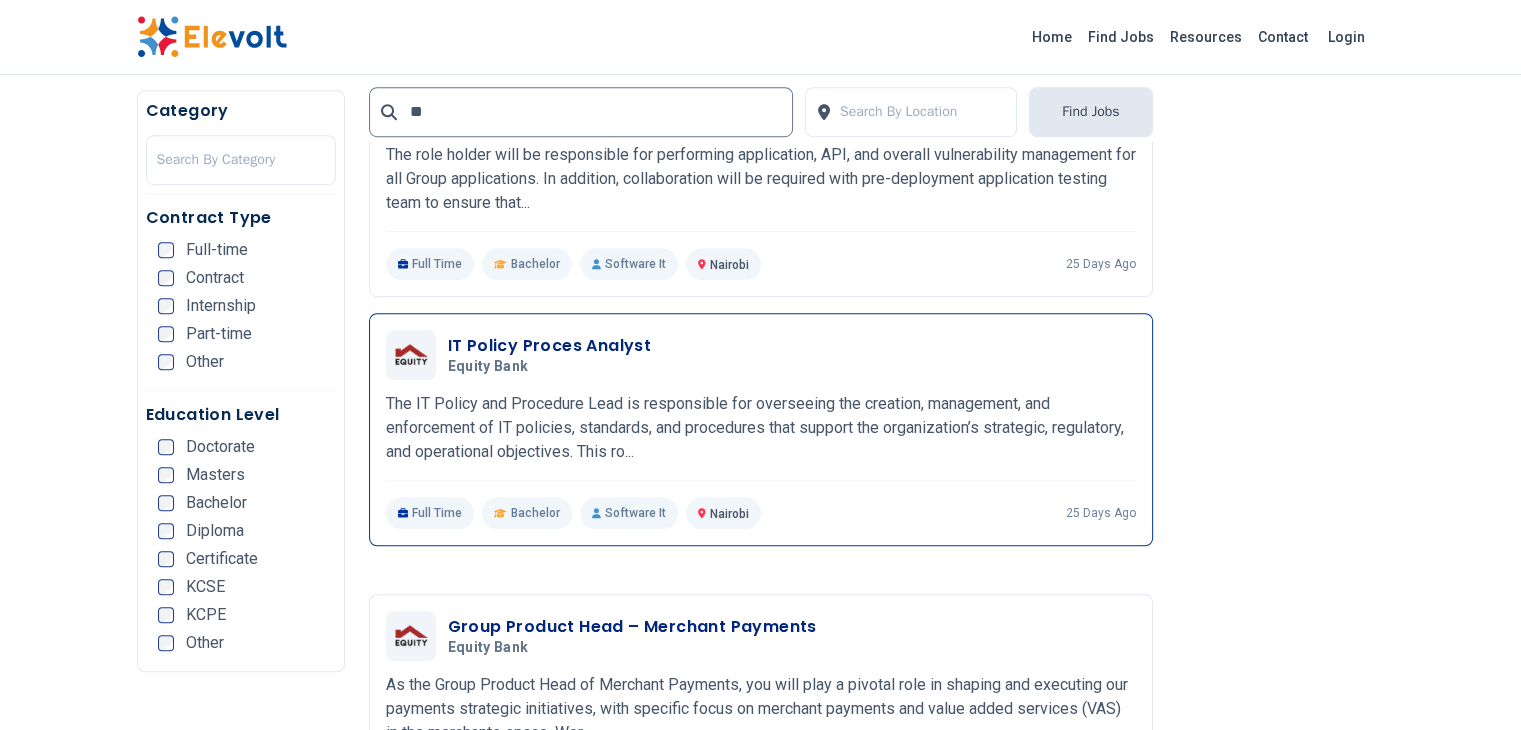 click on "IT Policy Proces Analyst" at bounding box center [550, 346] 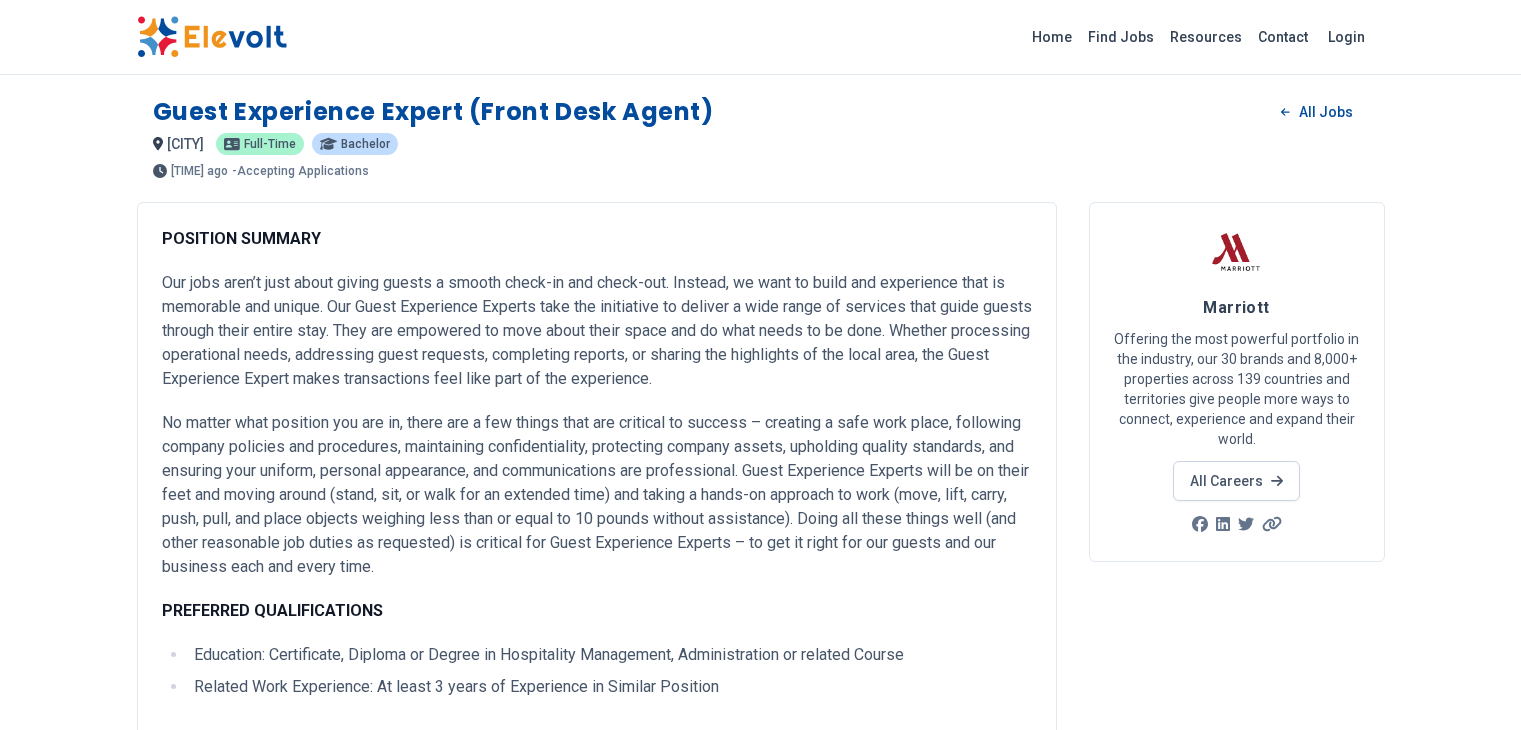 scroll, scrollTop: 0, scrollLeft: 0, axis: both 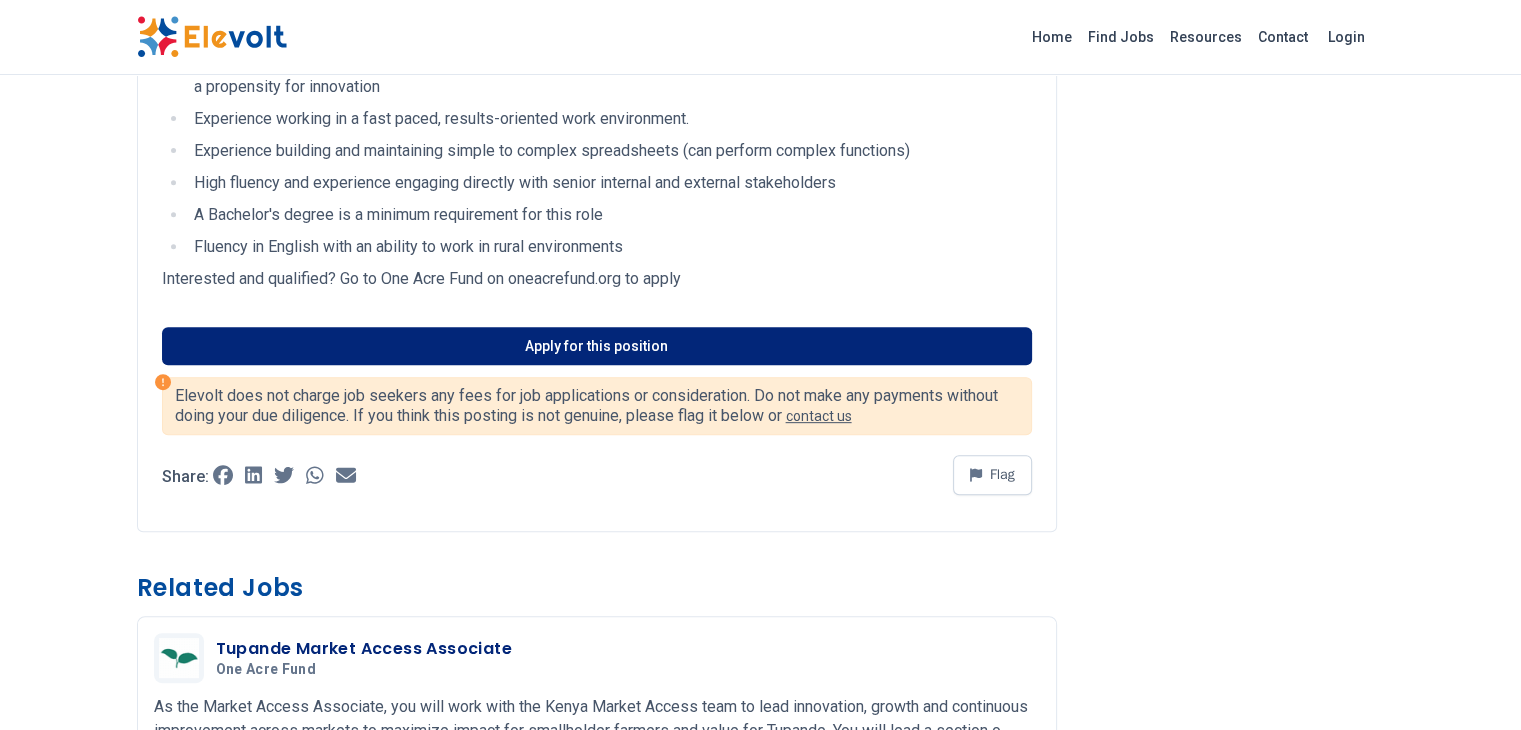 click on "Apply for this position" at bounding box center (597, 346) 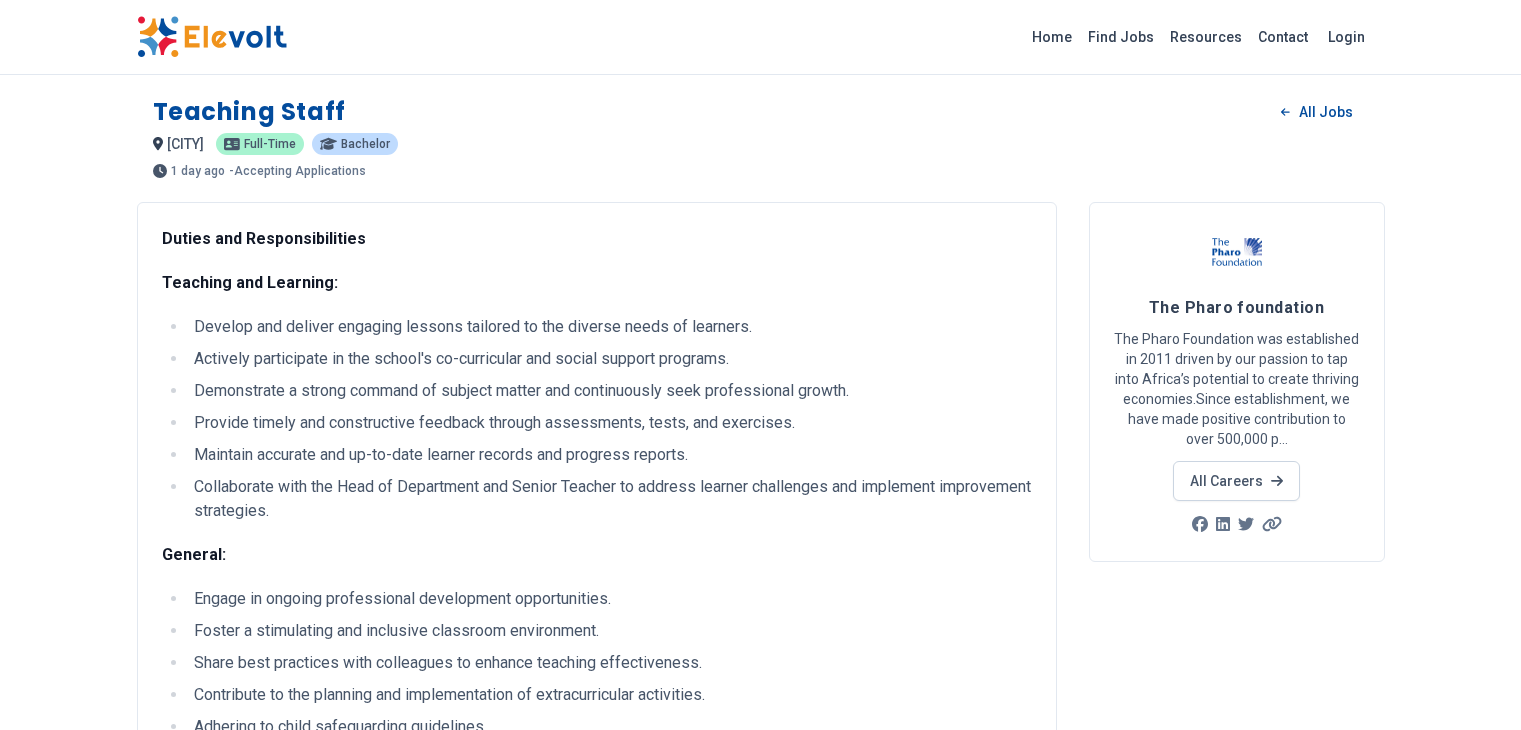 scroll, scrollTop: 0, scrollLeft: 0, axis: both 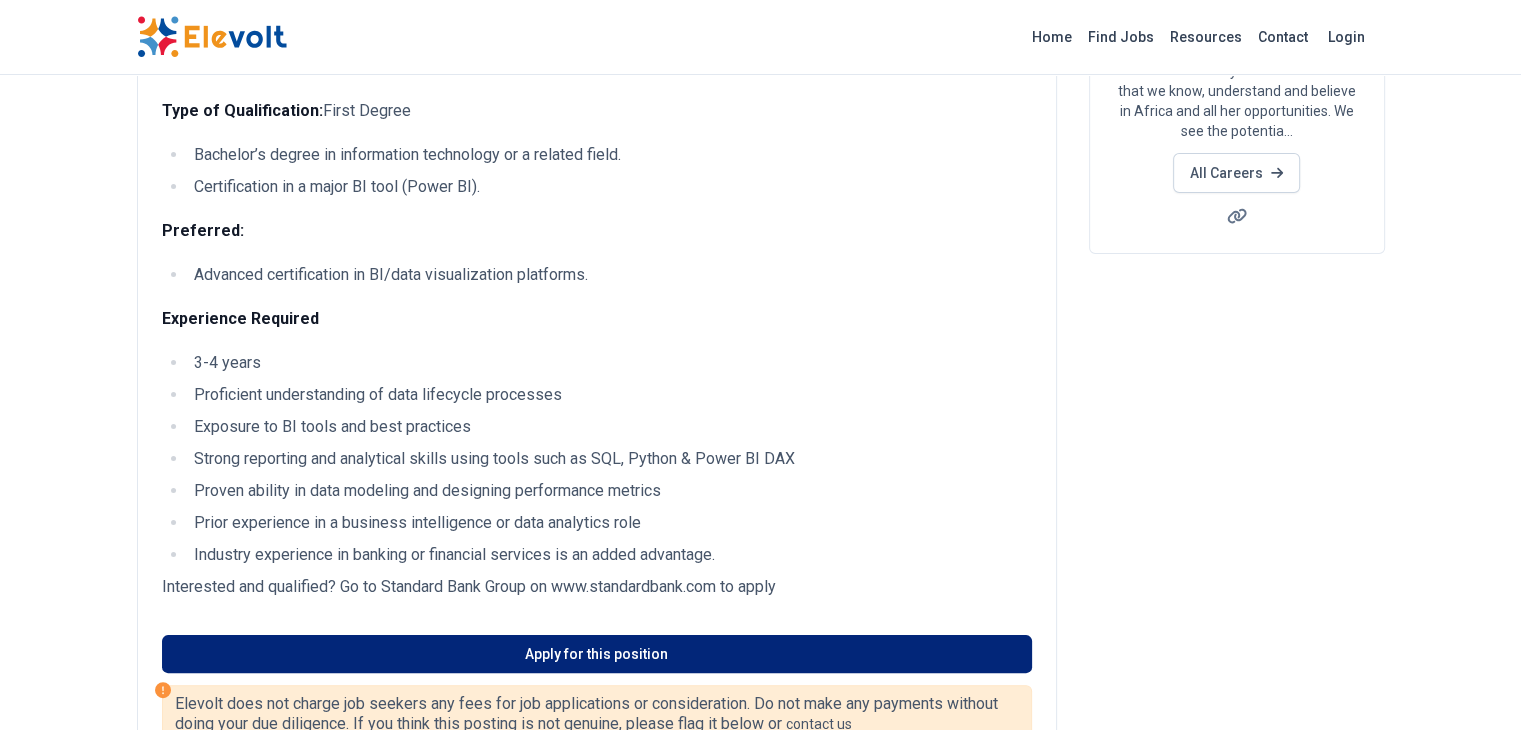 click on "Apply for this position" at bounding box center [597, 654] 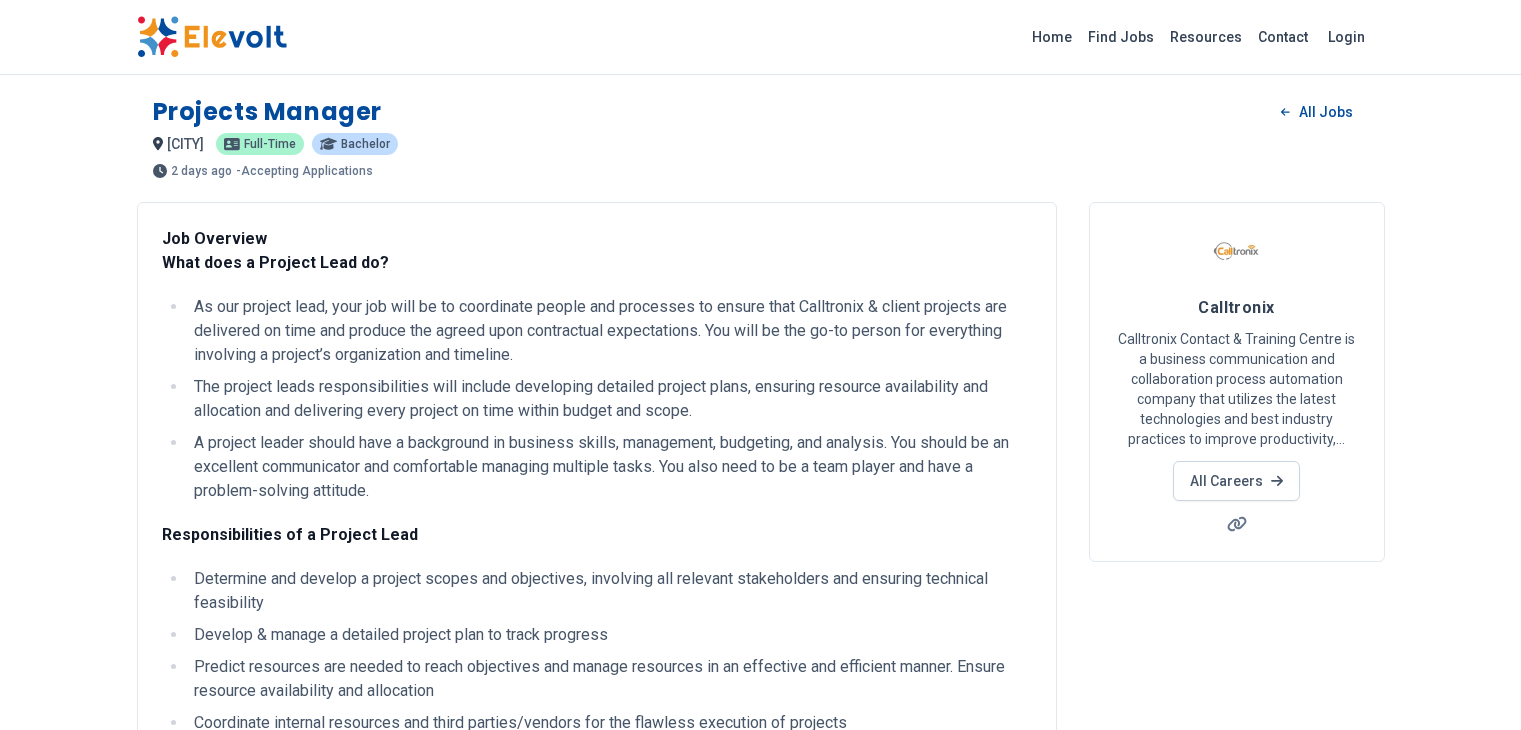 scroll, scrollTop: 0, scrollLeft: 0, axis: both 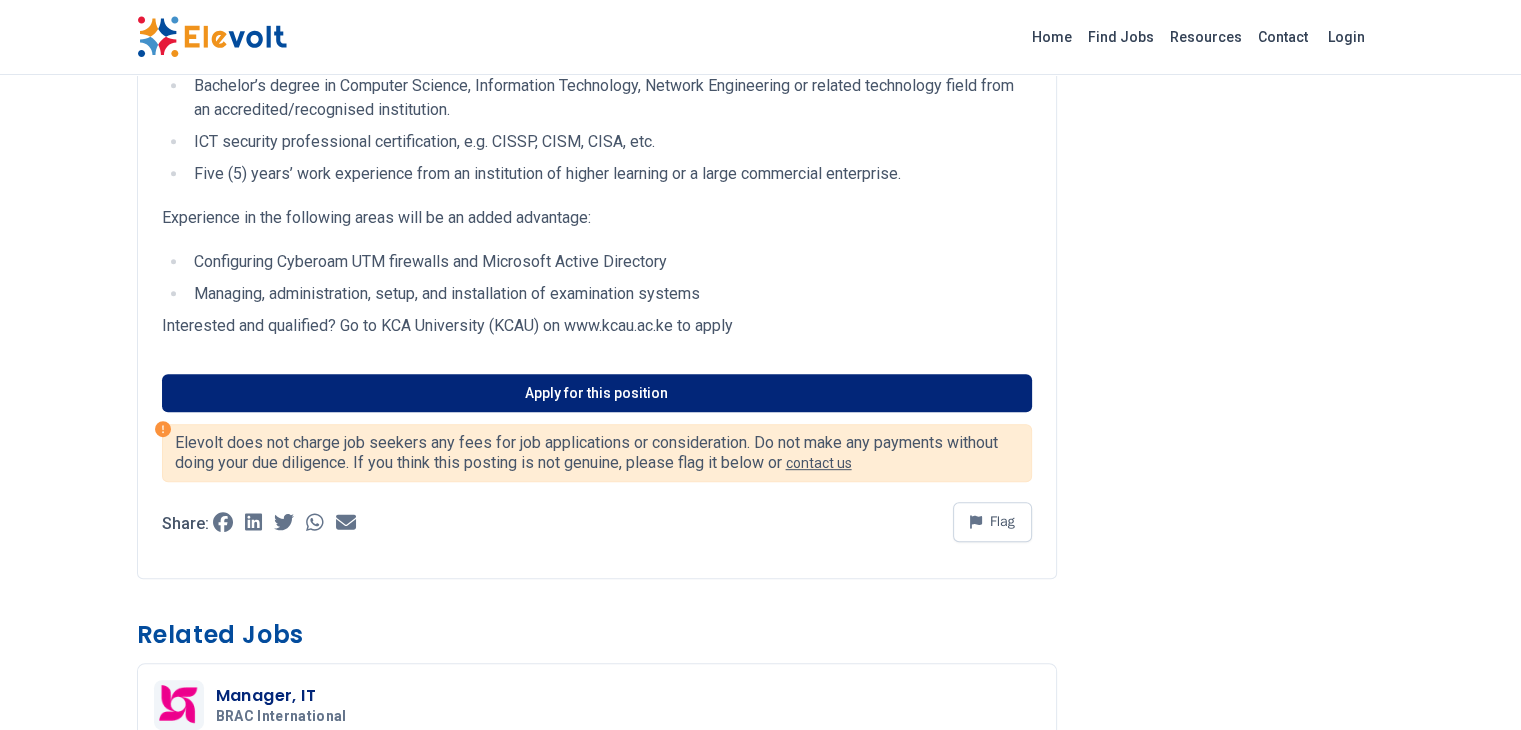 click on "Apply for this position" at bounding box center (597, 393) 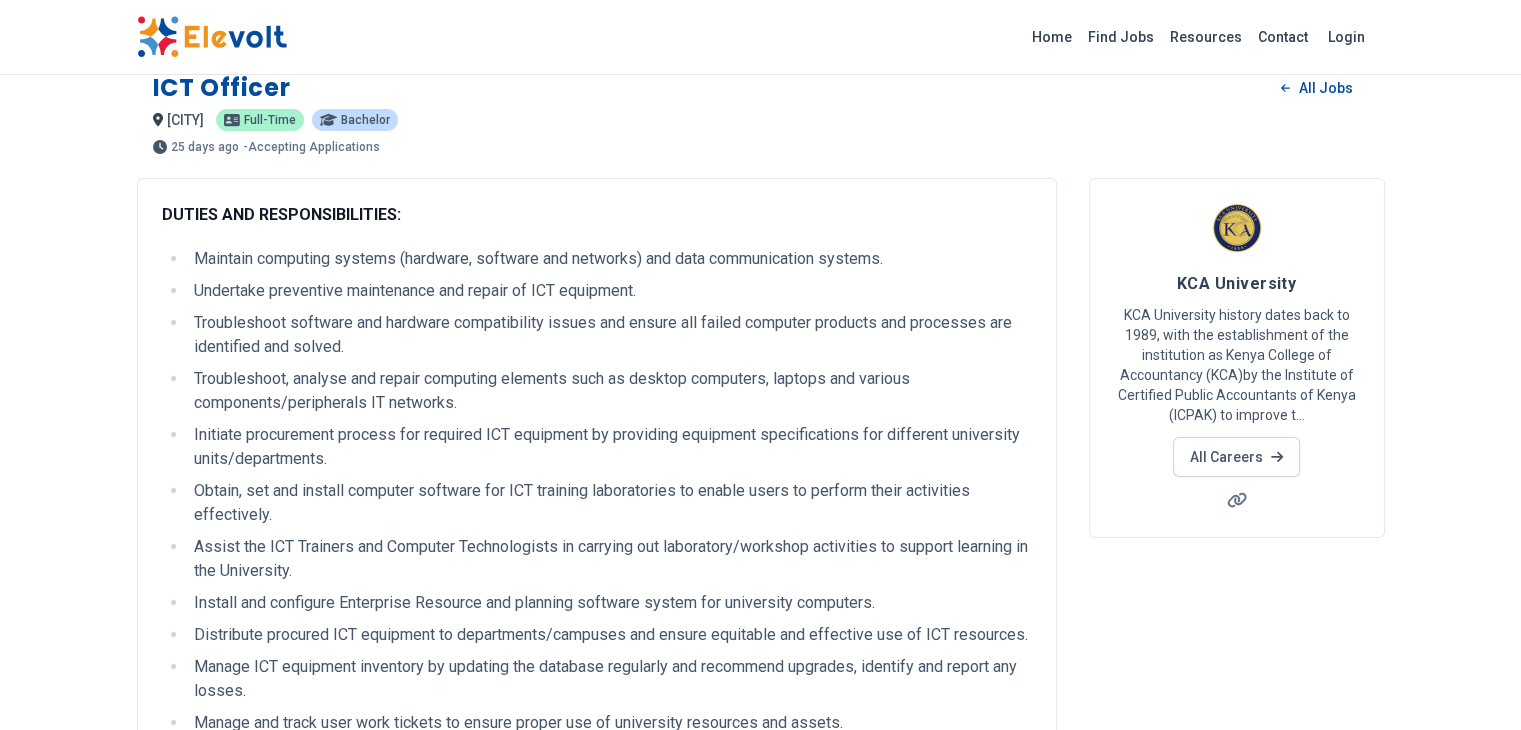 scroll, scrollTop: 0, scrollLeft: 0, axis: both 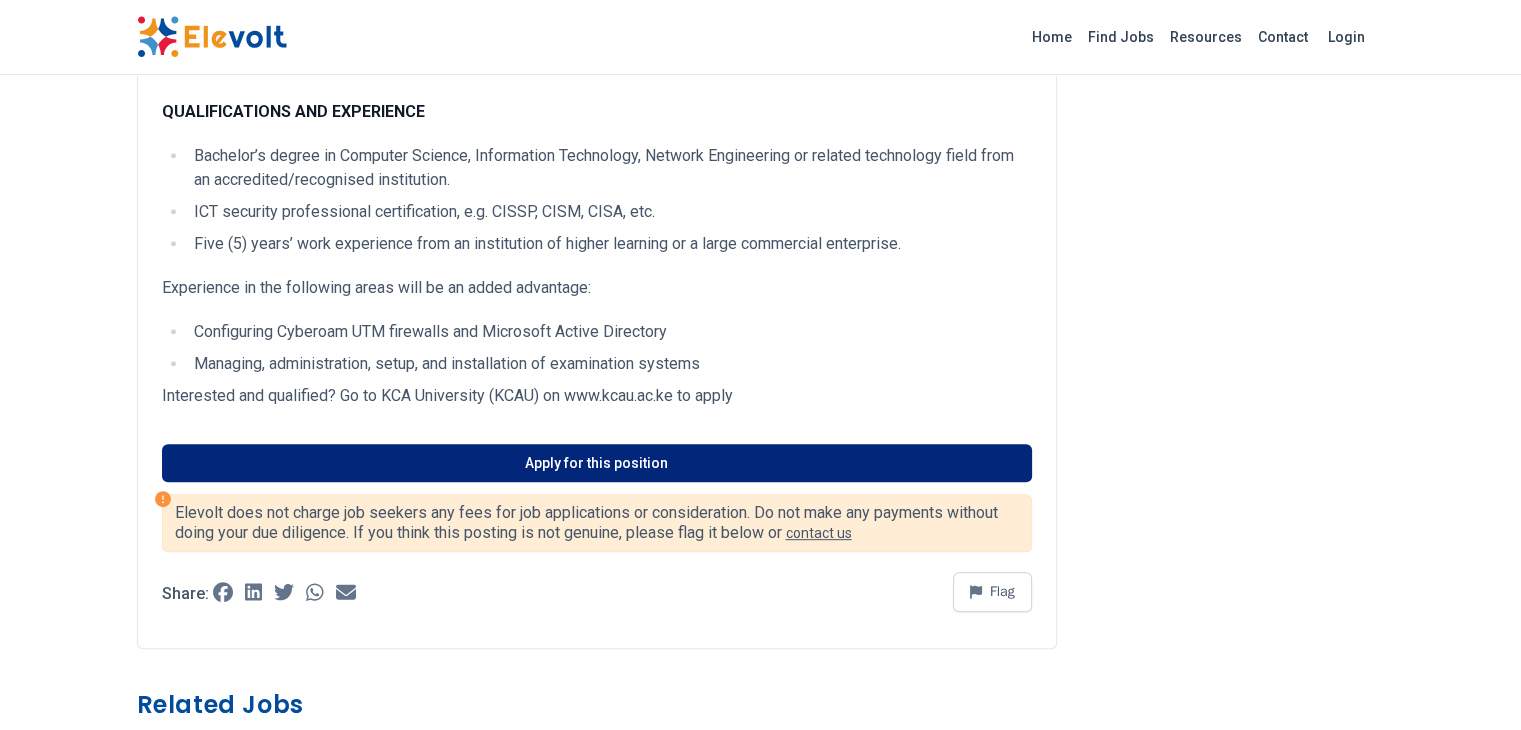 click on "Apply for this position" at bounding box center (597, 463) 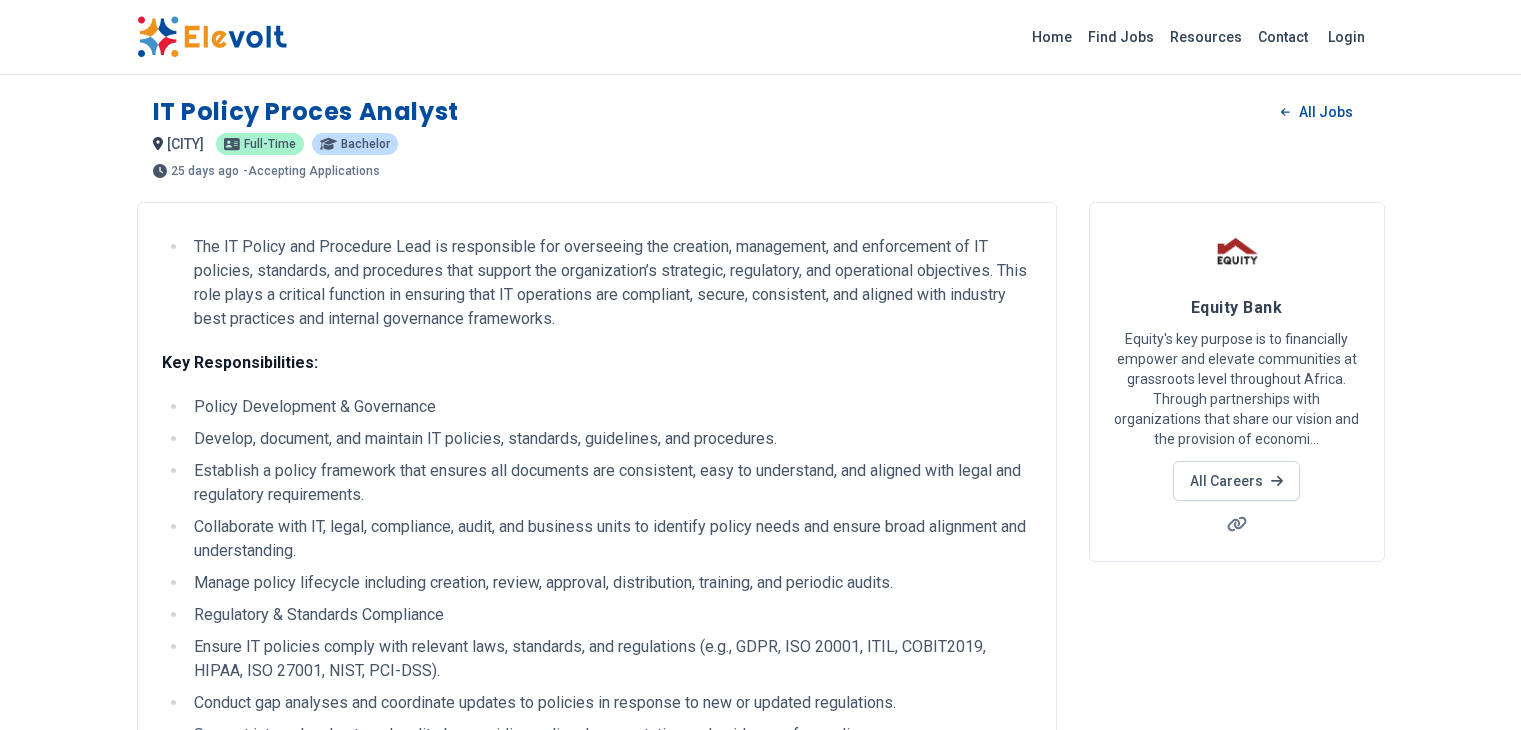 scroll, scrollTop: 0, scrollLeft: 0, axis: both 